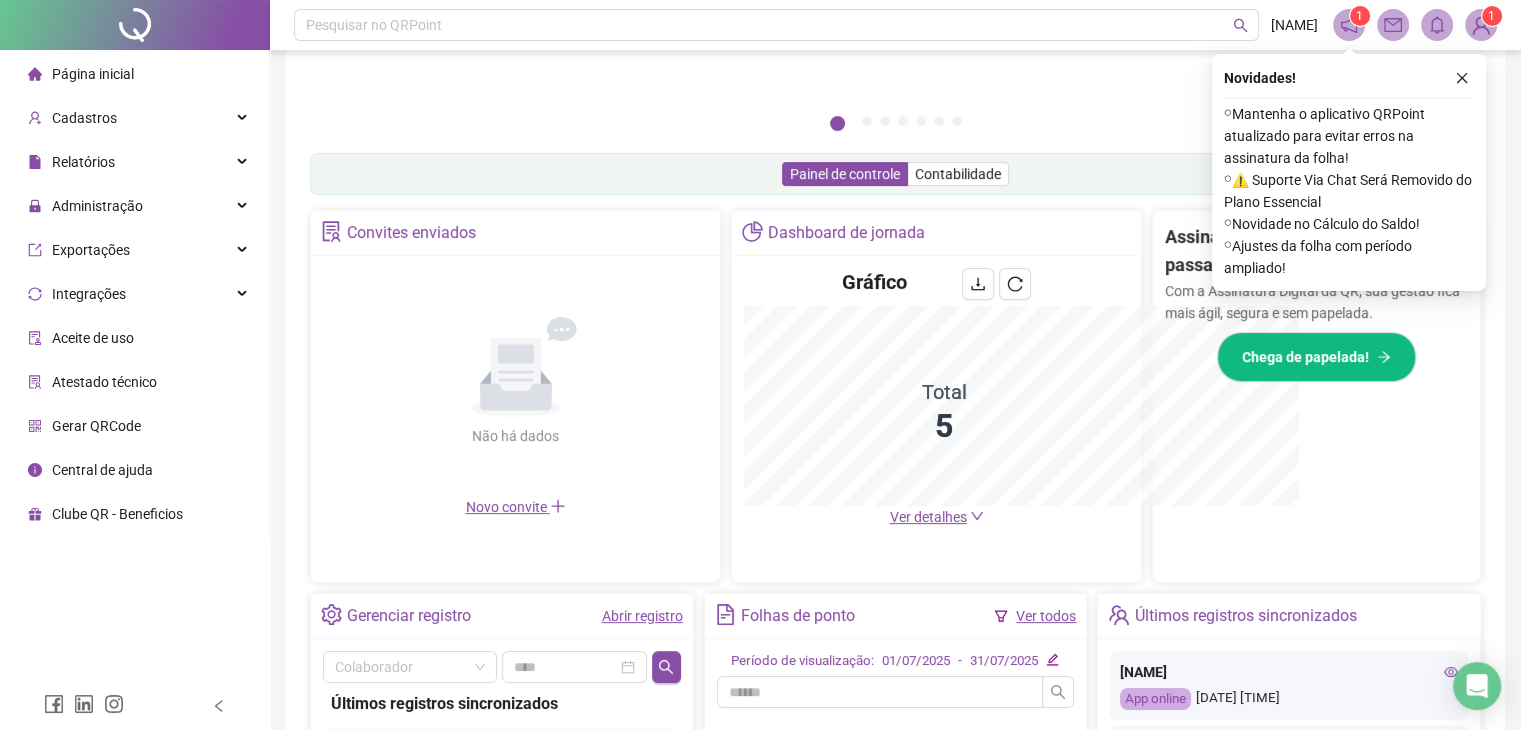 scroll, scrollTop: 528, scrollLeft: 0, axis: vertical 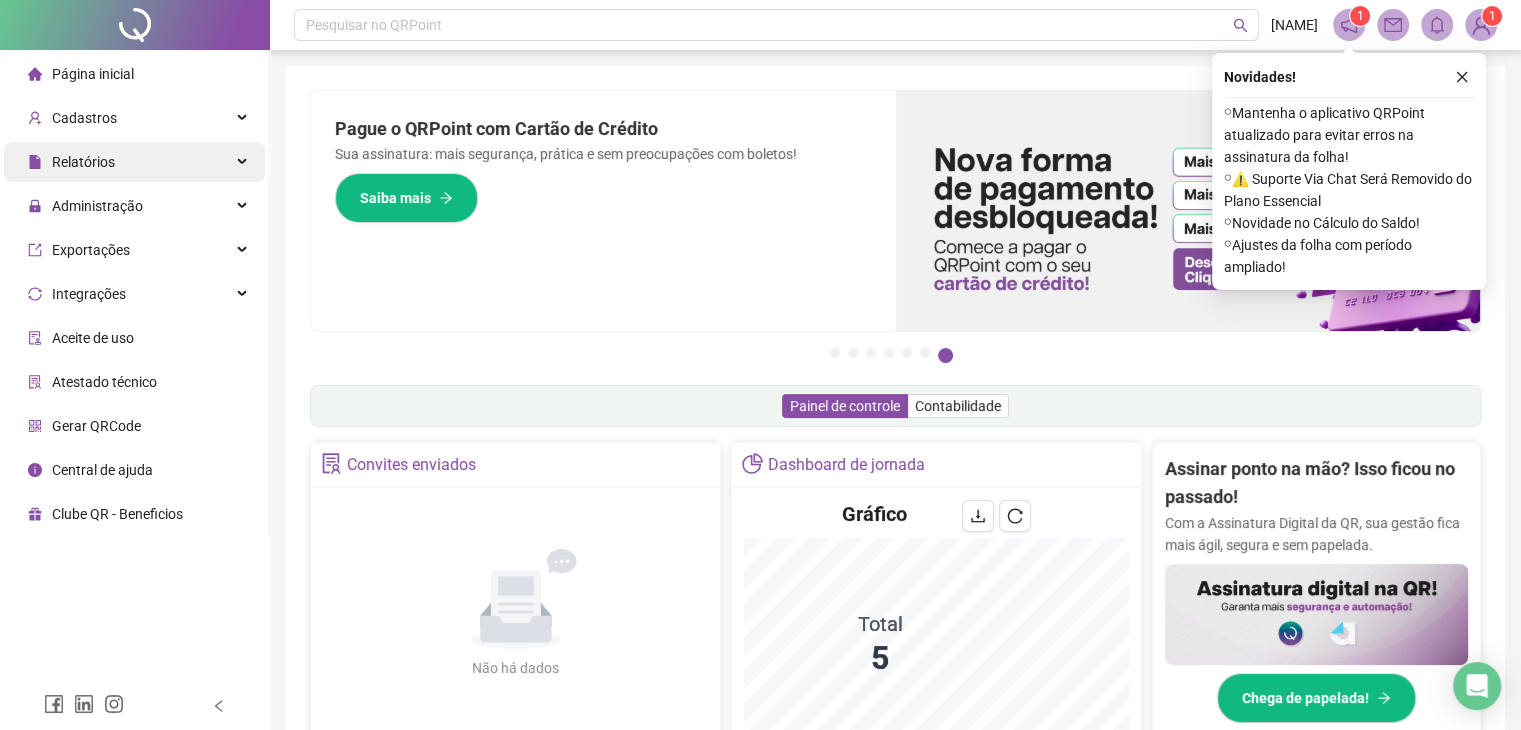 click on "Relatórios" at bounding box center (134, 162) 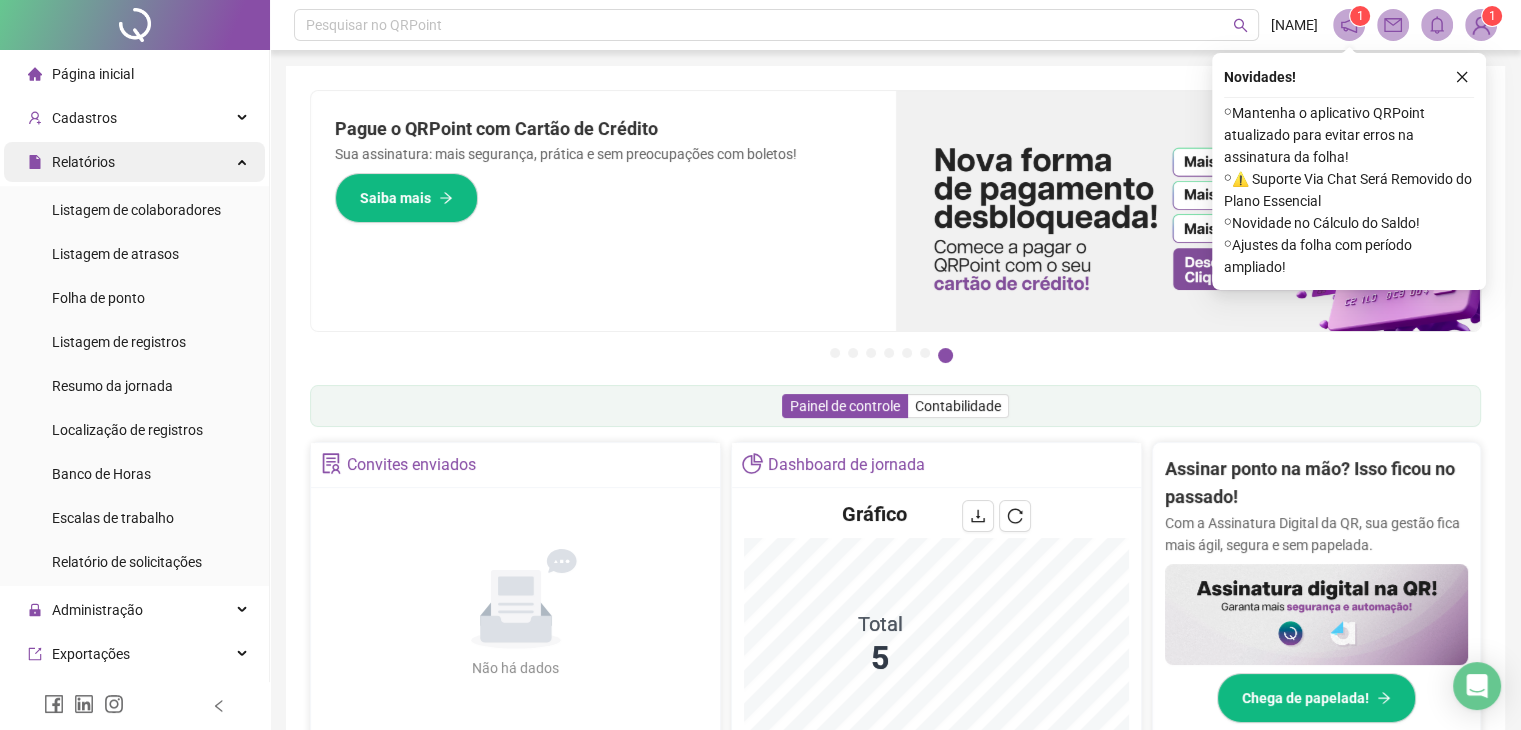 click on "Relatórios" at bounding box center [134, 162] 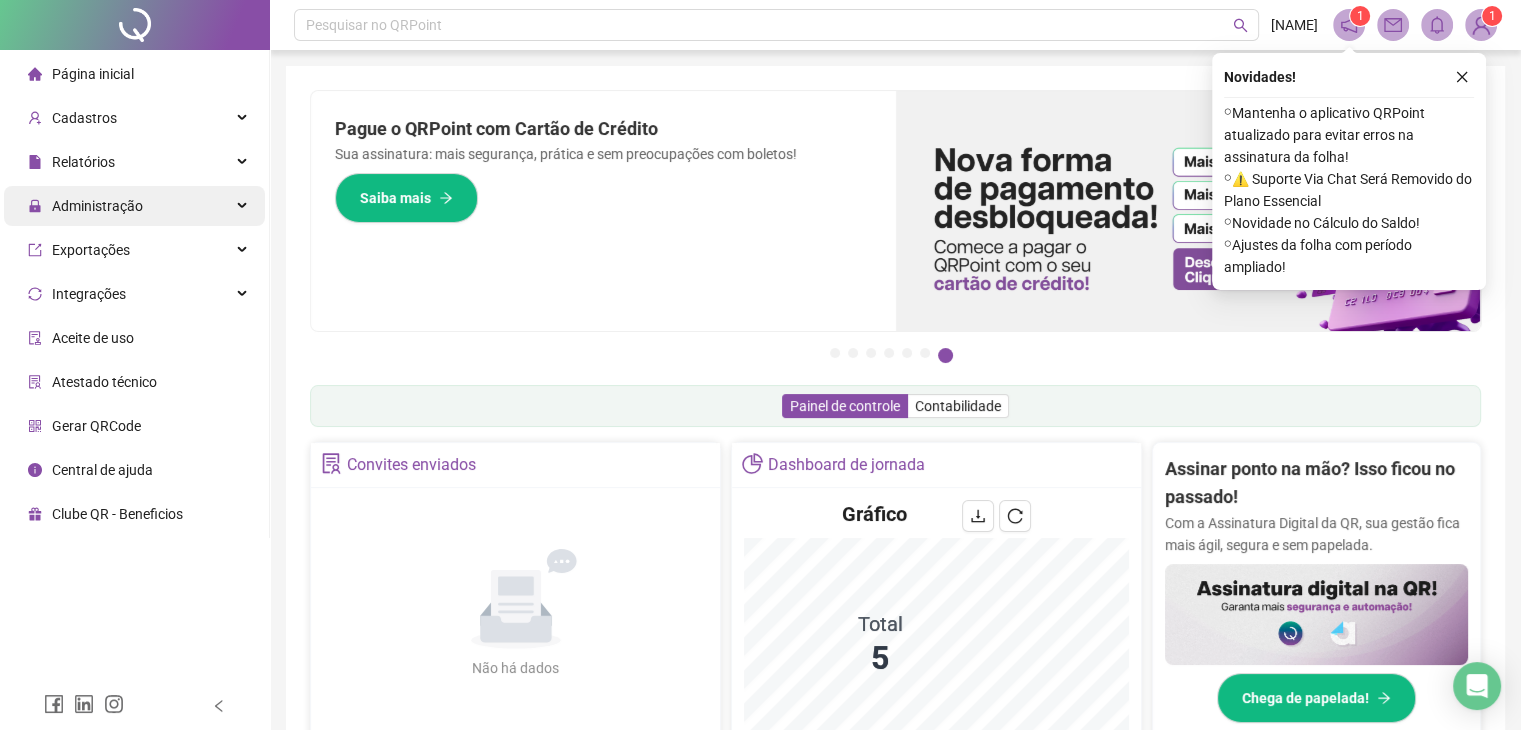 click on "Administração" at bounding box center [134, 206] 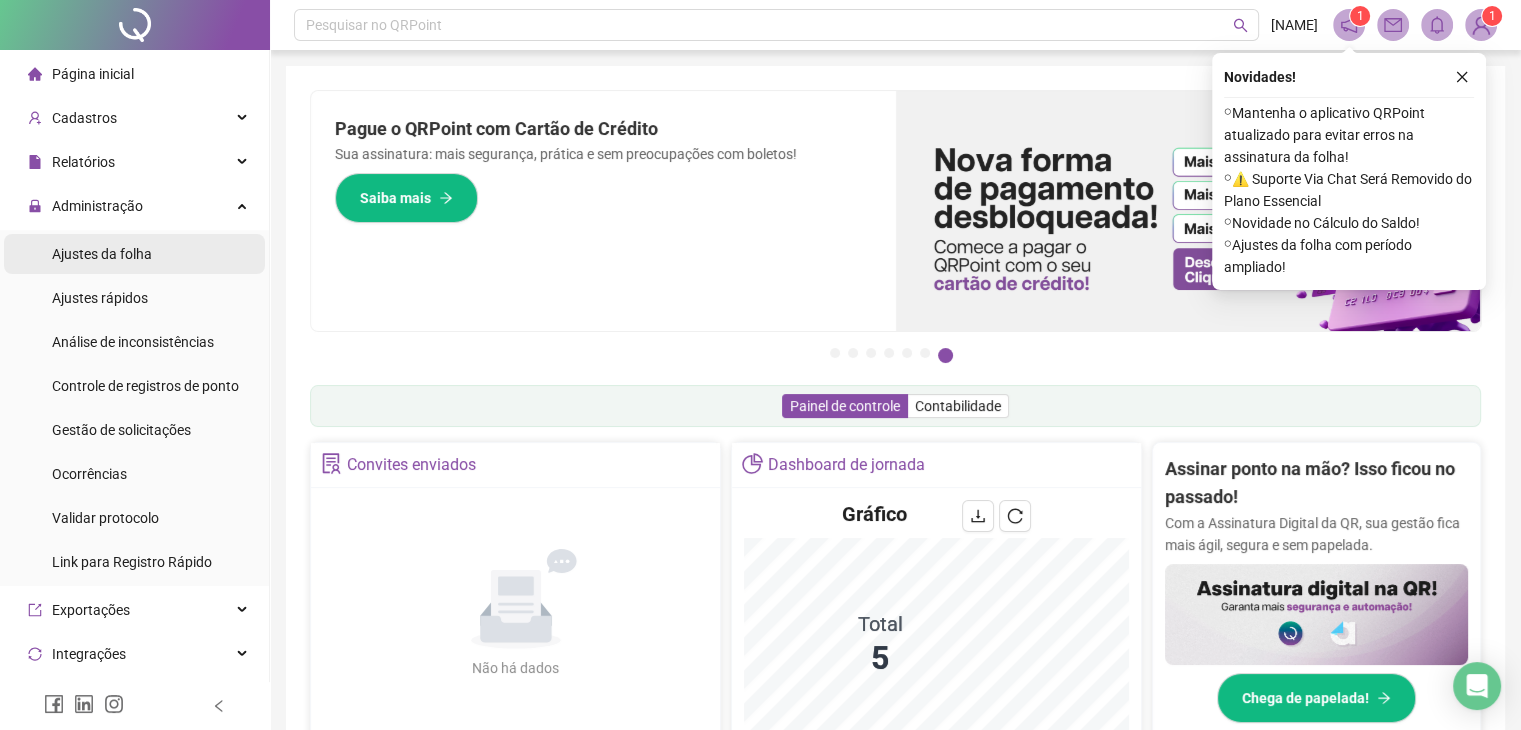 click on "Ajustes da folha" at bounding box center [134, 254] 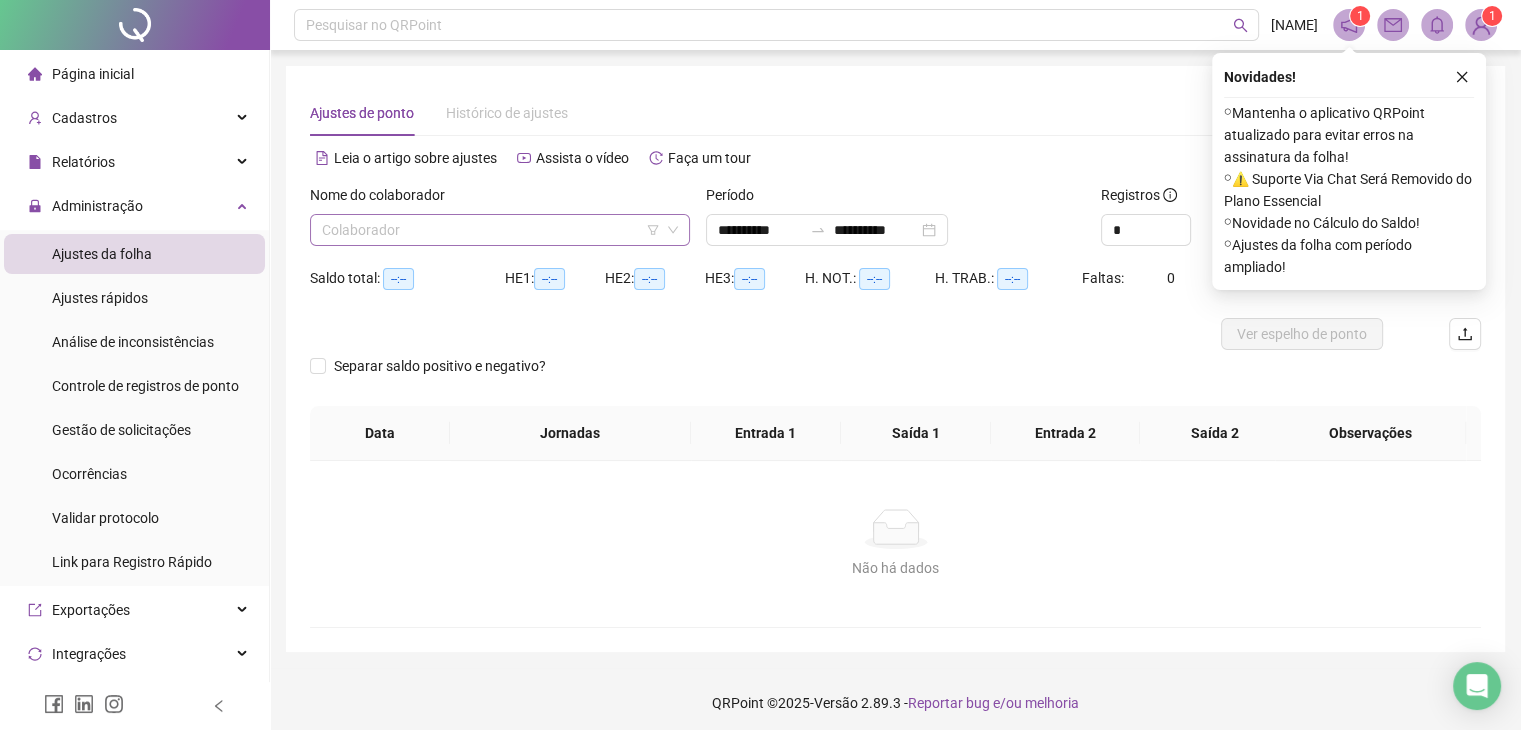 click at bounding box center [491, 230] 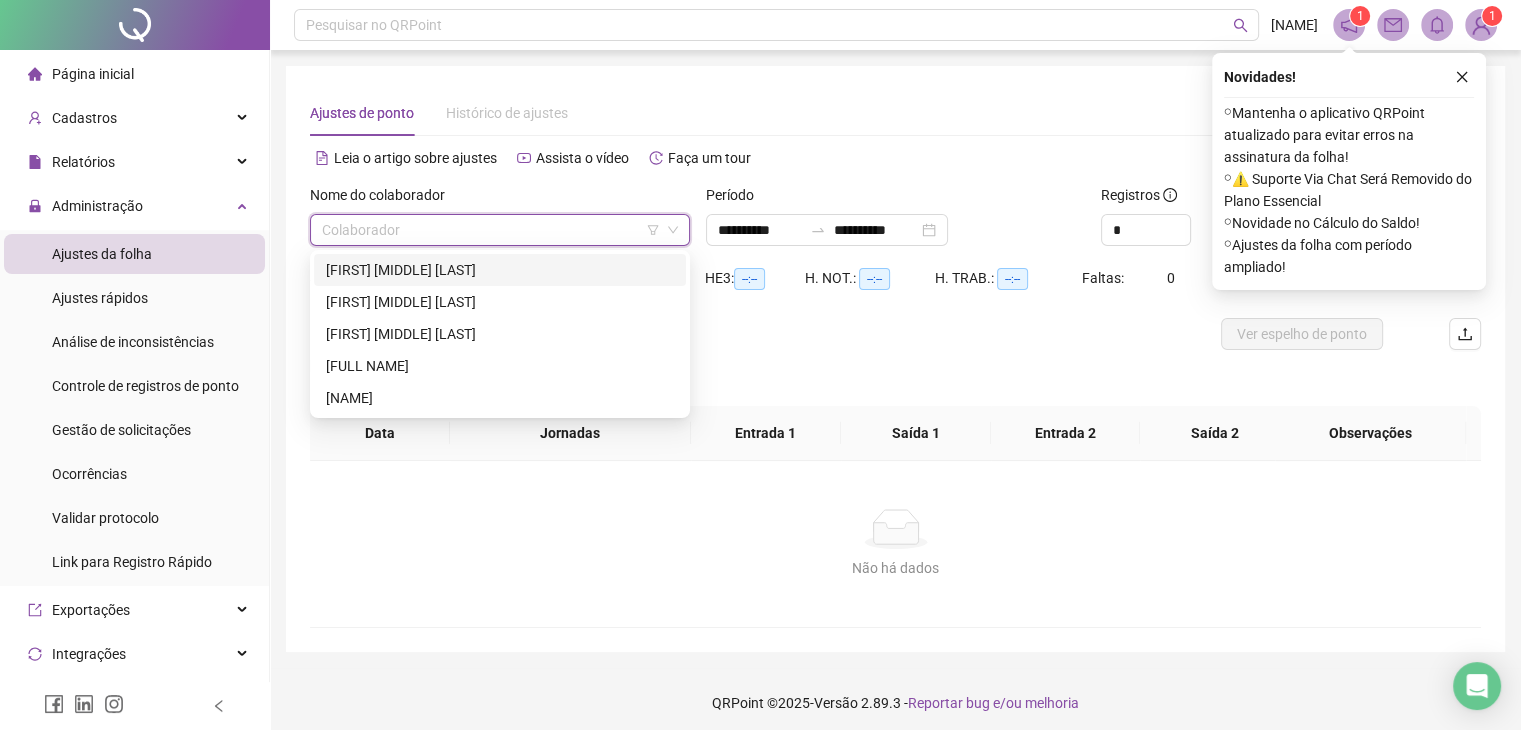 click on "[FIRST] [MIDDLE] [LAST]" at bounding box center [500, 270] 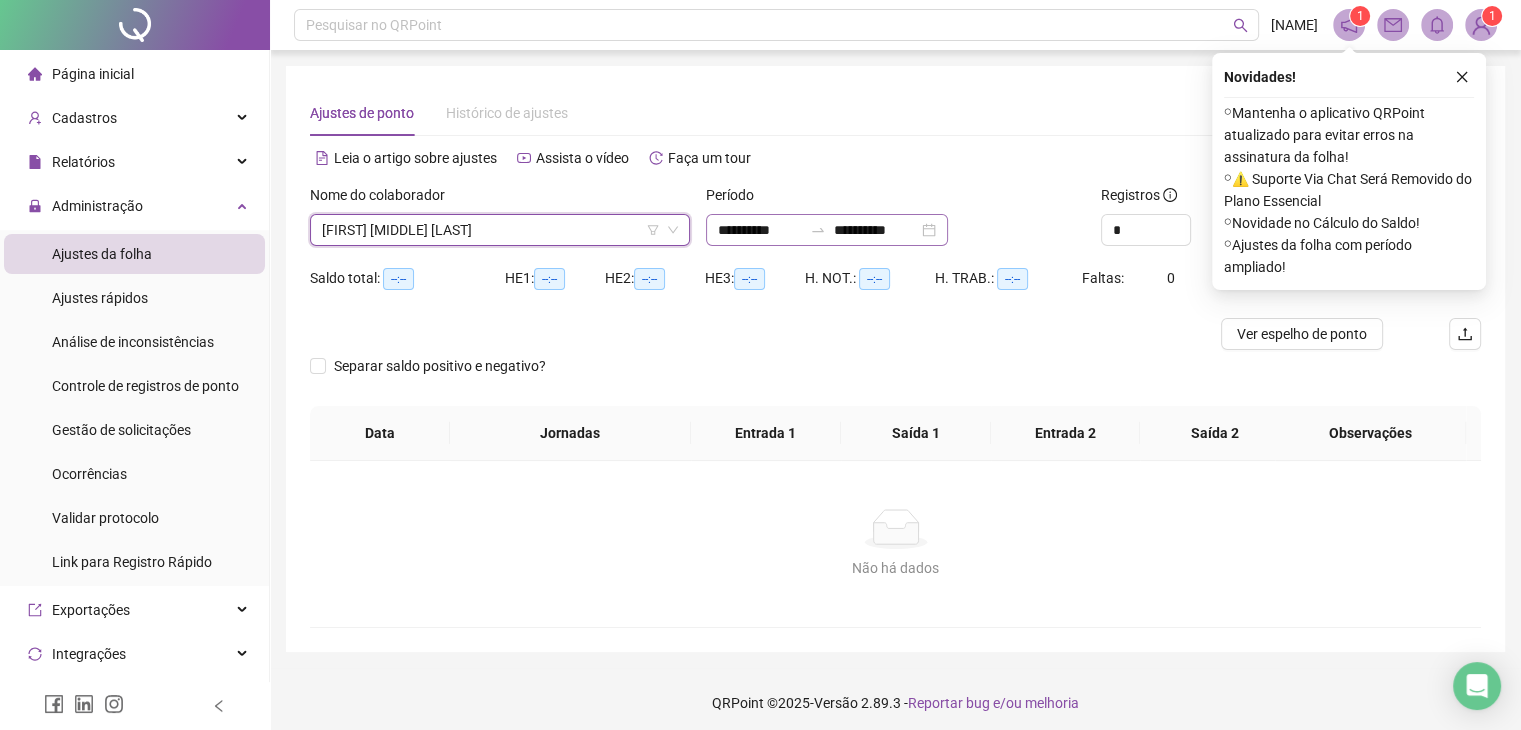 click on "**********" at bounding box center [827, 230] 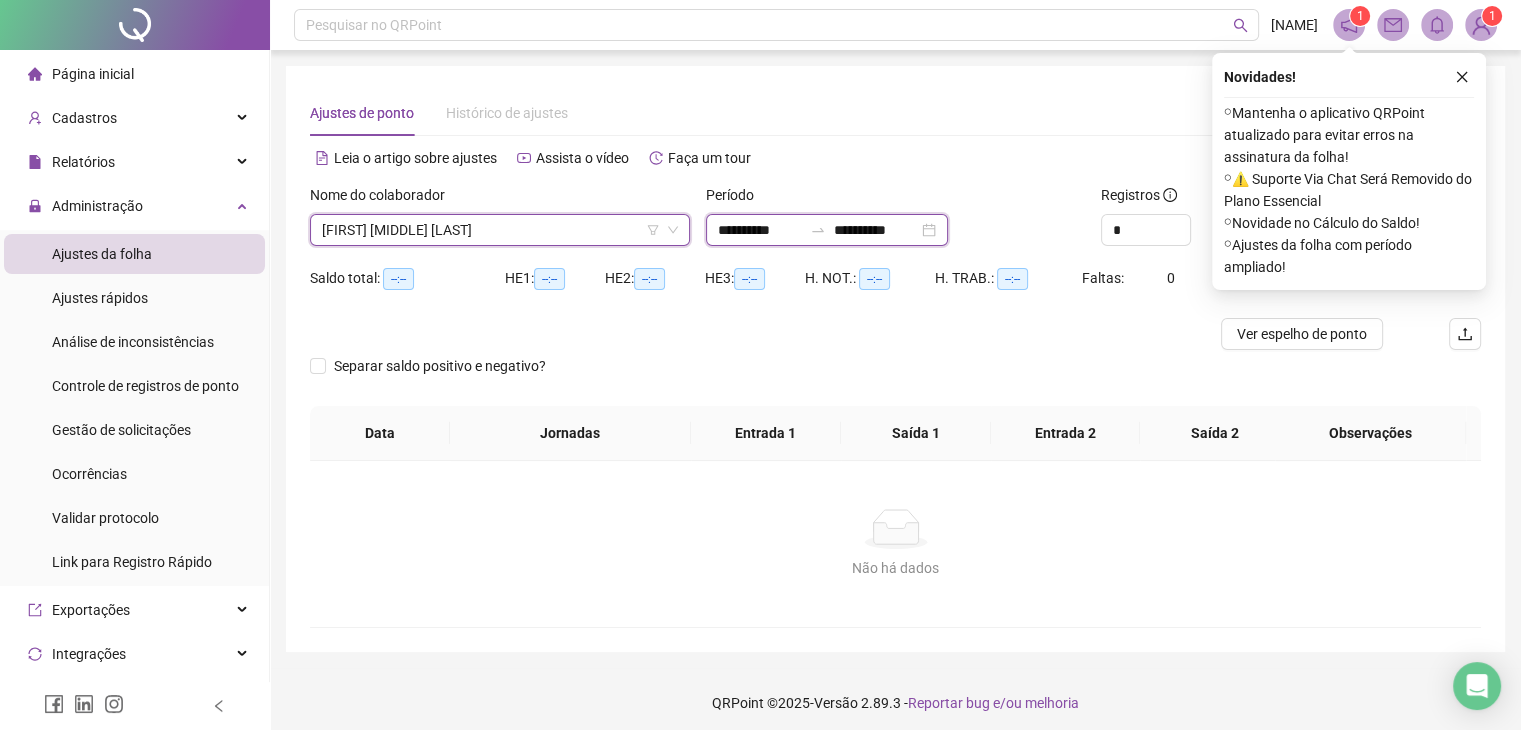 click on "**********" at bounding box center (827, 230) 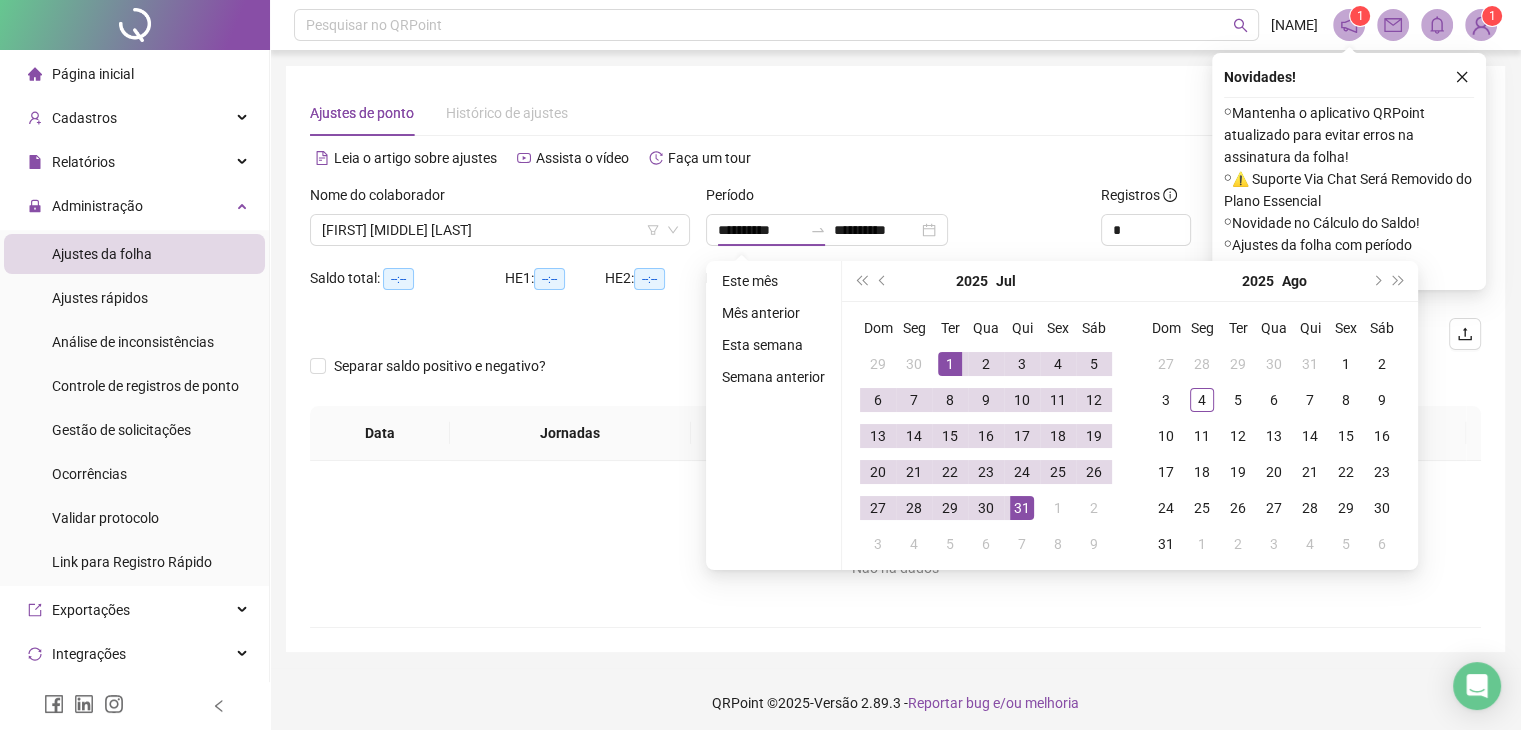 click on "Alternar para versão lite" at bounding box center [1189, 158] 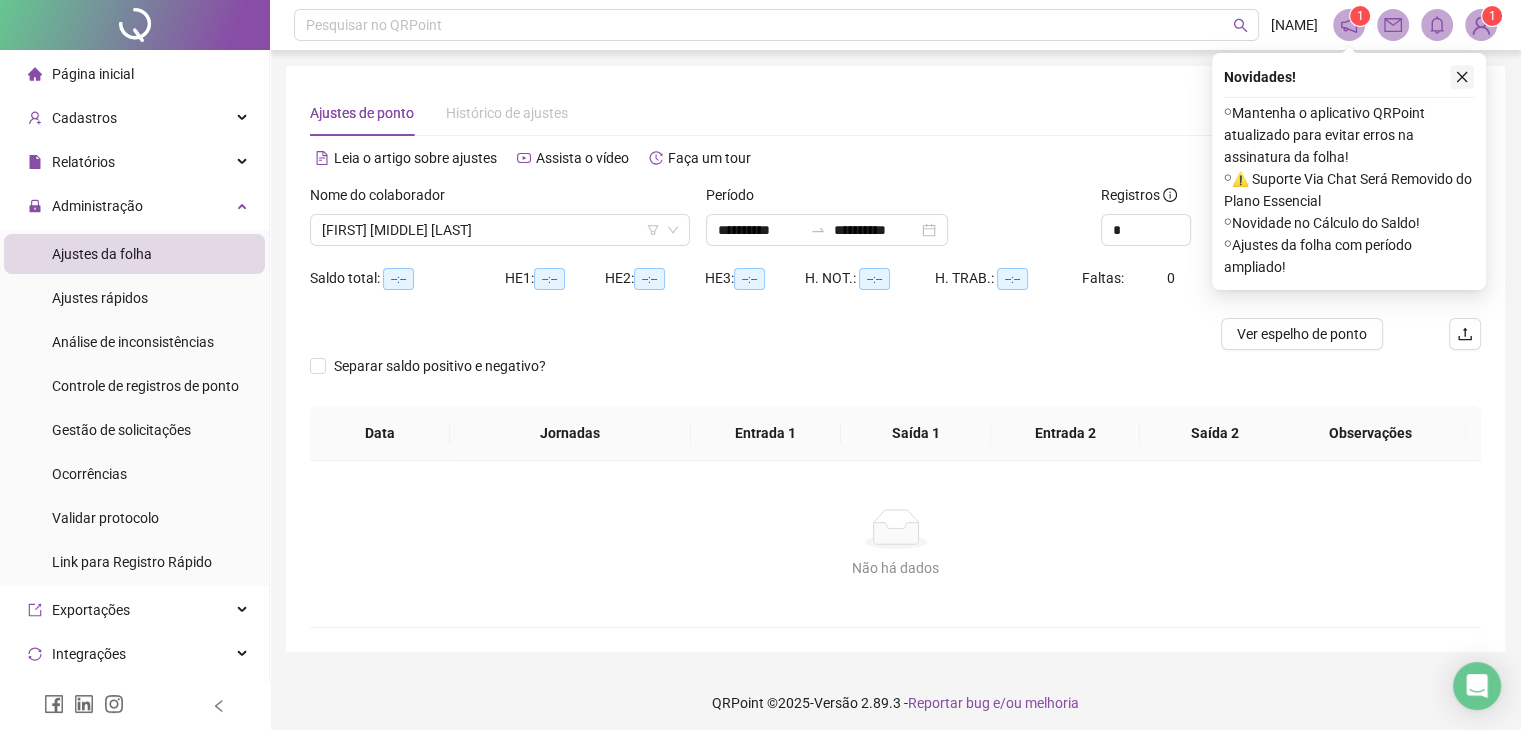 click 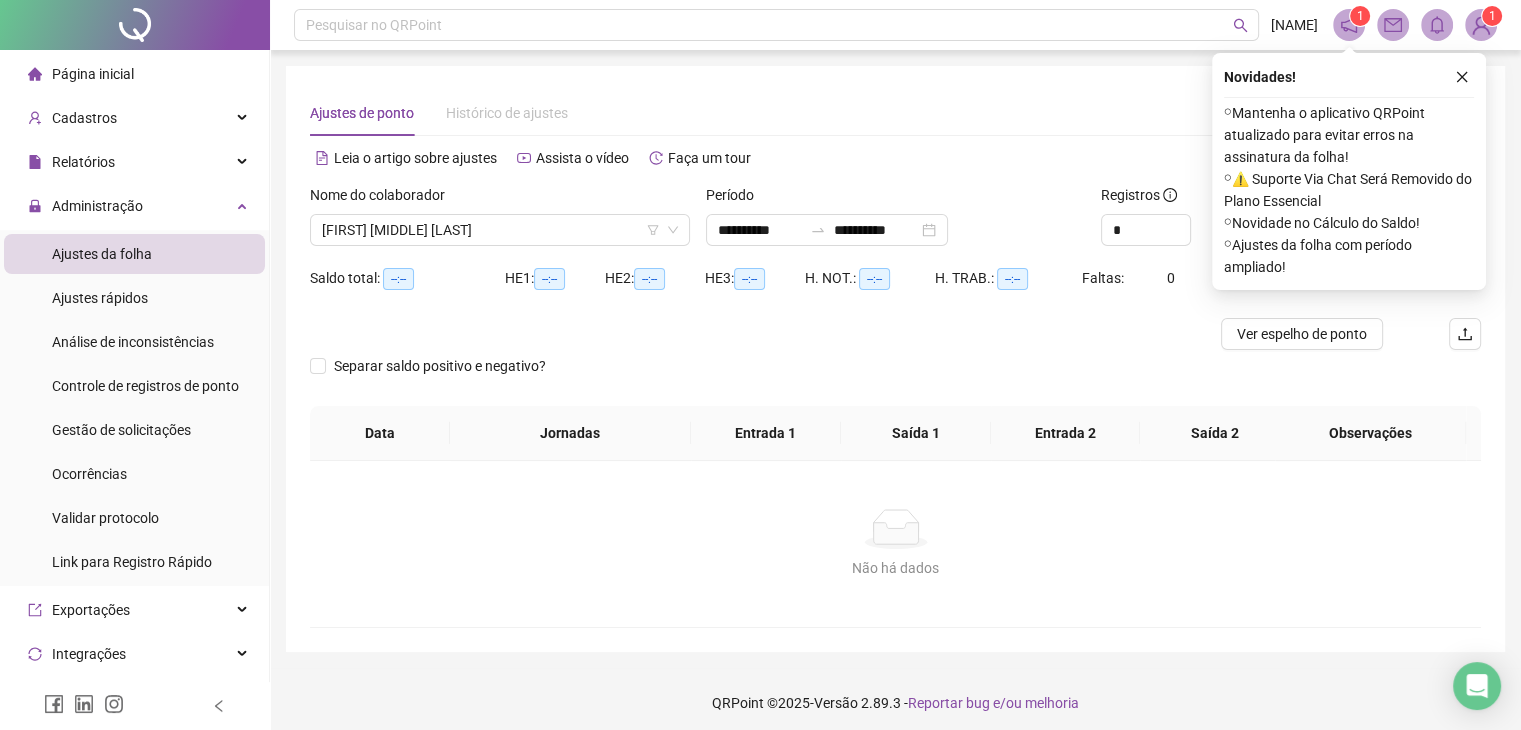 click on "**********" at bounding box center [895, 359] 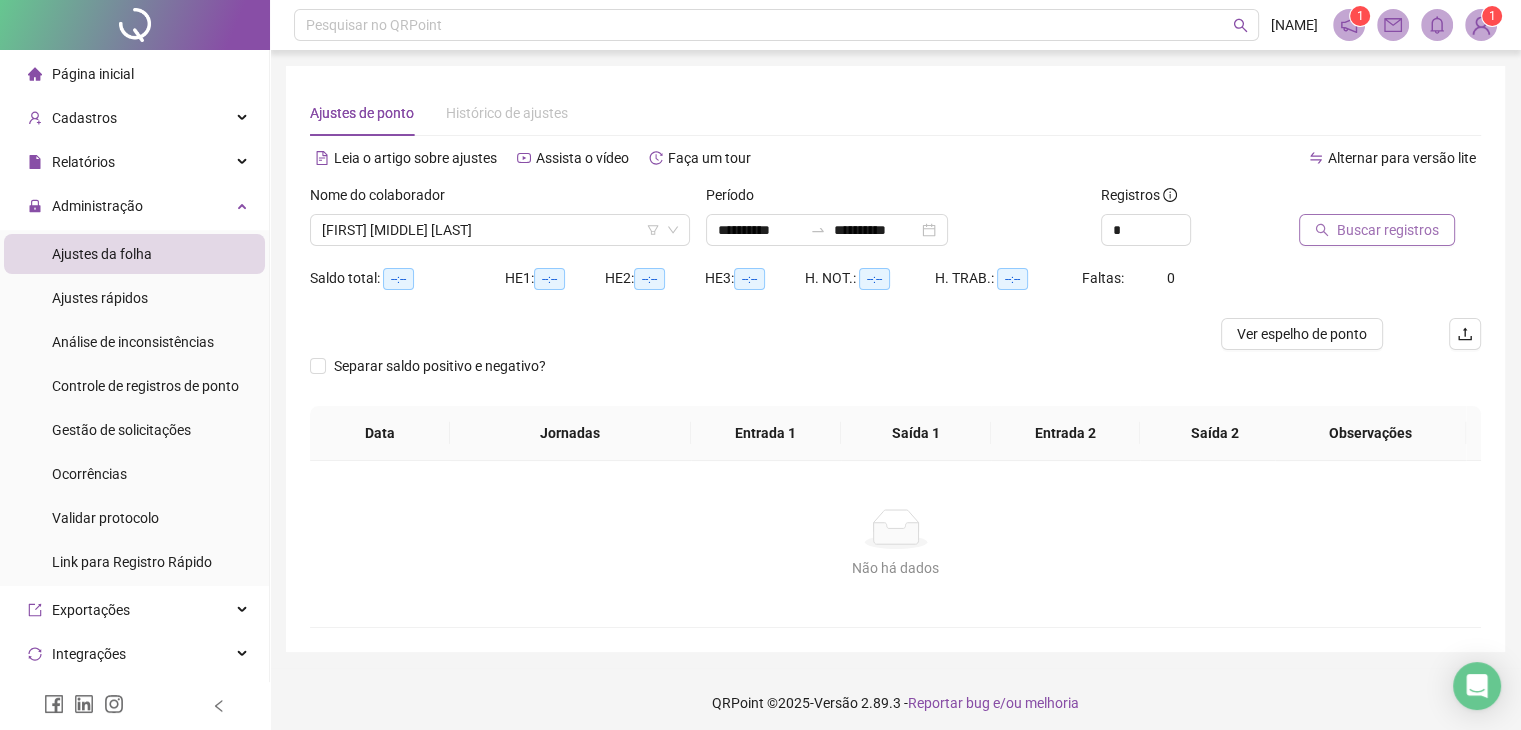 click on "Buscar registros" at bounding box center (1388, 230) 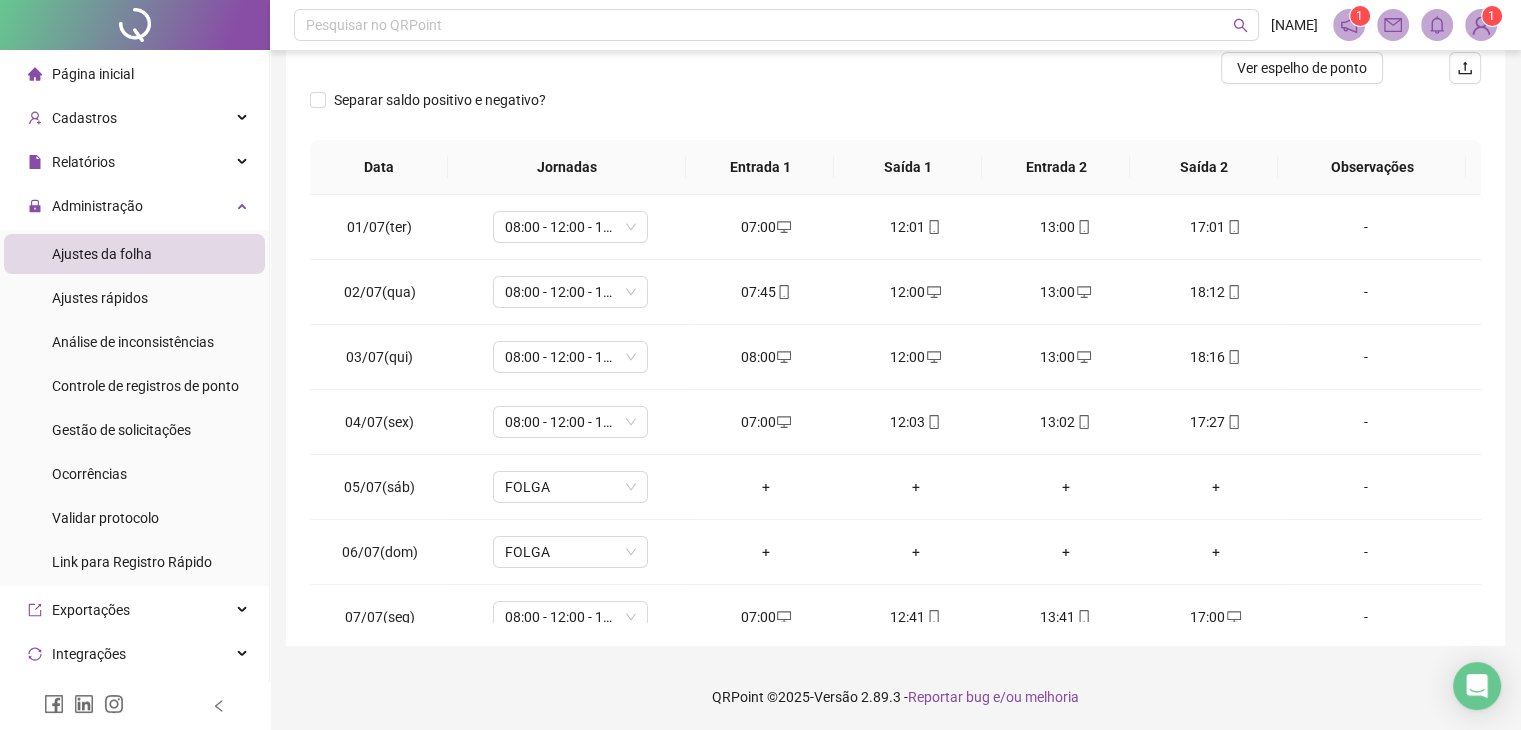 scroll, scrollTop: 268, scrollLeft: 0, axis: vertical 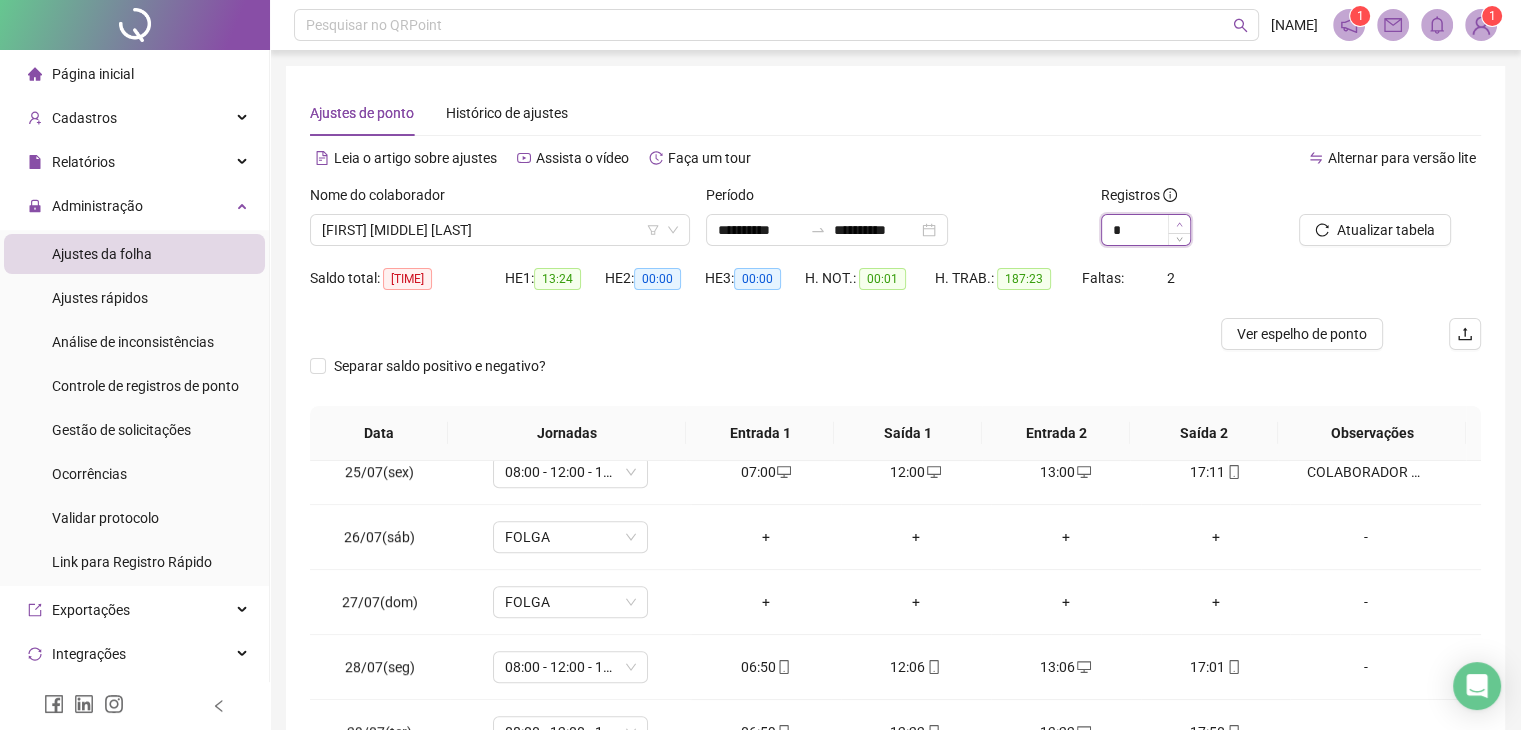 click at bounding box center [1179, 224] 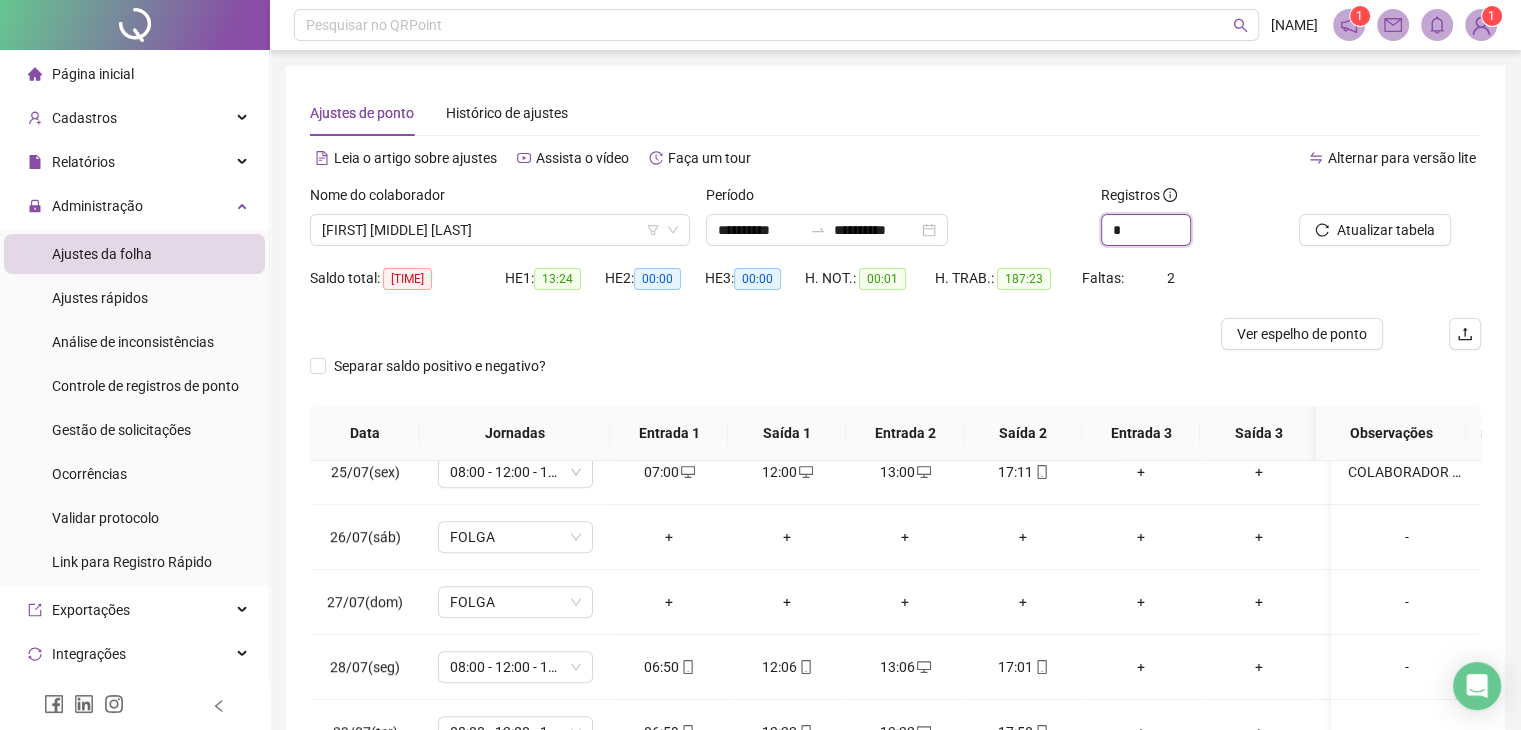 scroll, scrollTop: 268, scrollLeft: 0, axis: vertical 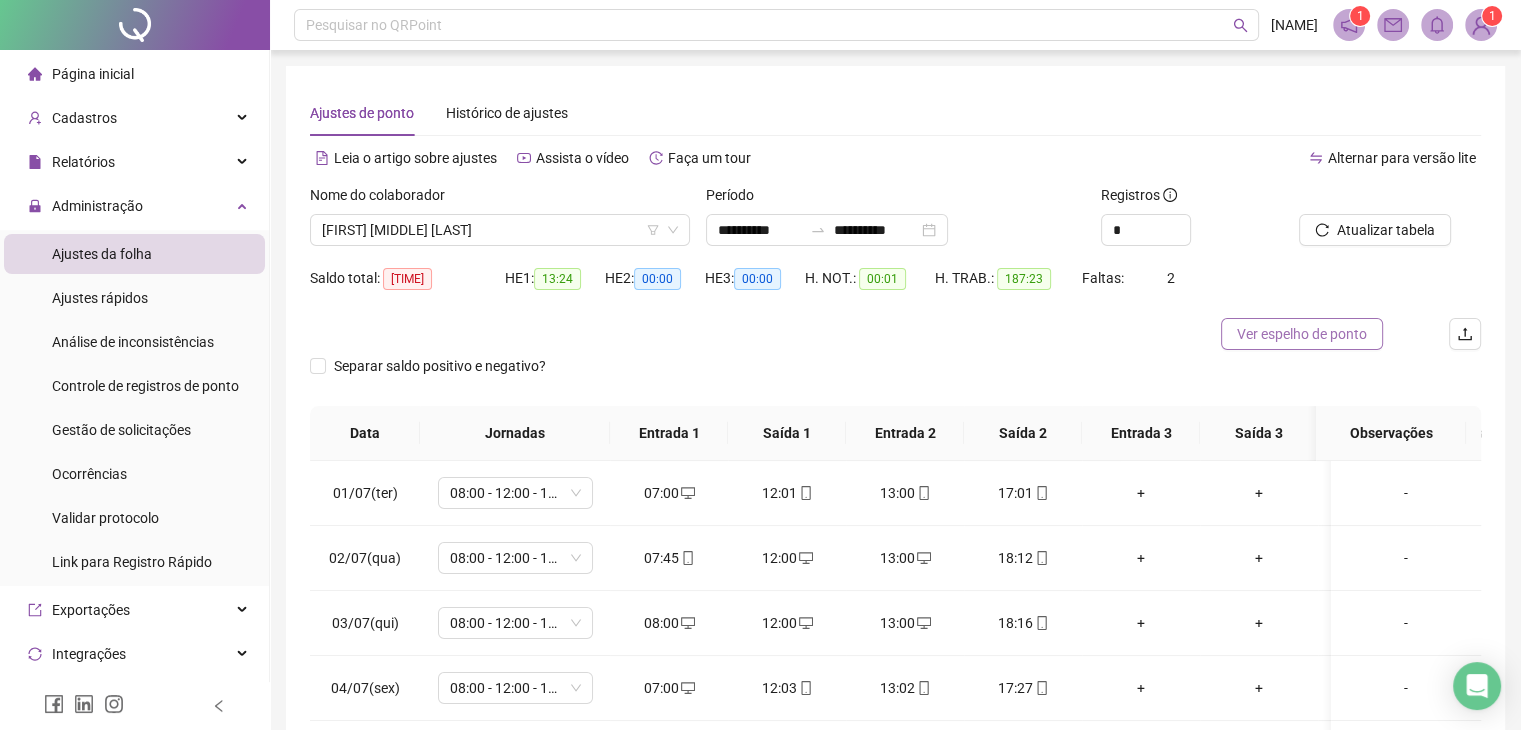 click on "Ver espelho de ponto" at bounding box center (1302, 334) 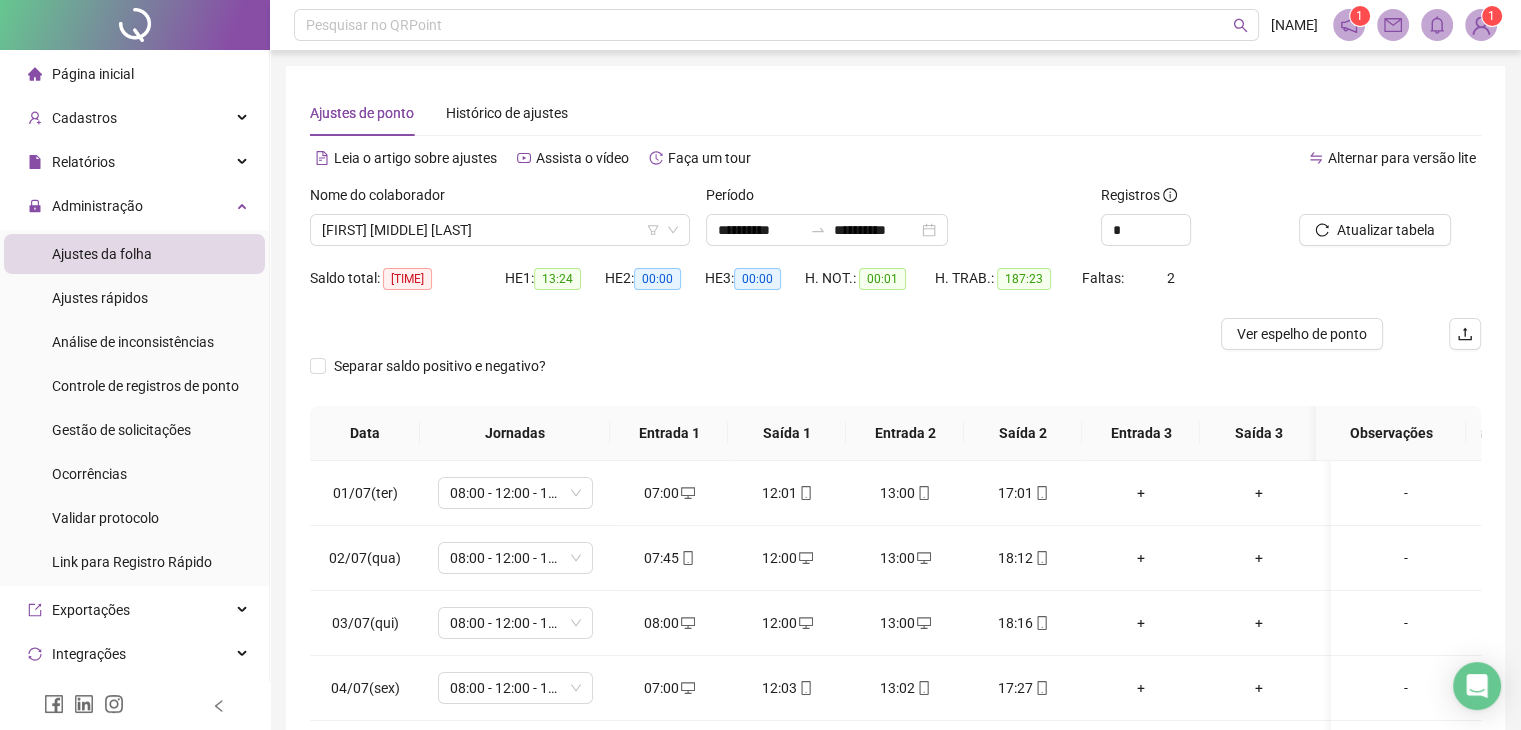 scroll, scrollTop: 268, scrollLeft: 0, axis: vertical 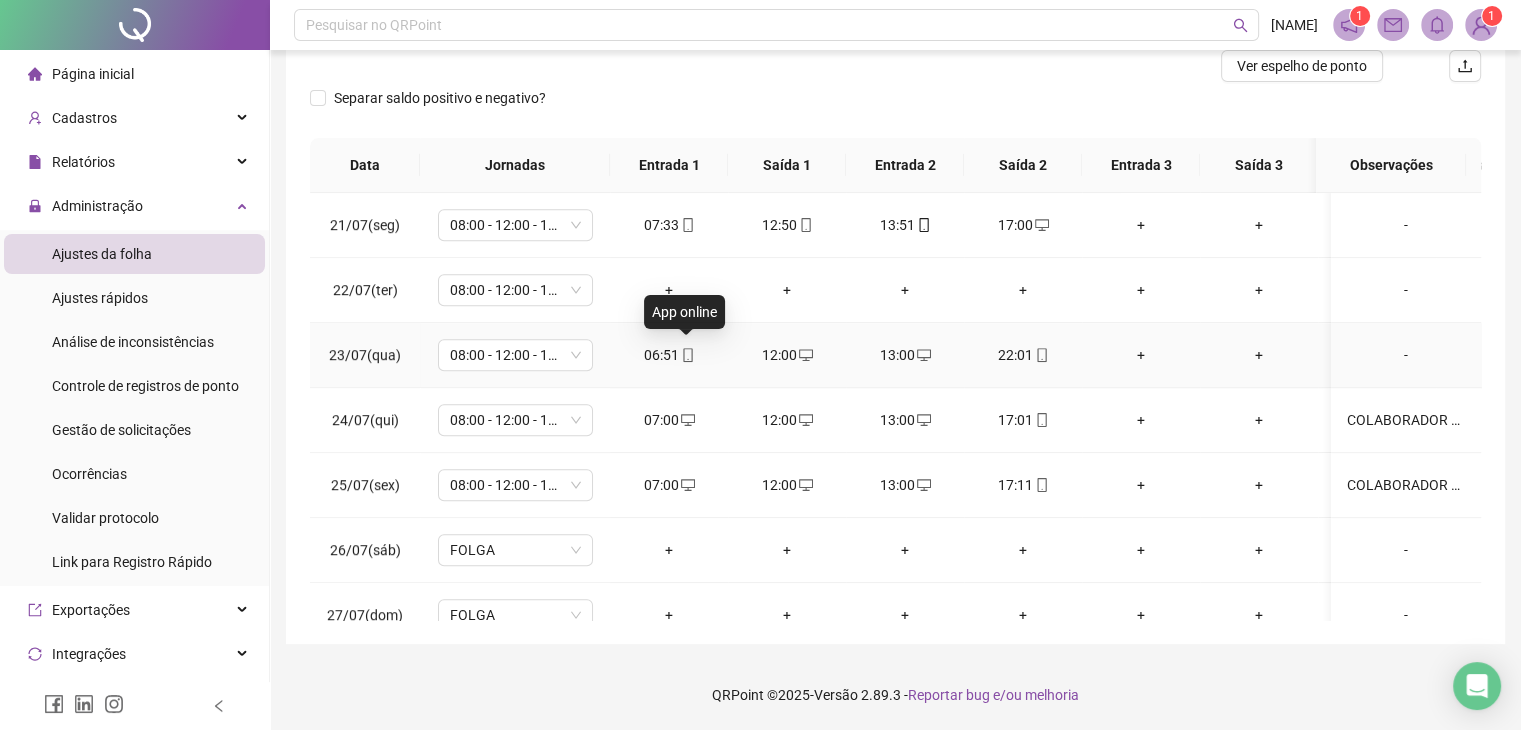 click 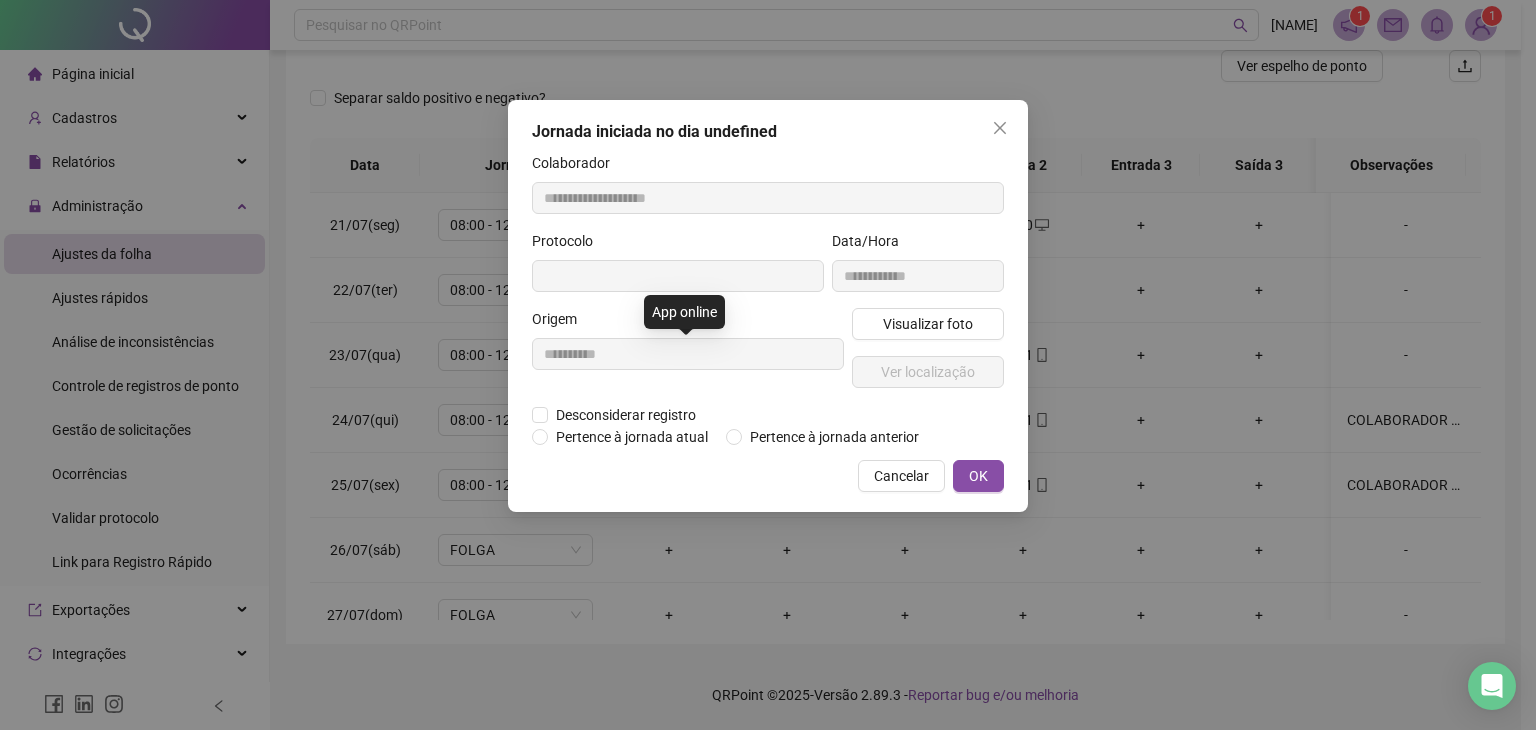 type on "**********" 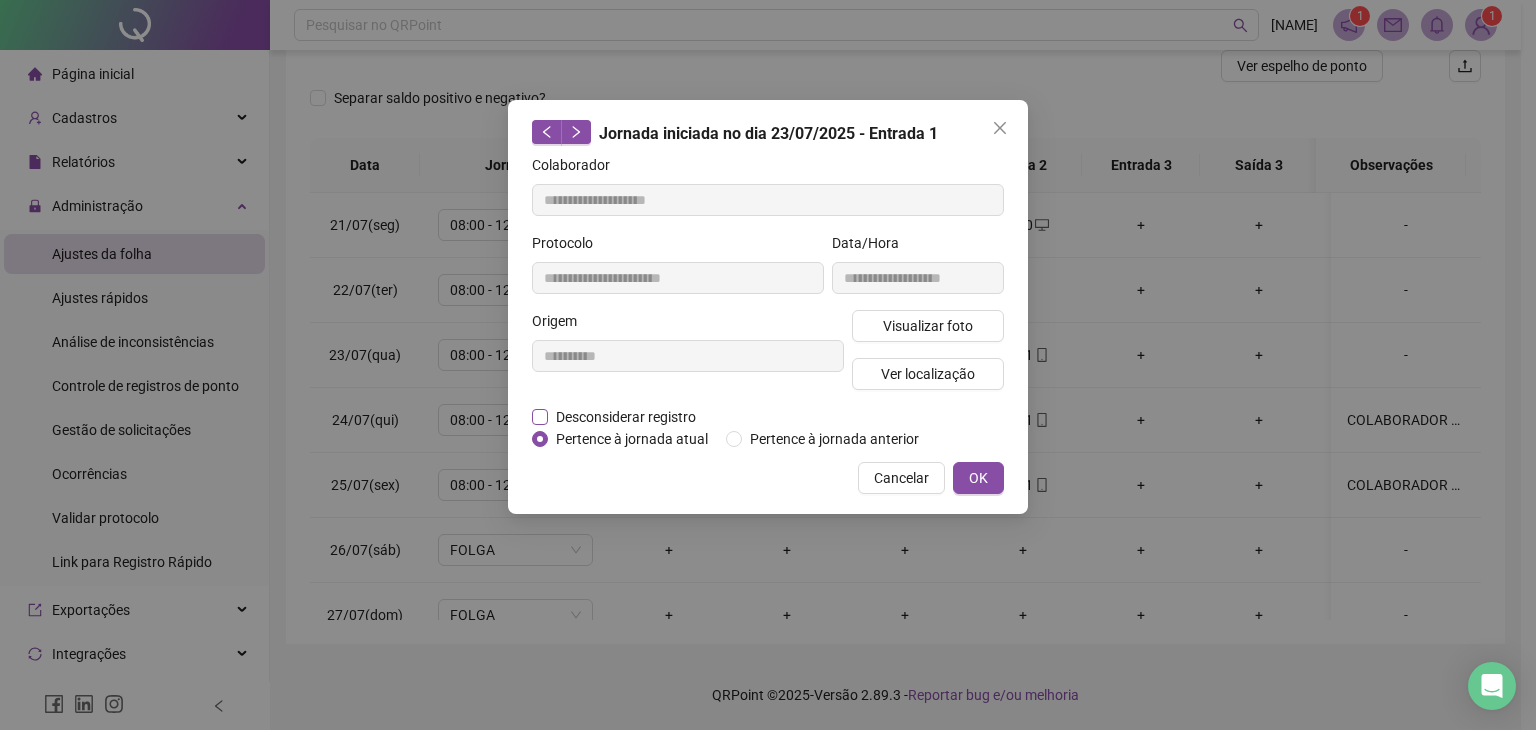 click on "Desconsiderar registro" at bounding box center [626, 417] 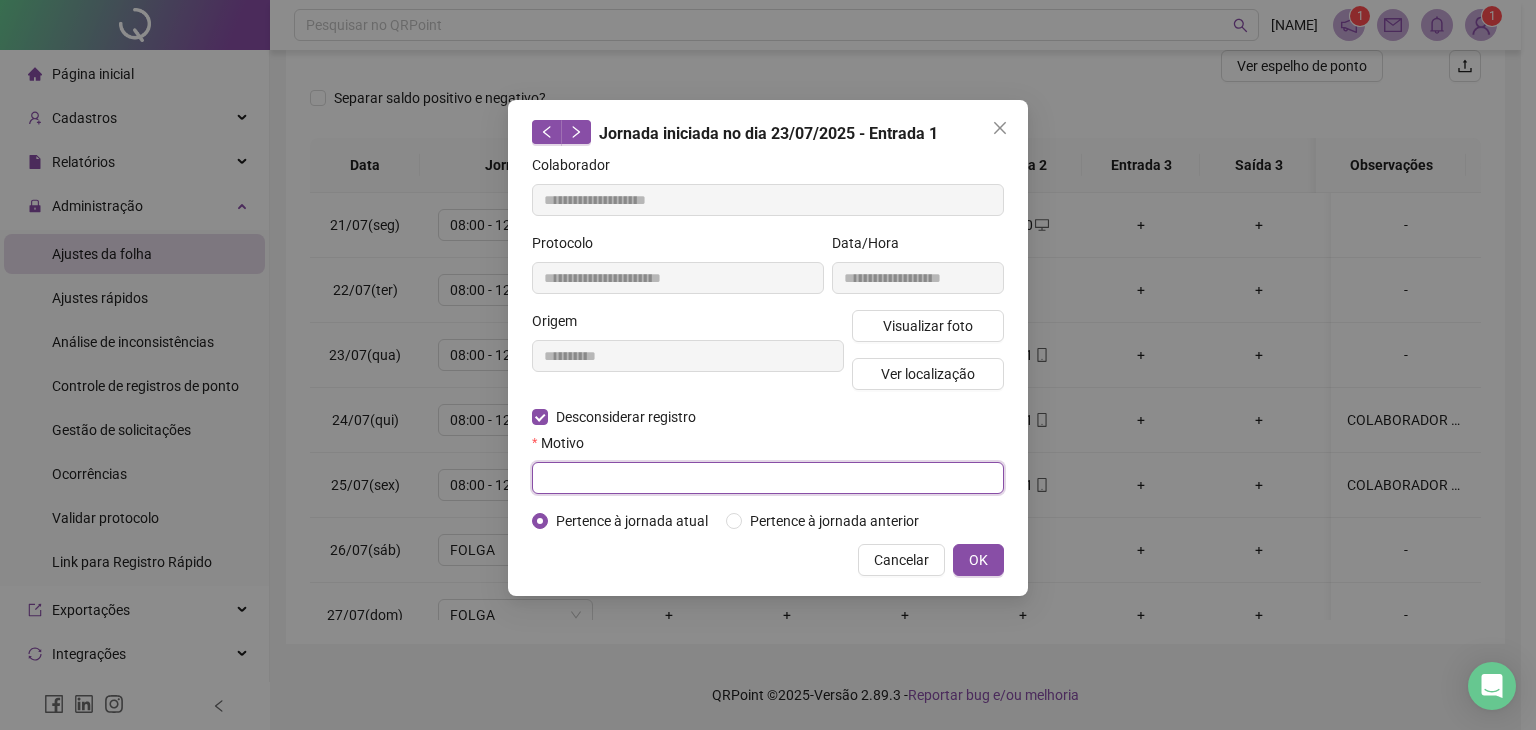 click at bounding box center [768, 478] 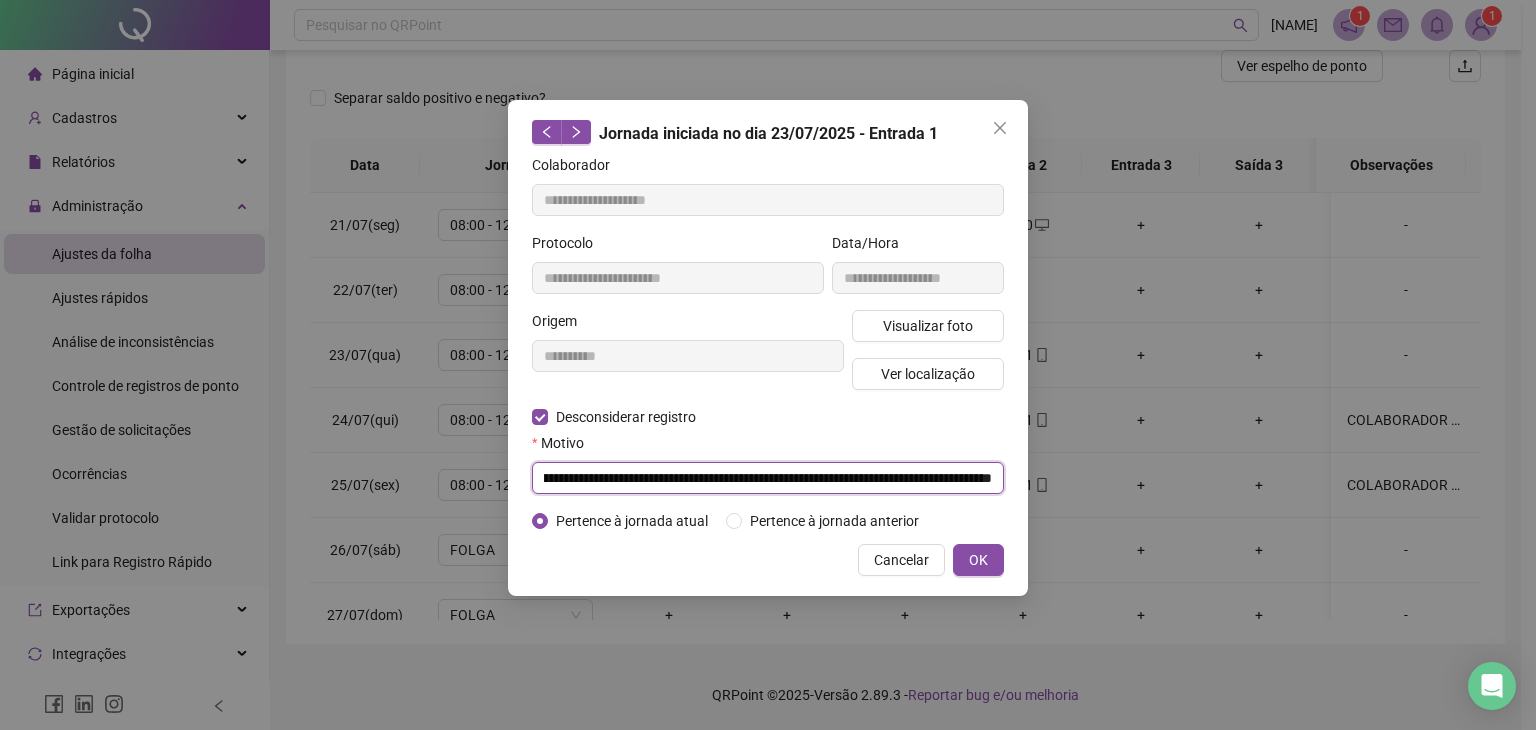 scroll, scrollTop: 0, scrollLeft: 427, axis: horizontal 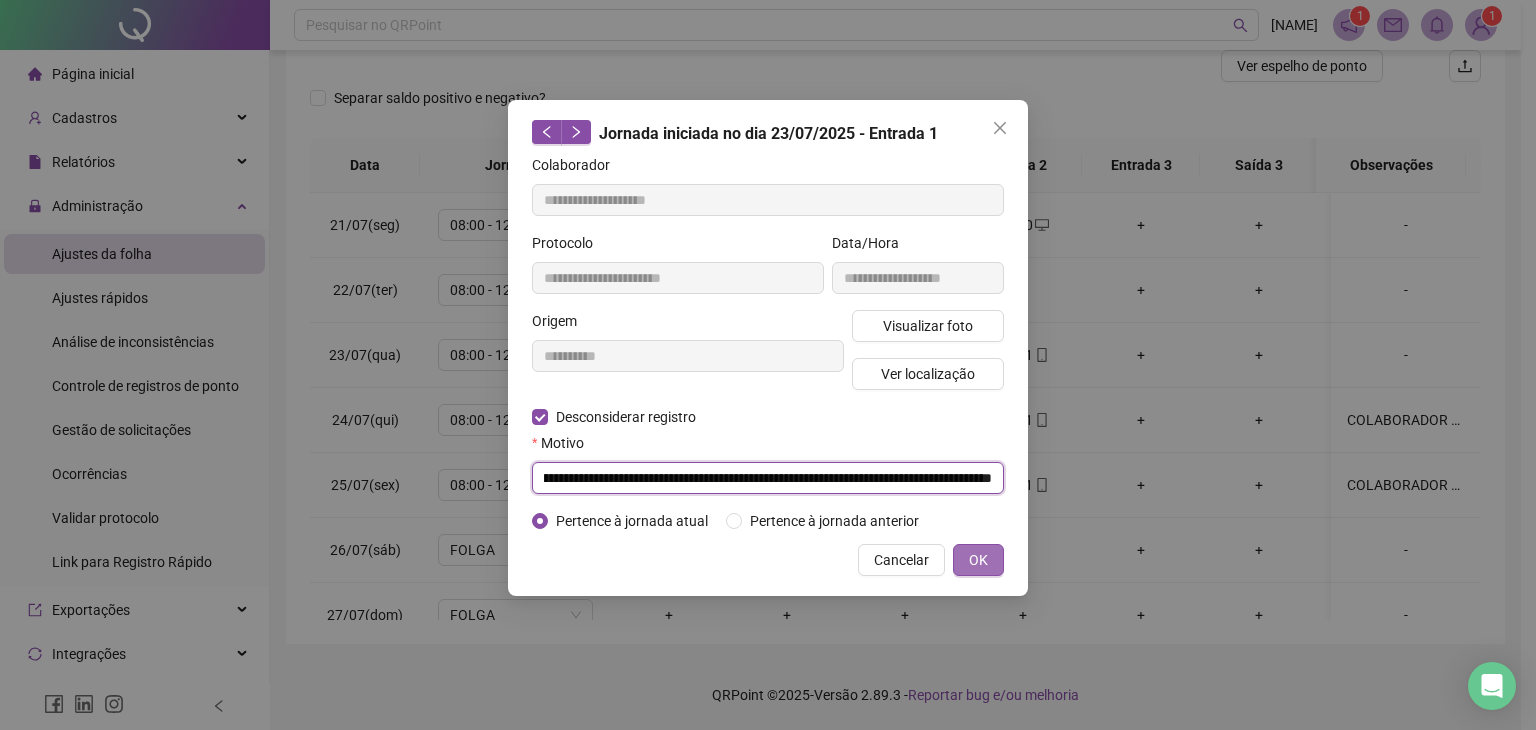 type on "**********" 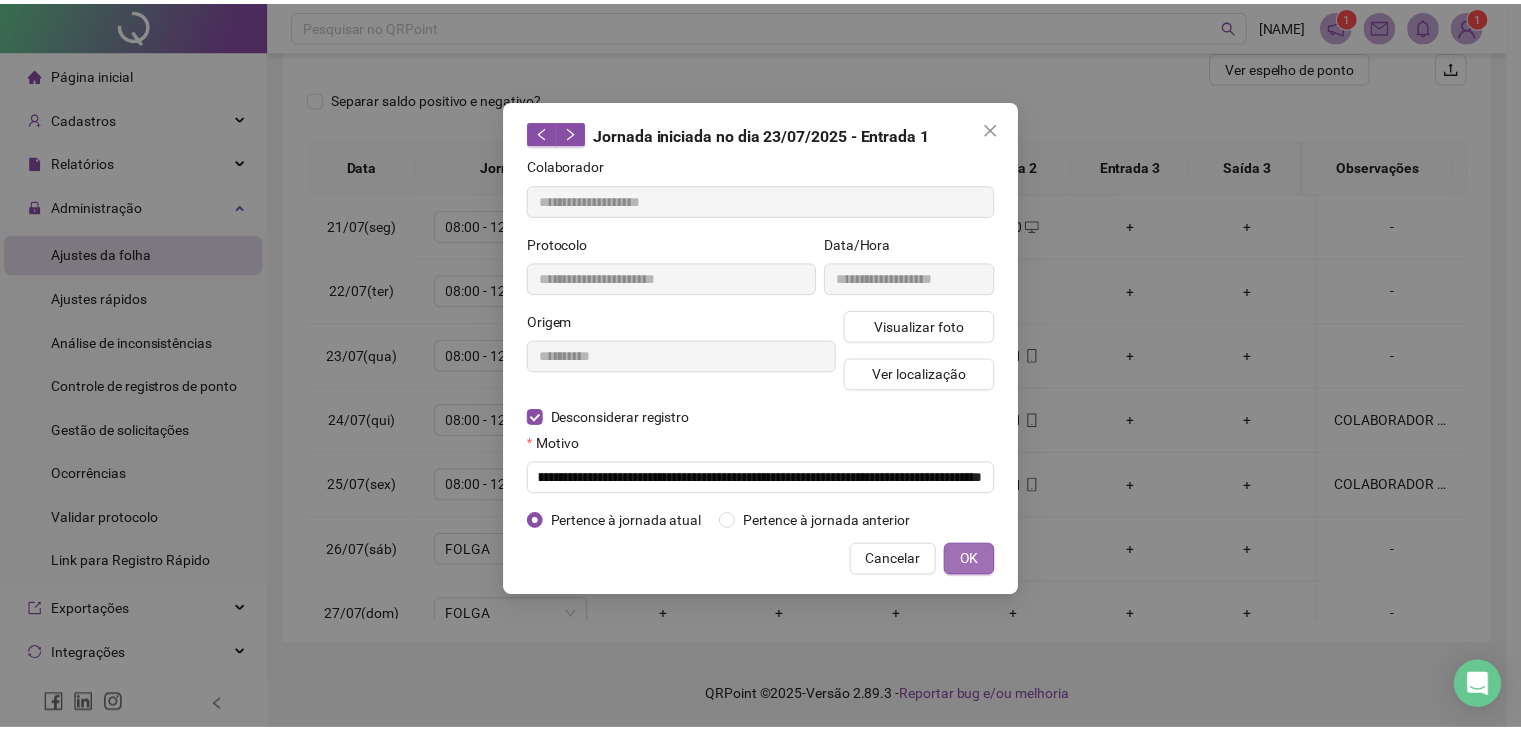 scroll, scrollTop: 0, scrollLeft: 0, axis: both 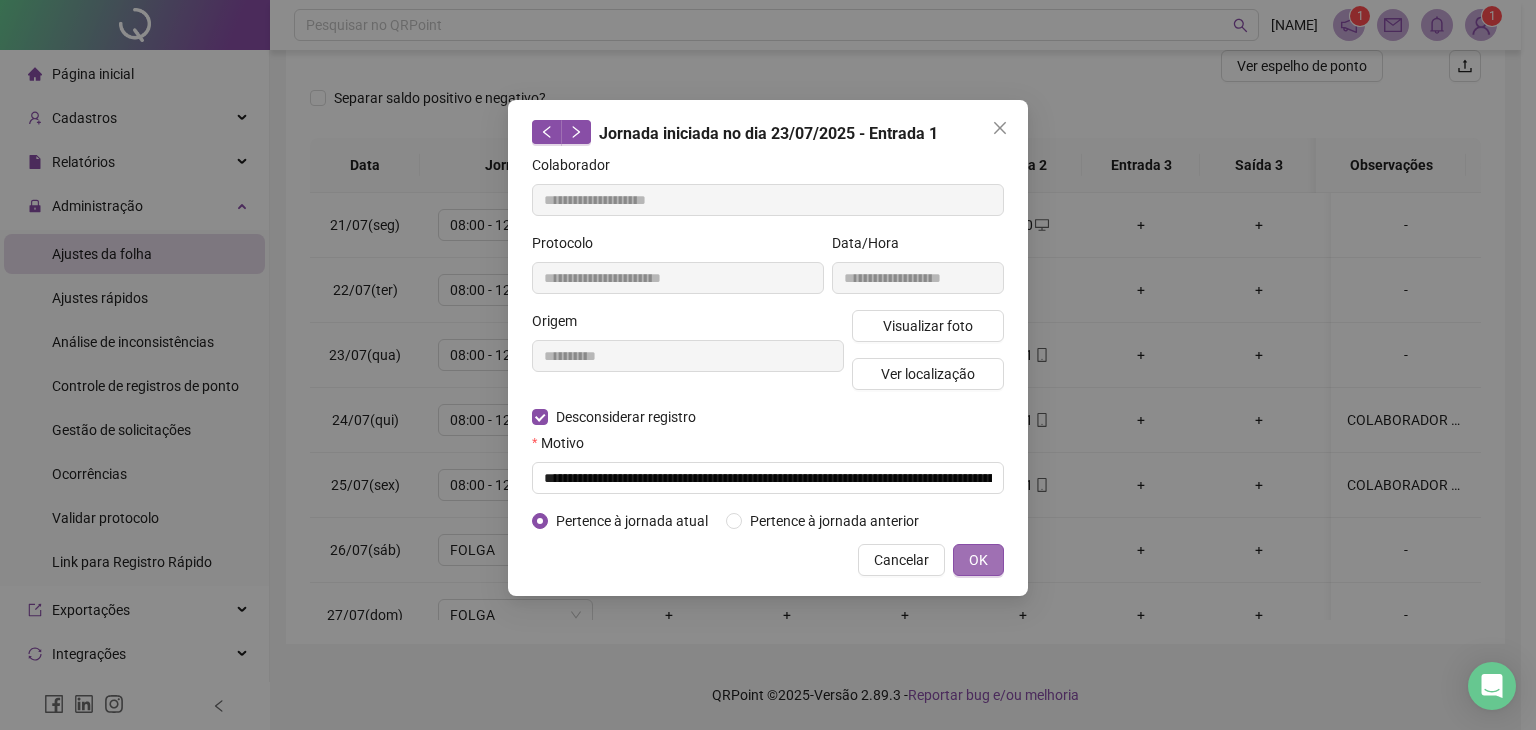 click on "OK" at bounding box center [978, 560] 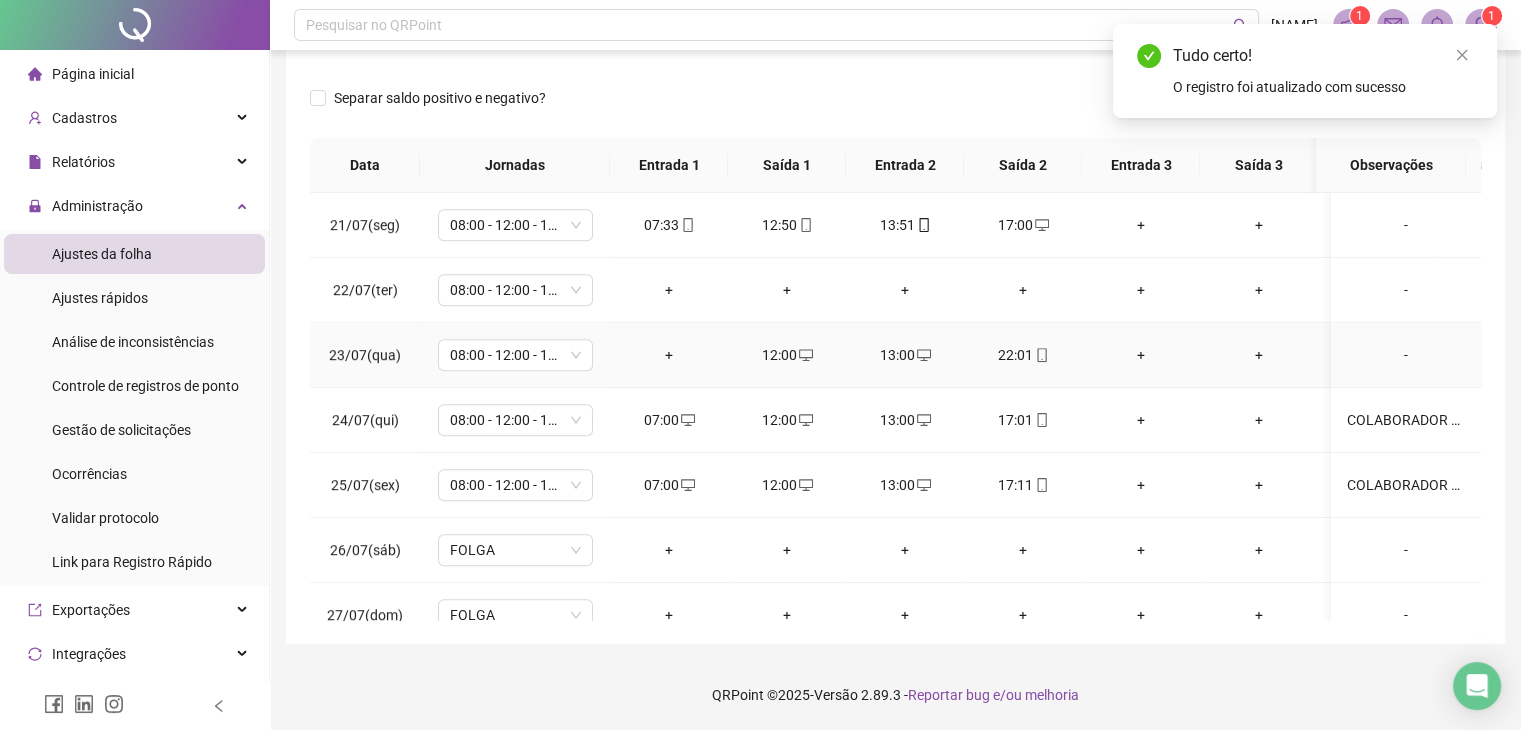 click on "+" at bounding box center [669, 355] 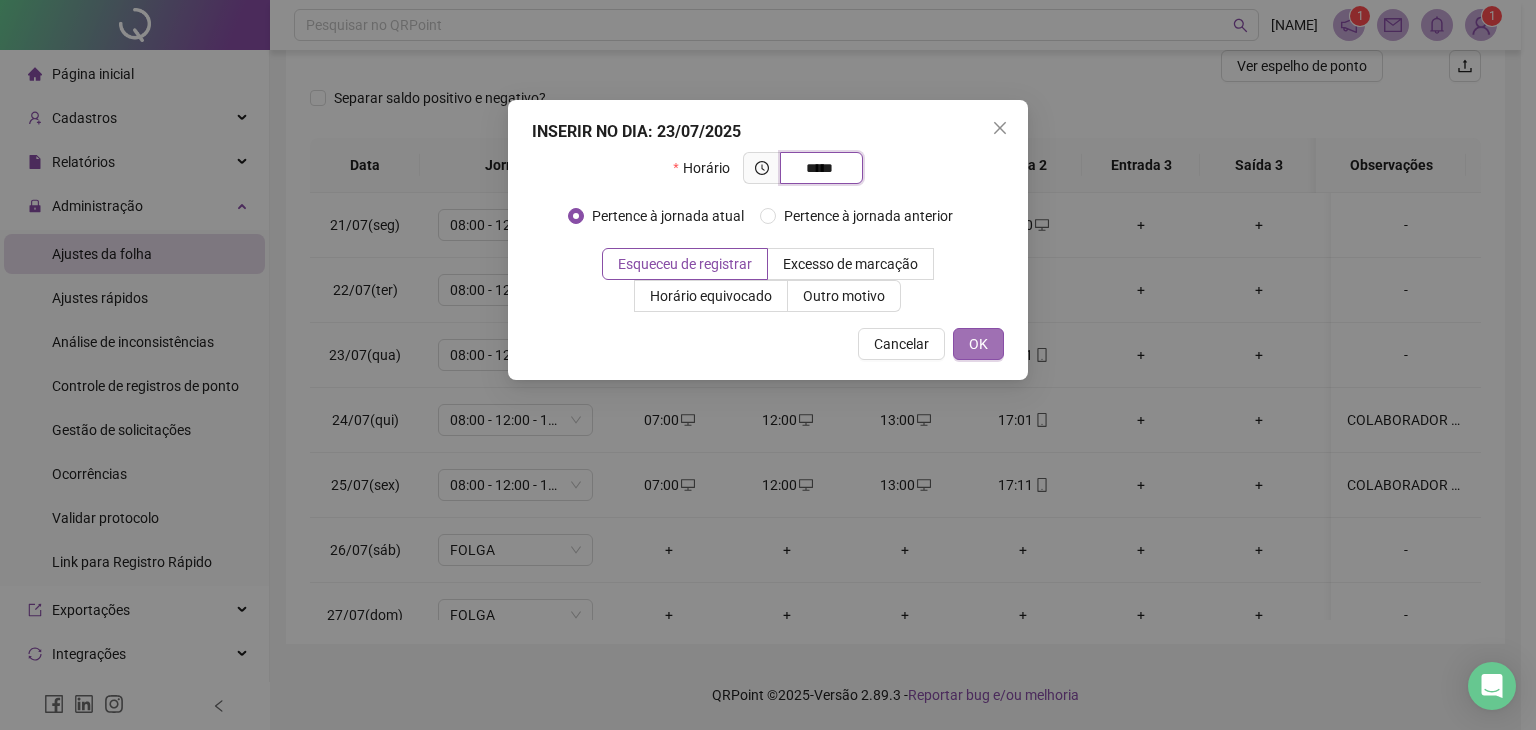 type on "*****" 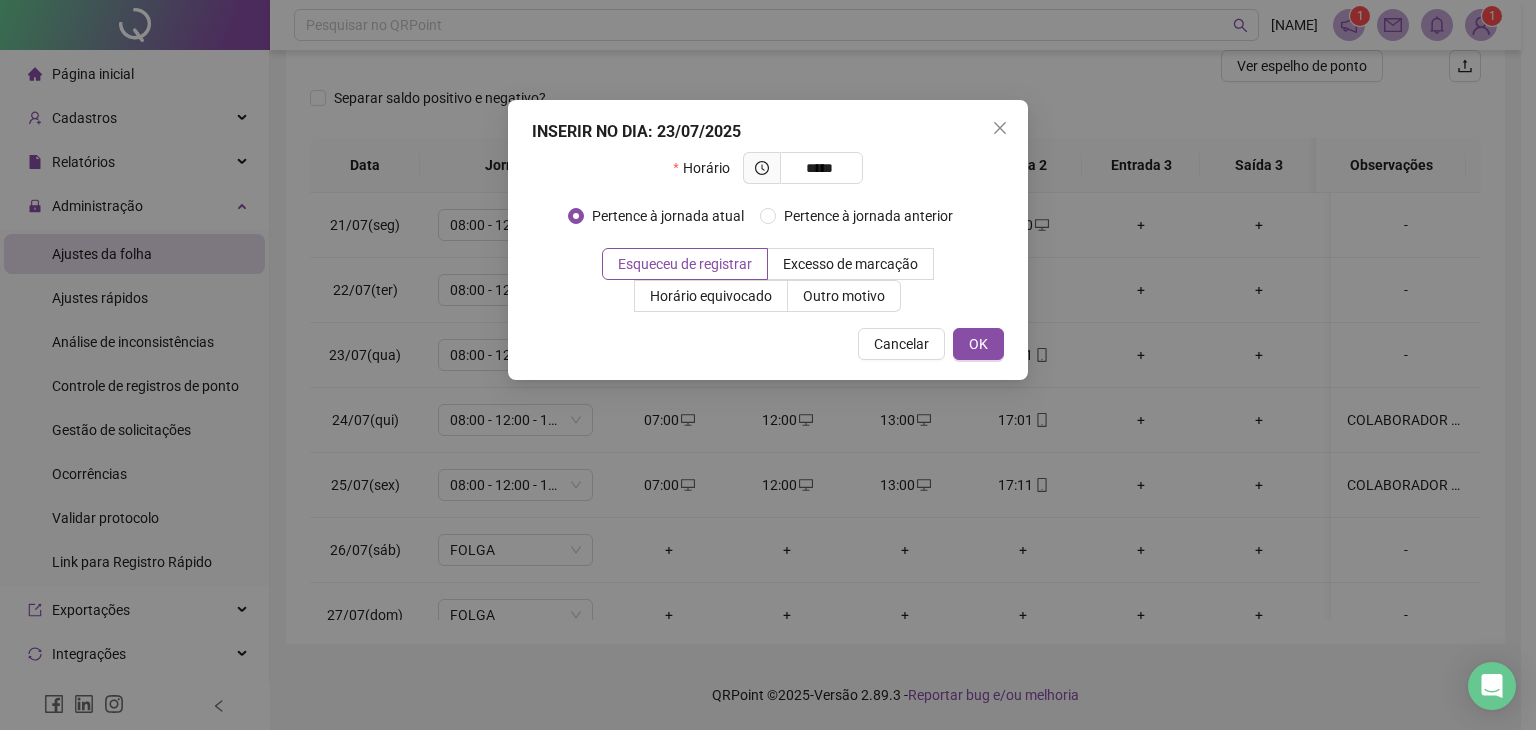 drag, startPoint x: 1002, startPoint y: 355, endPoint x: 988, endPoint y: 363, distance: 16.124516 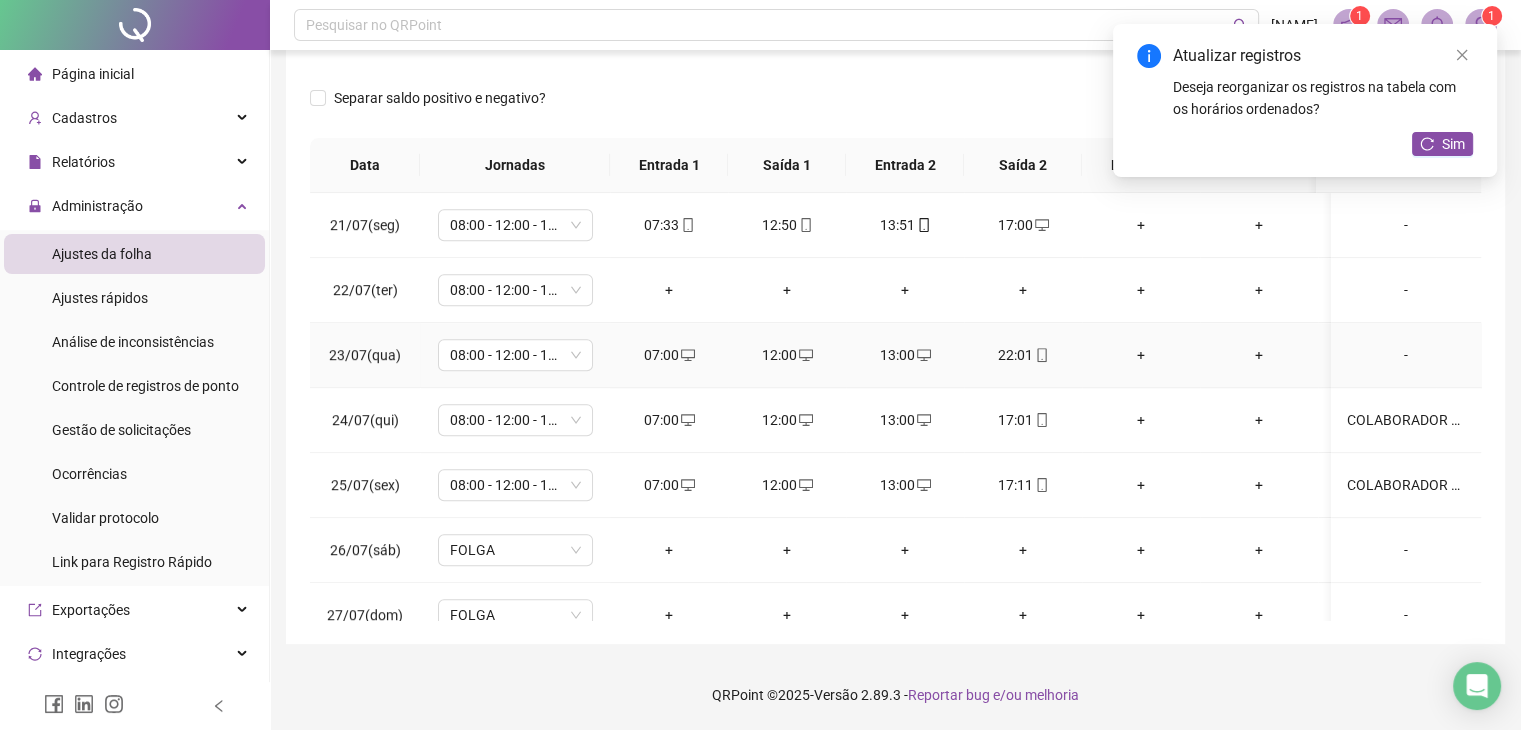 click 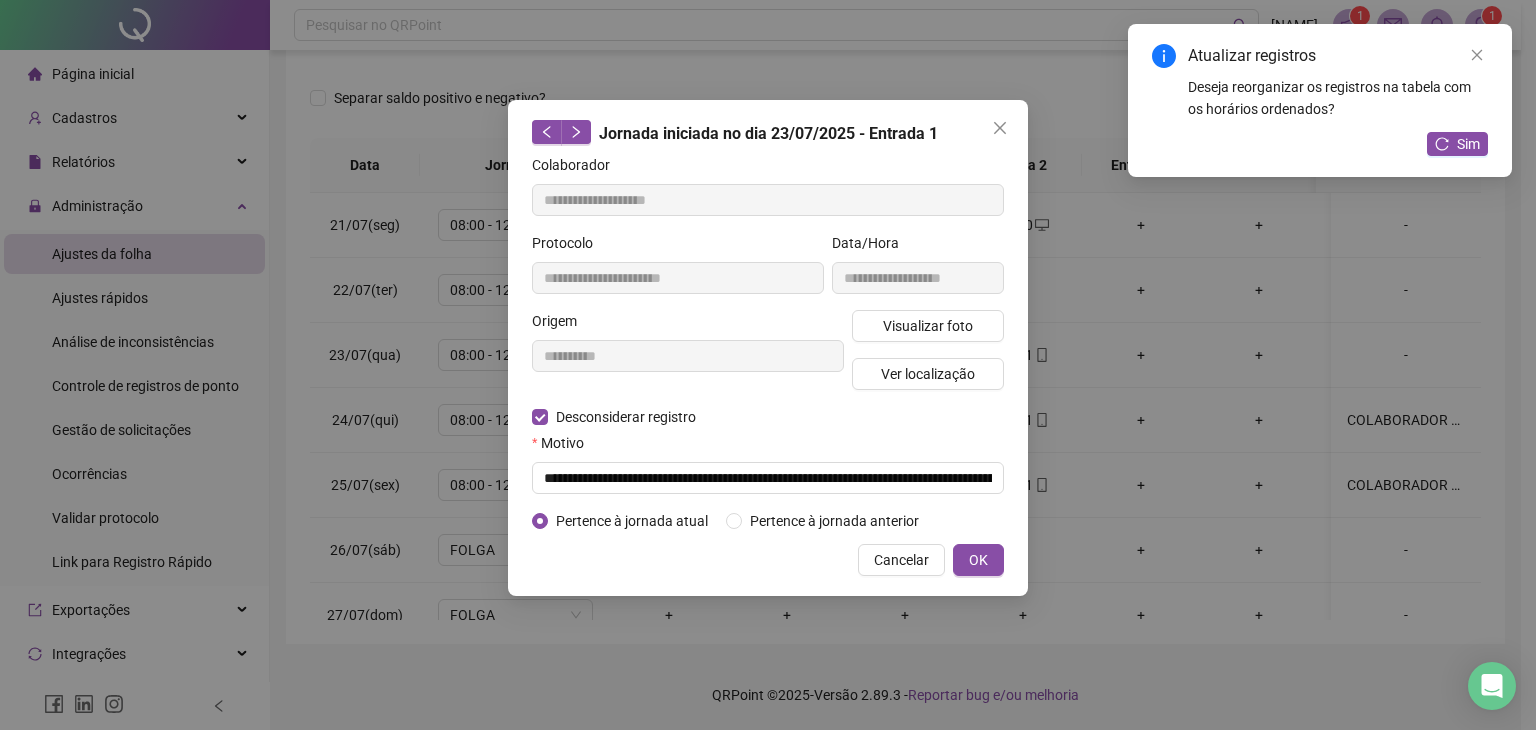 type on "**********" 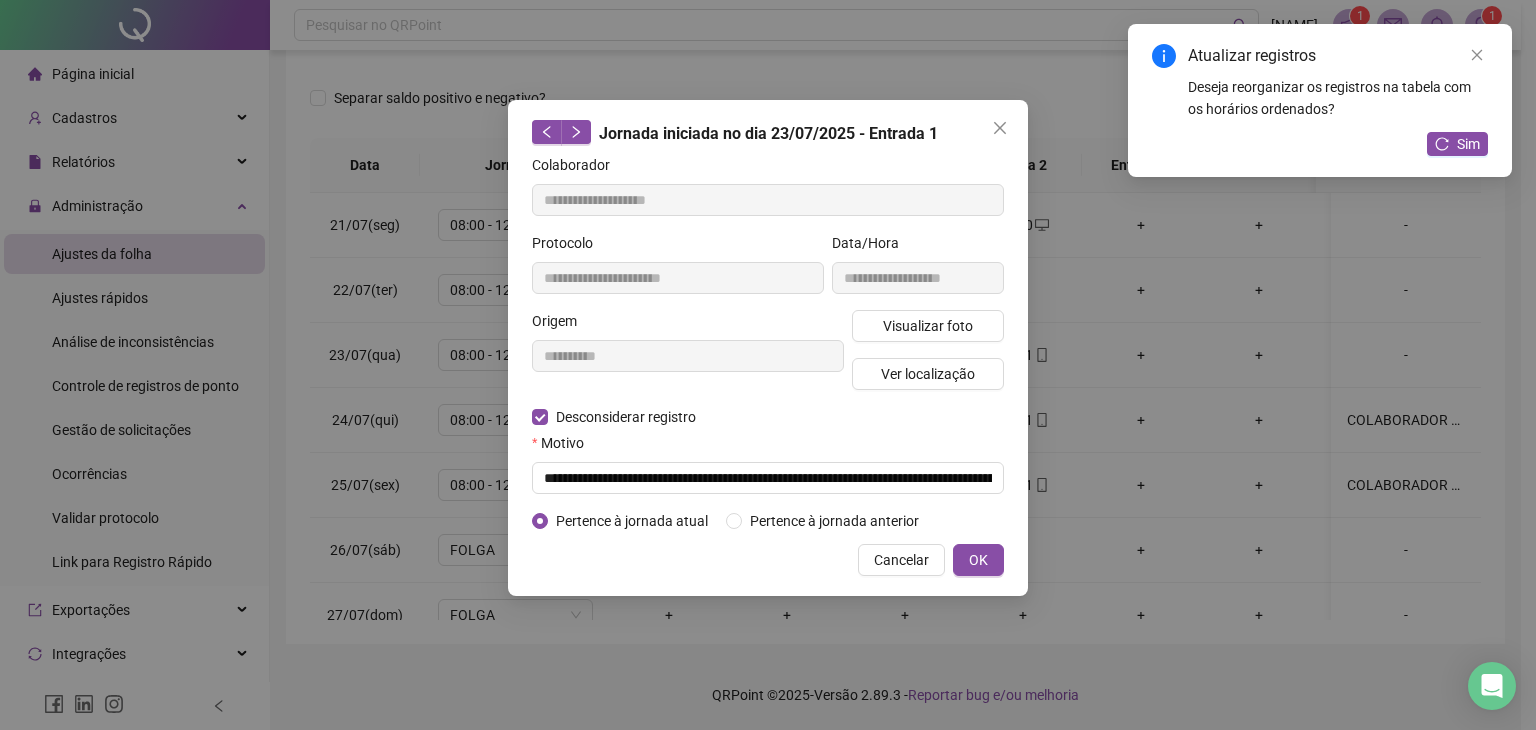 type on "**********" 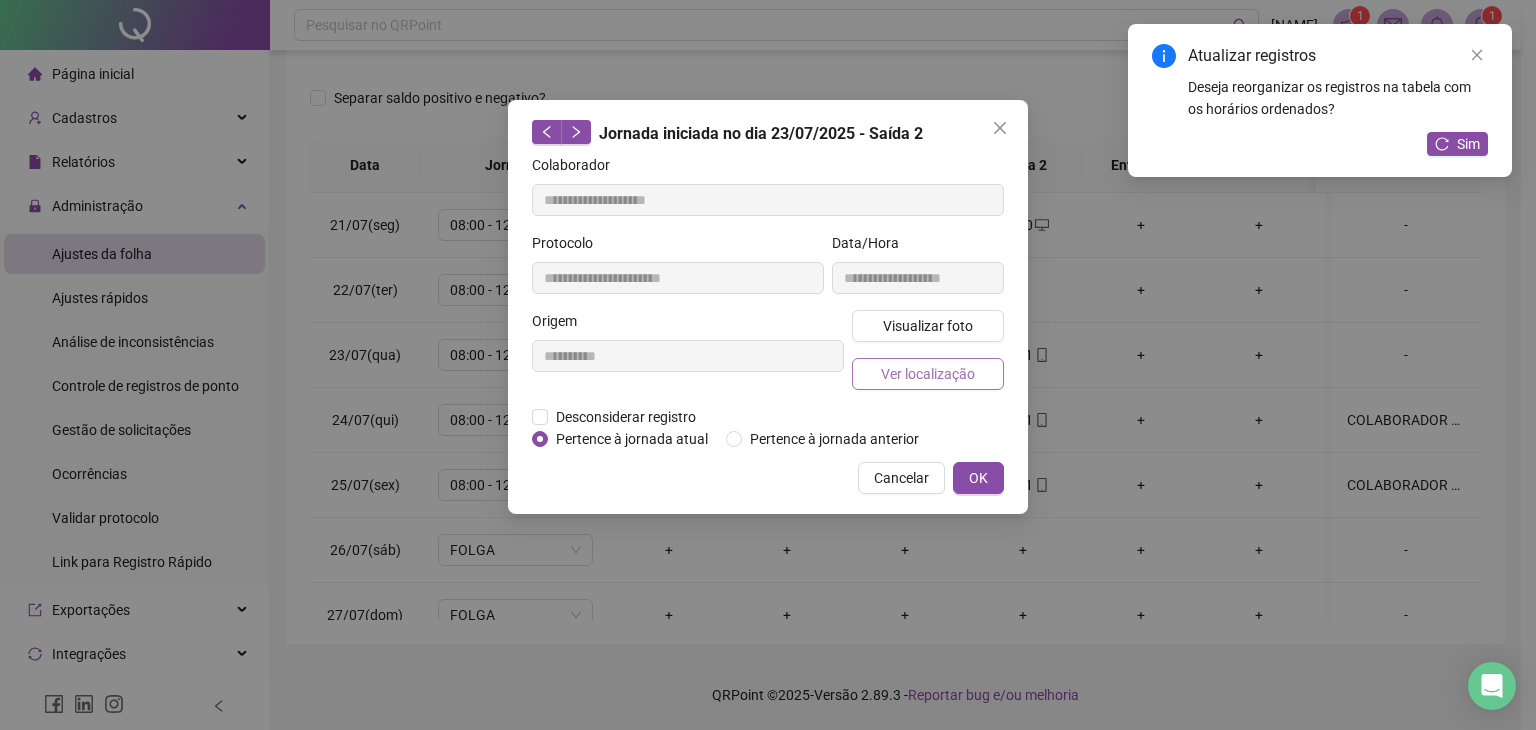 click on "Ver localização" at bounding box center (928, 374) 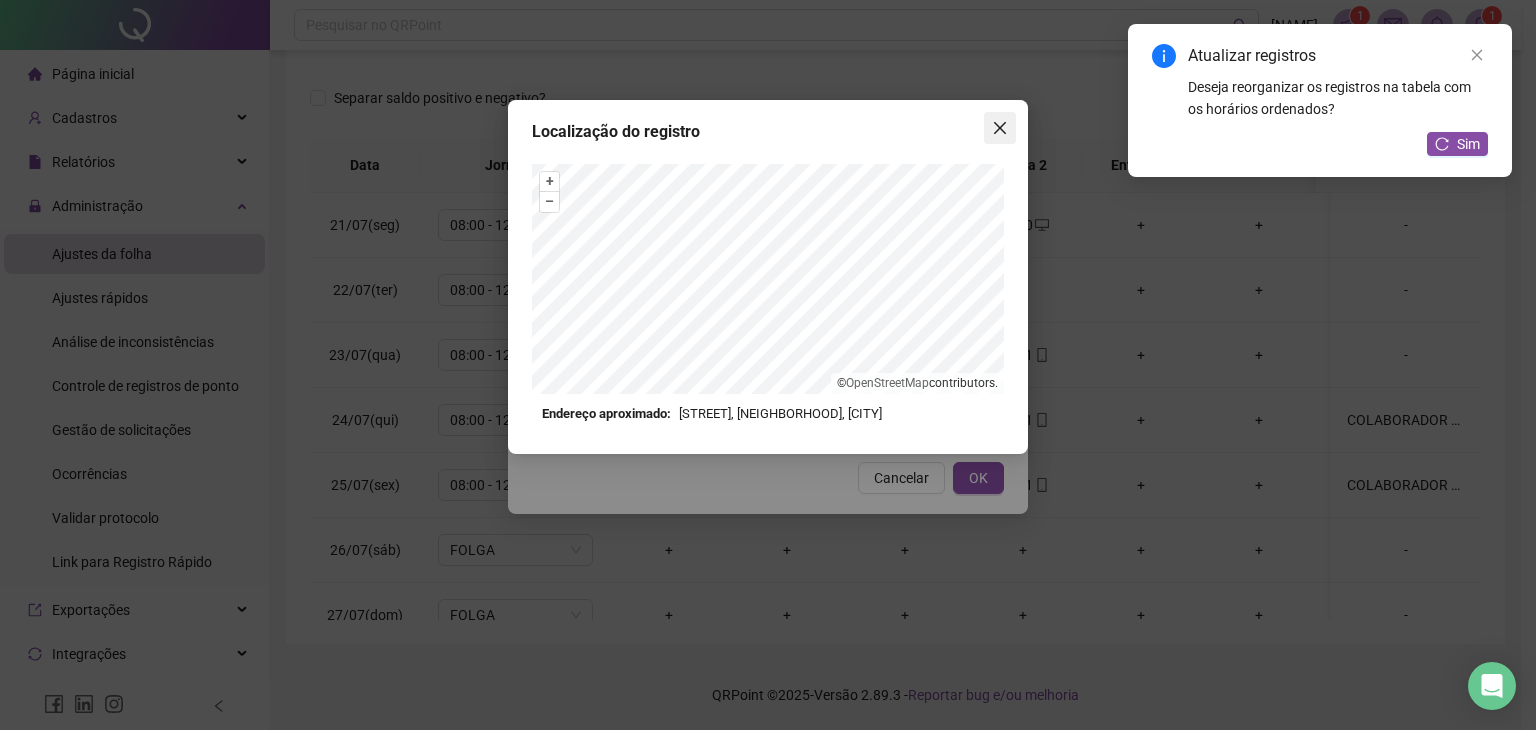 click 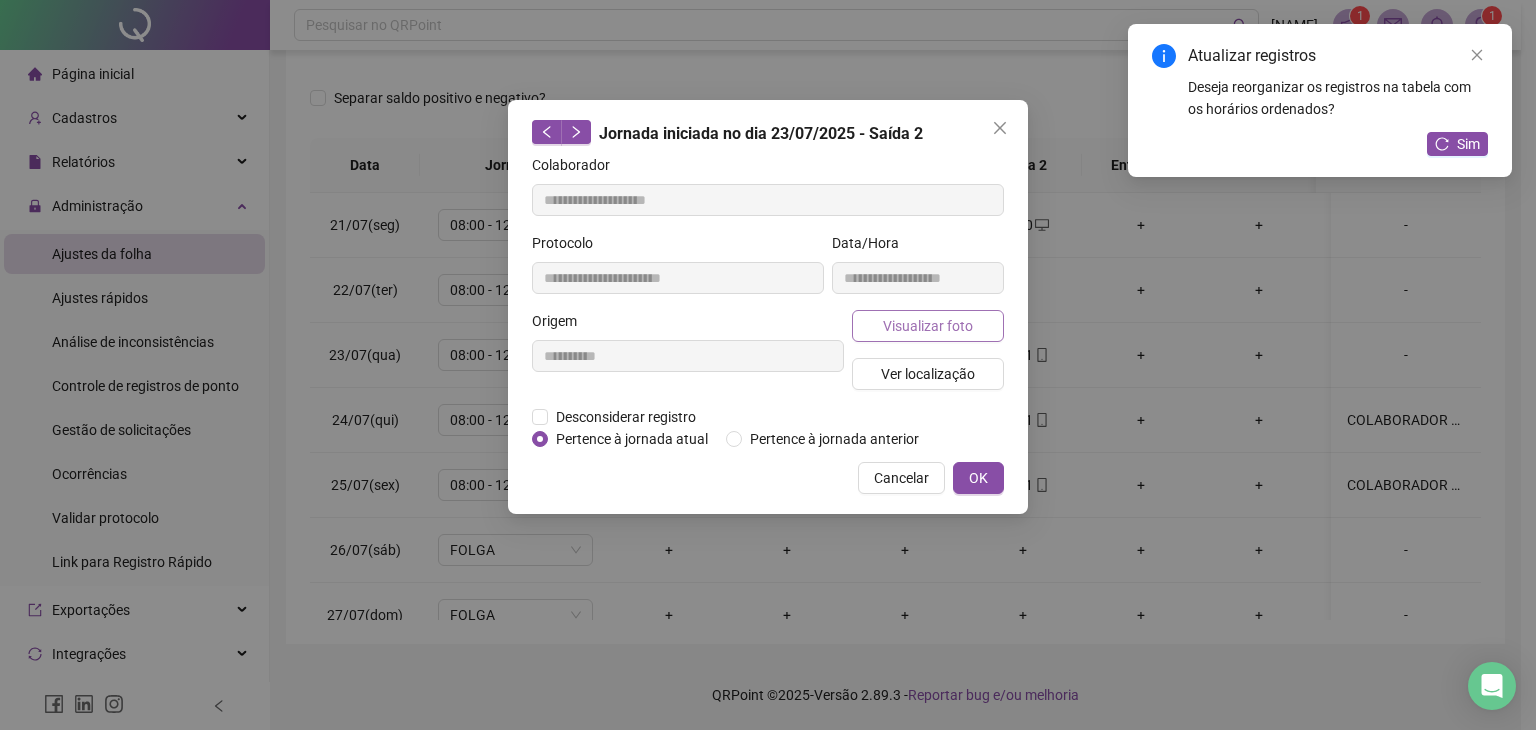 click on "Visualizar foto" at bounding box center [928, 326] 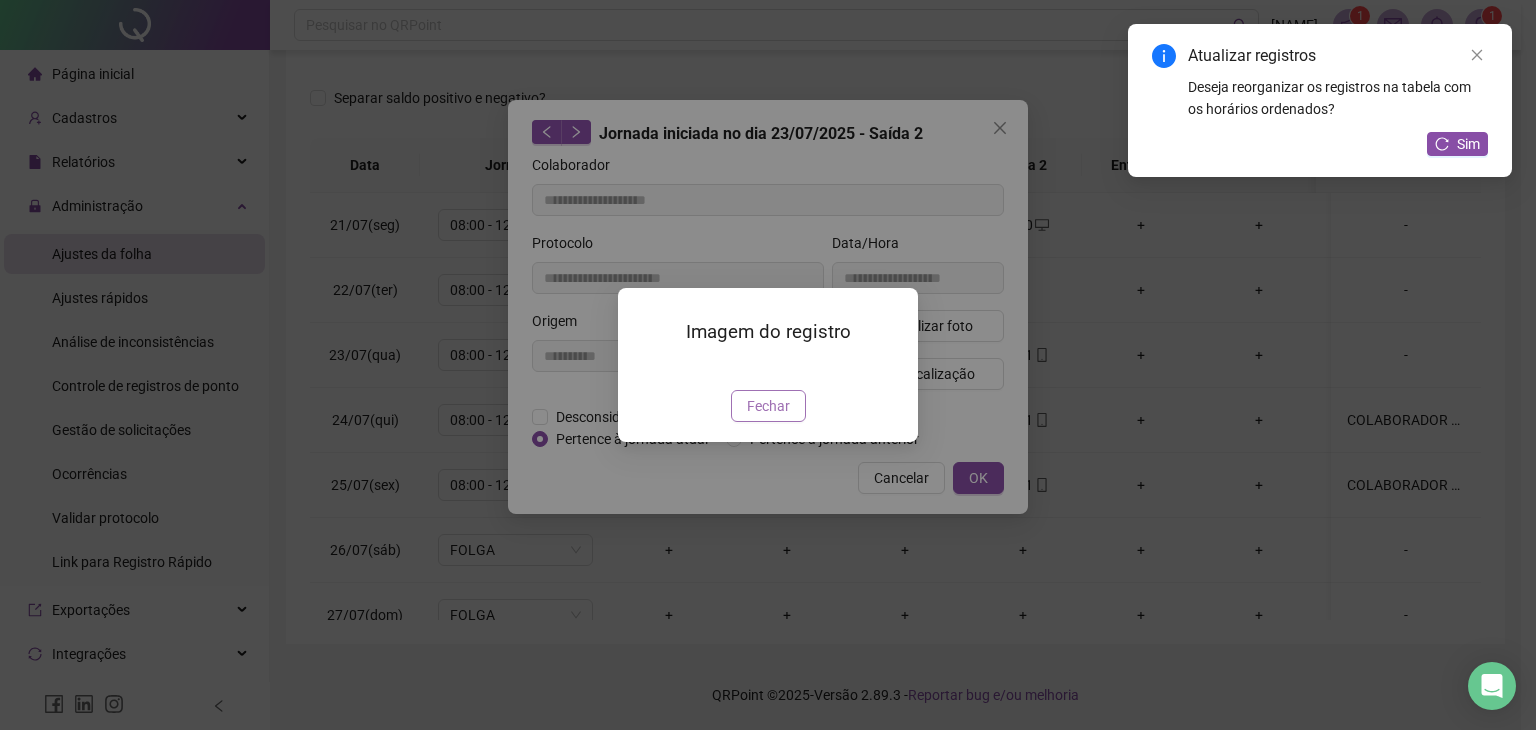 click on "Fechar" at bounding box center [768, 406] 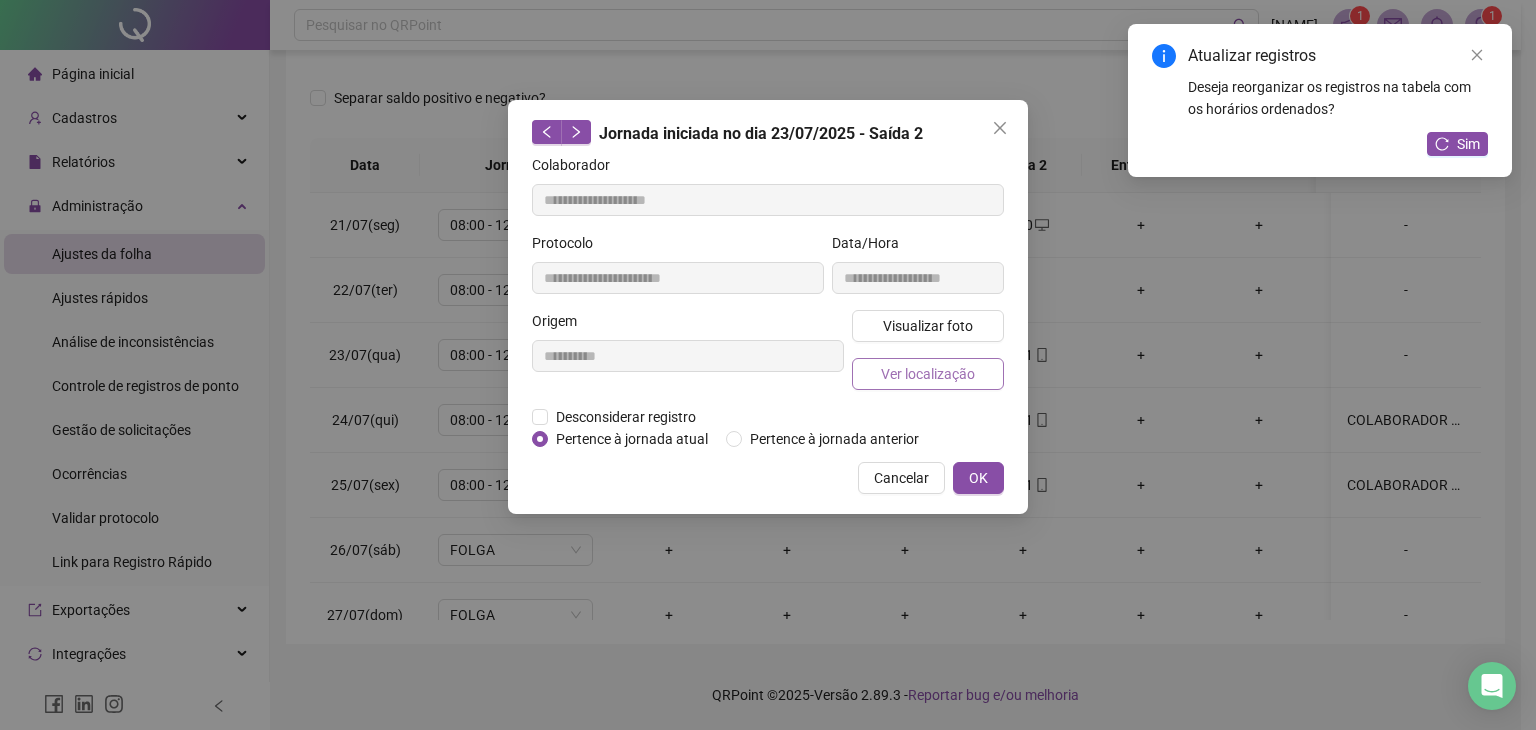drag, startPoint x: 968, startPoint y: 396, endPoint x: 965, endPoint y: 382, distance: 14.3178215 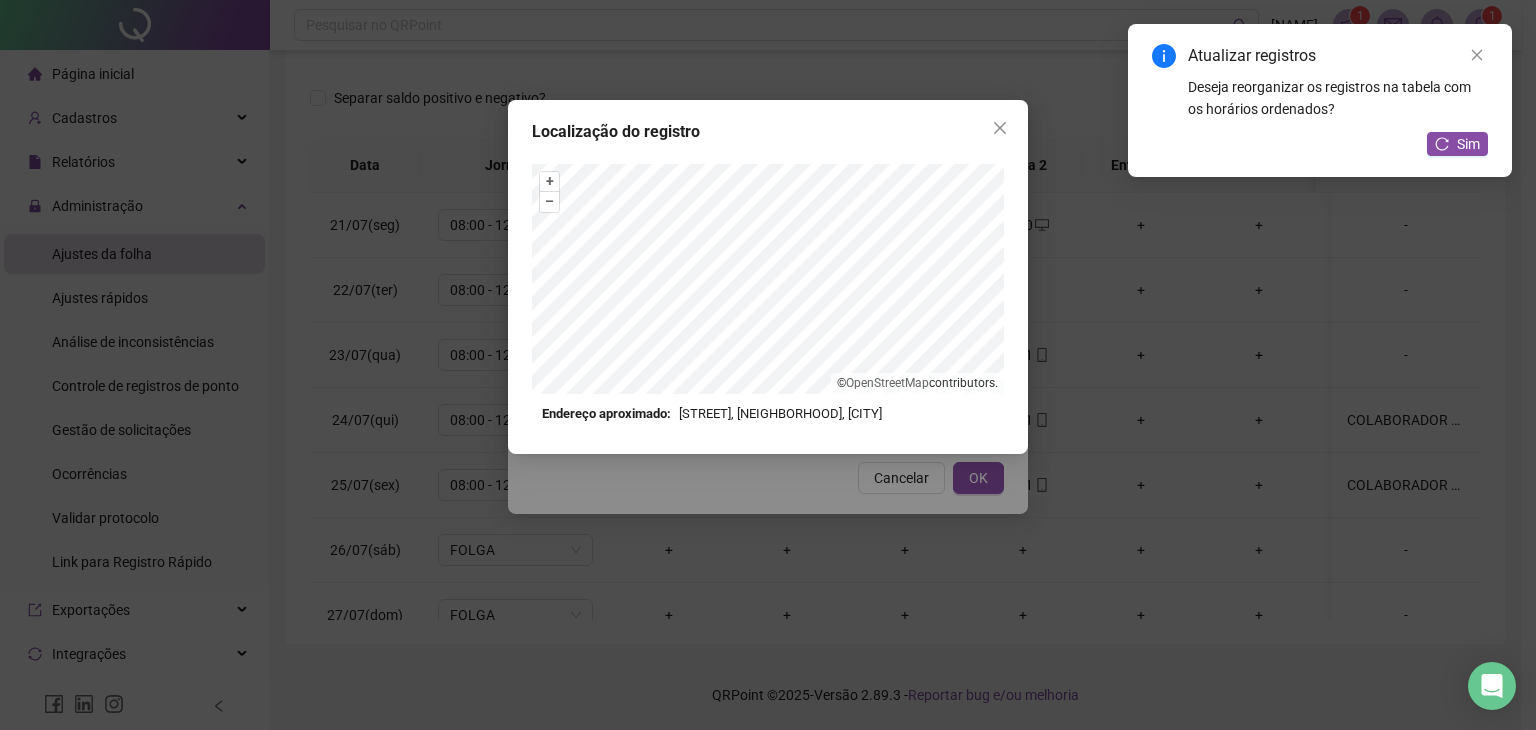 click on "Localização do registro" at bounding box center (768, 132) 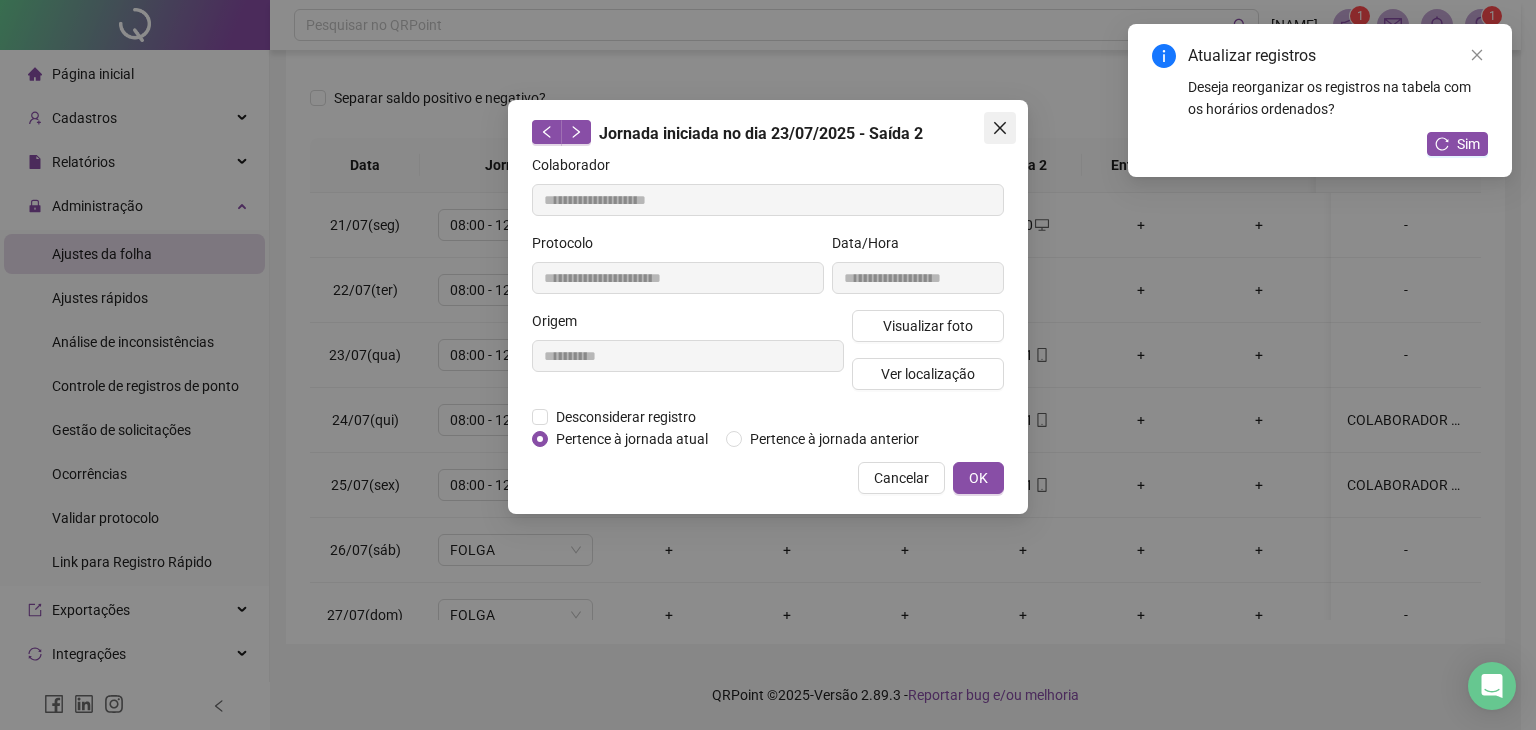 drag, startPoint x: 982, startPoint y: 140, endPoint x: 992, endPoint y: 135, distance: 11.18034 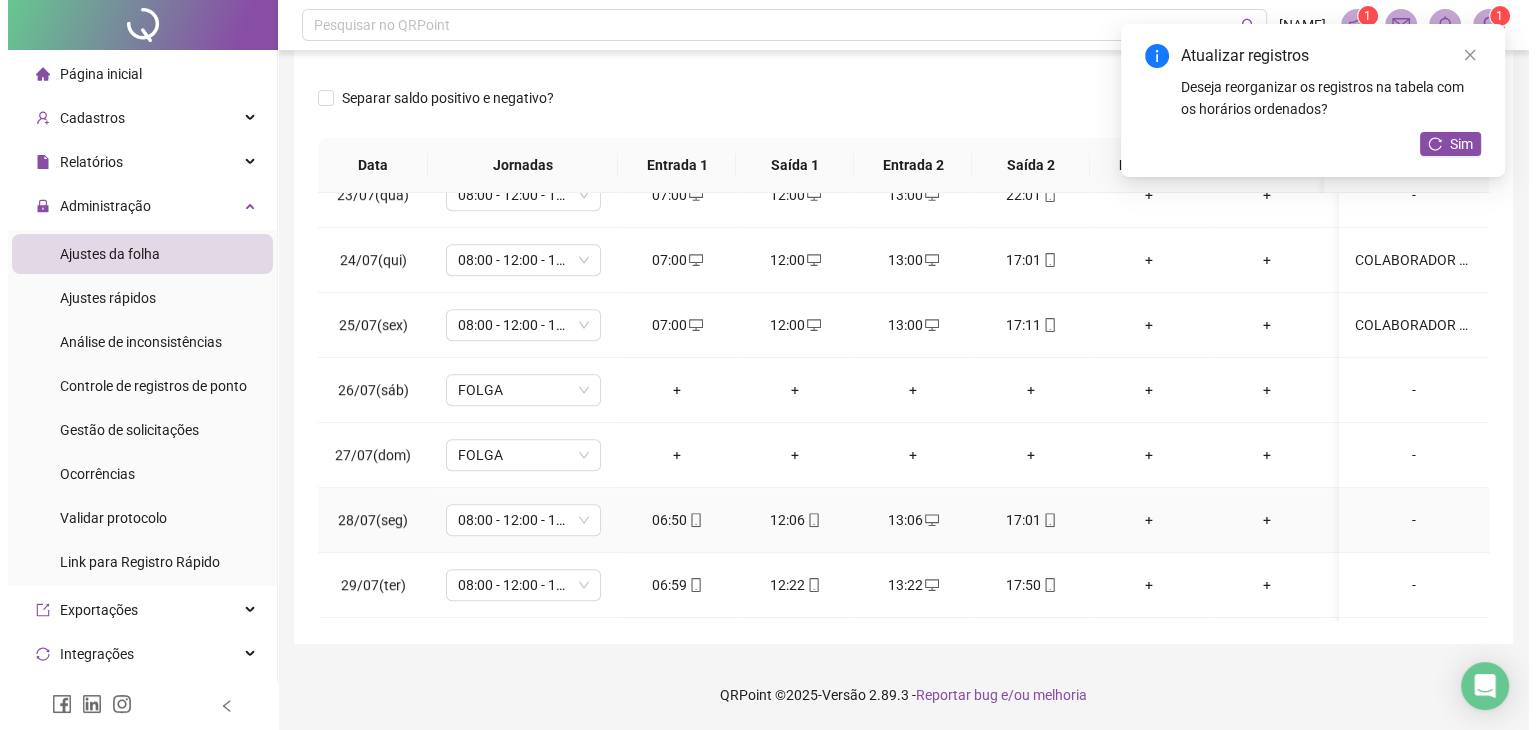 scroll, scrollTop: 1596, scrollLeft: 0, axis: vertical 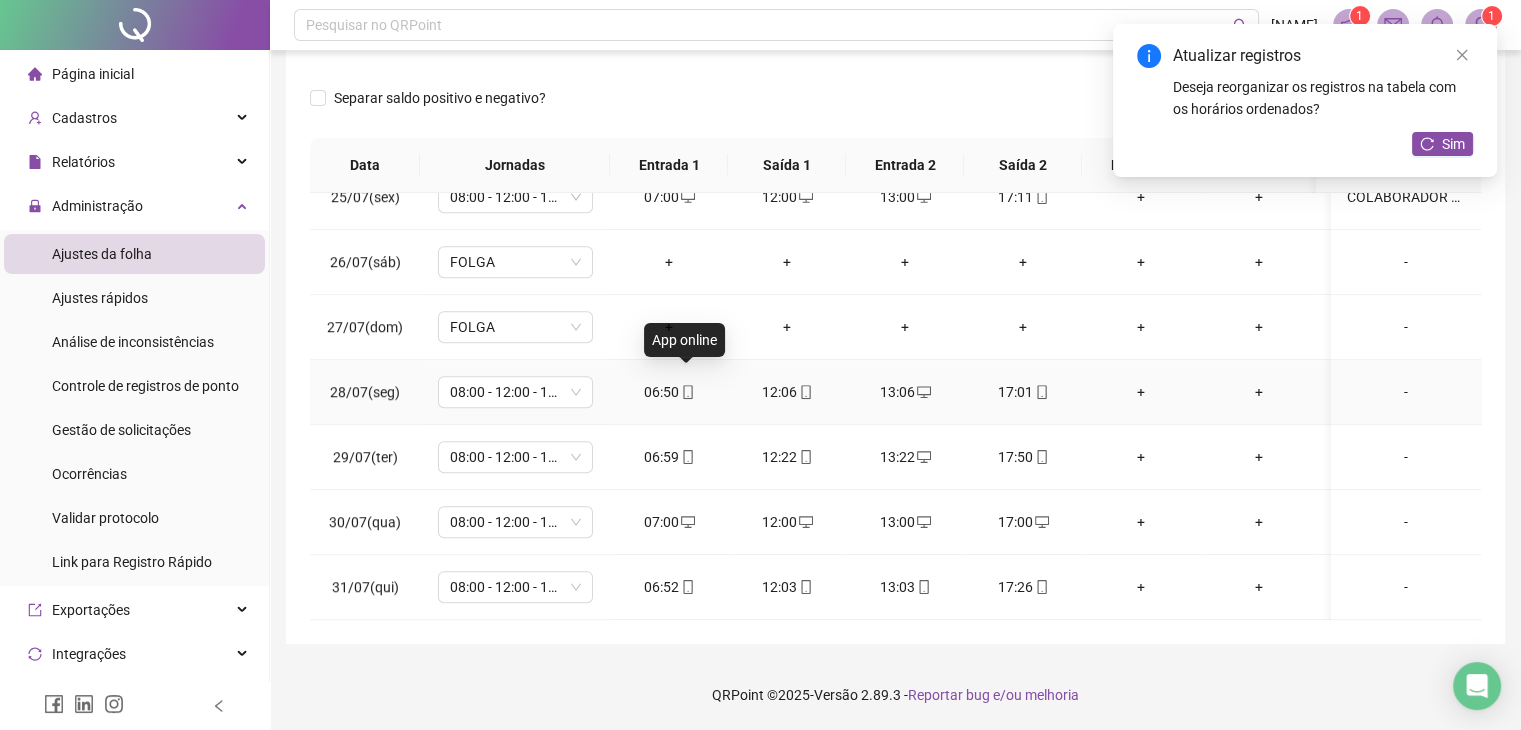 click 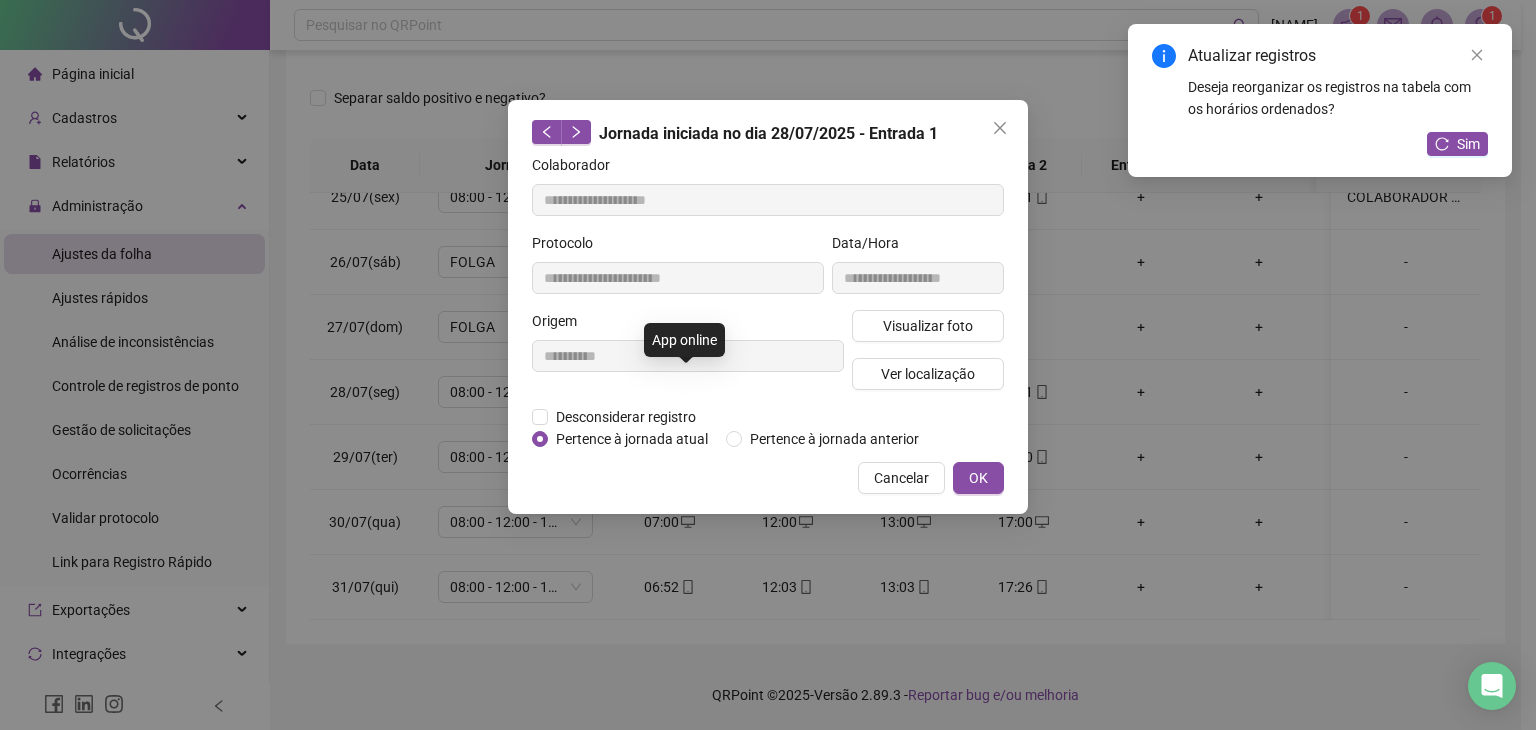 type on "**********" 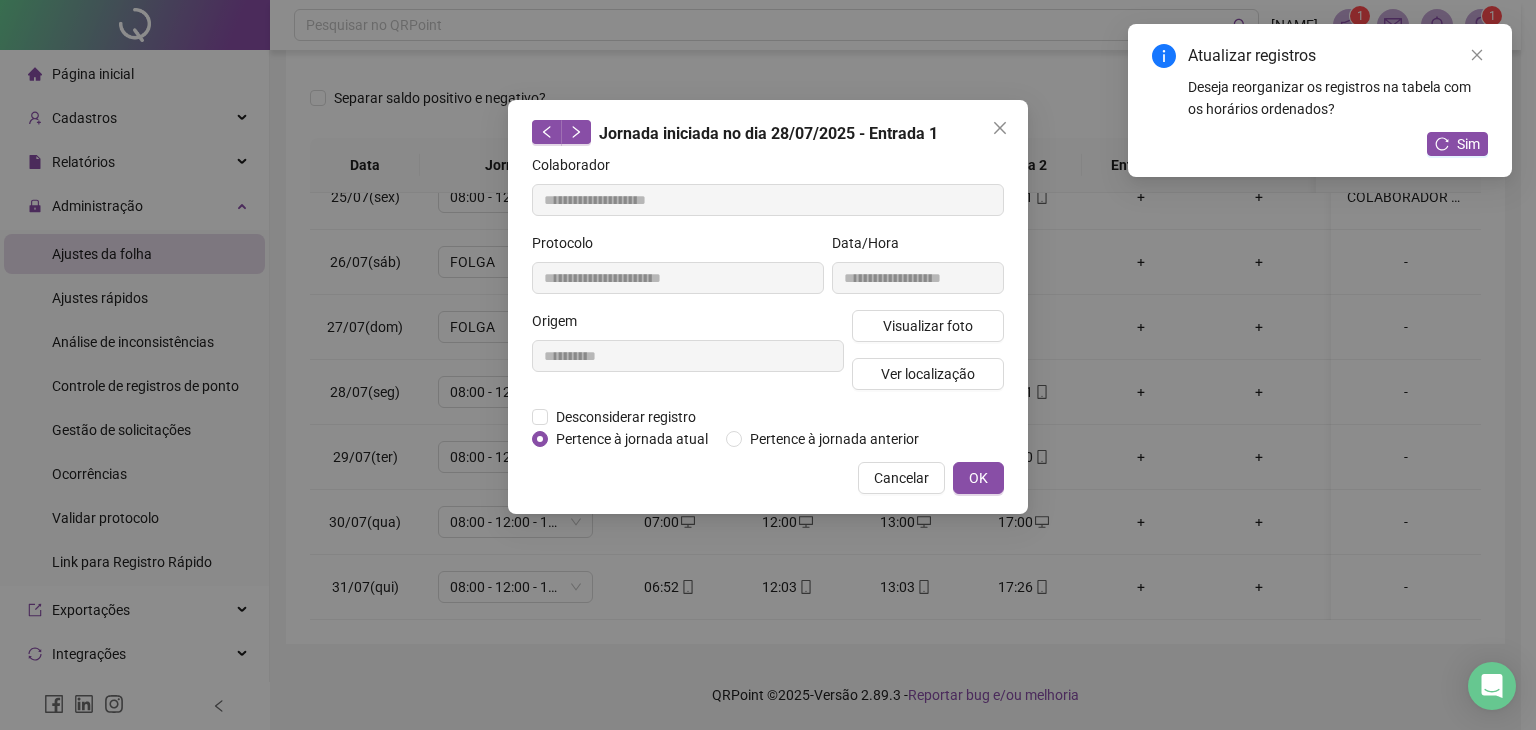 click on "Visualizar foto Ver localização" at bounding box center [928, 358] 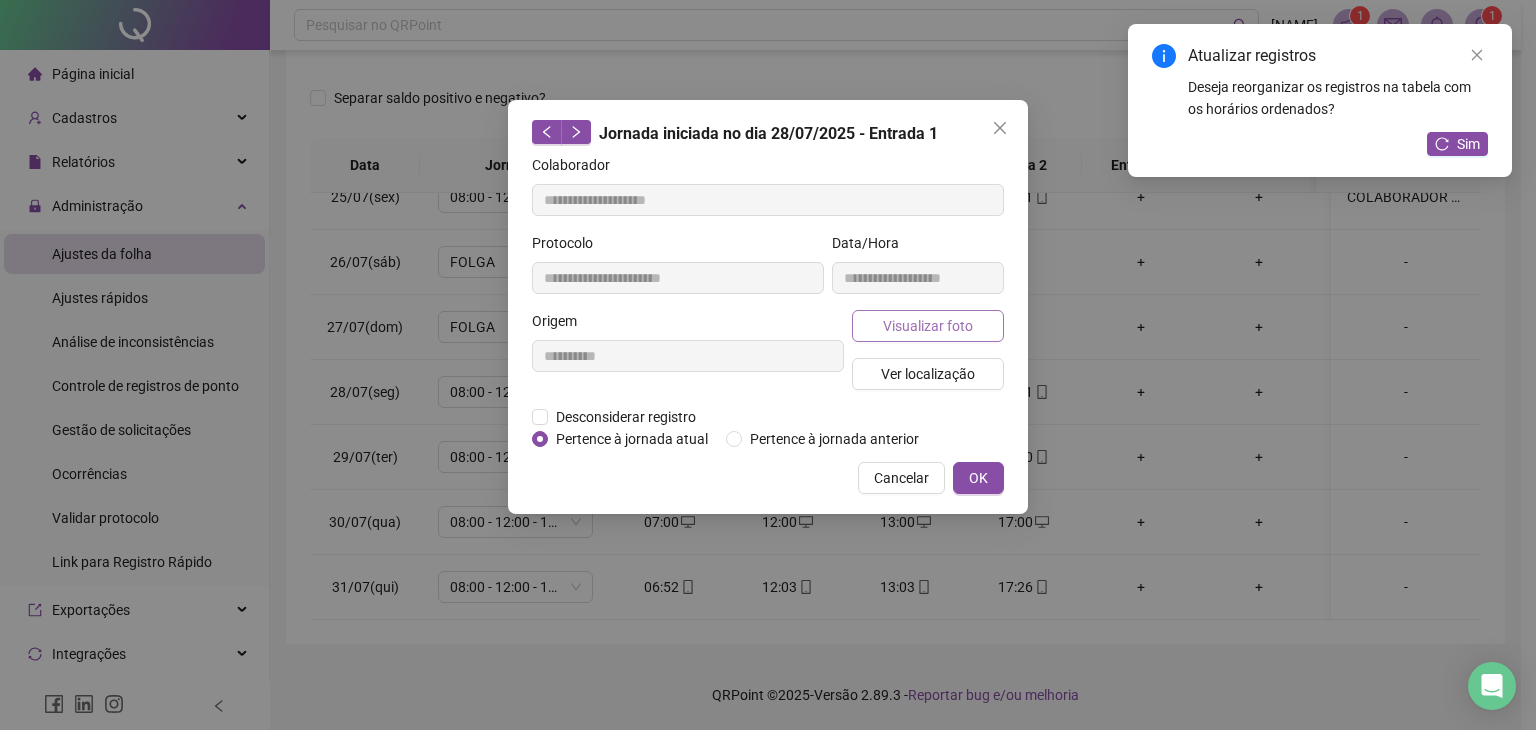click on "Visualizar foto" at bounding box center (928, 326) 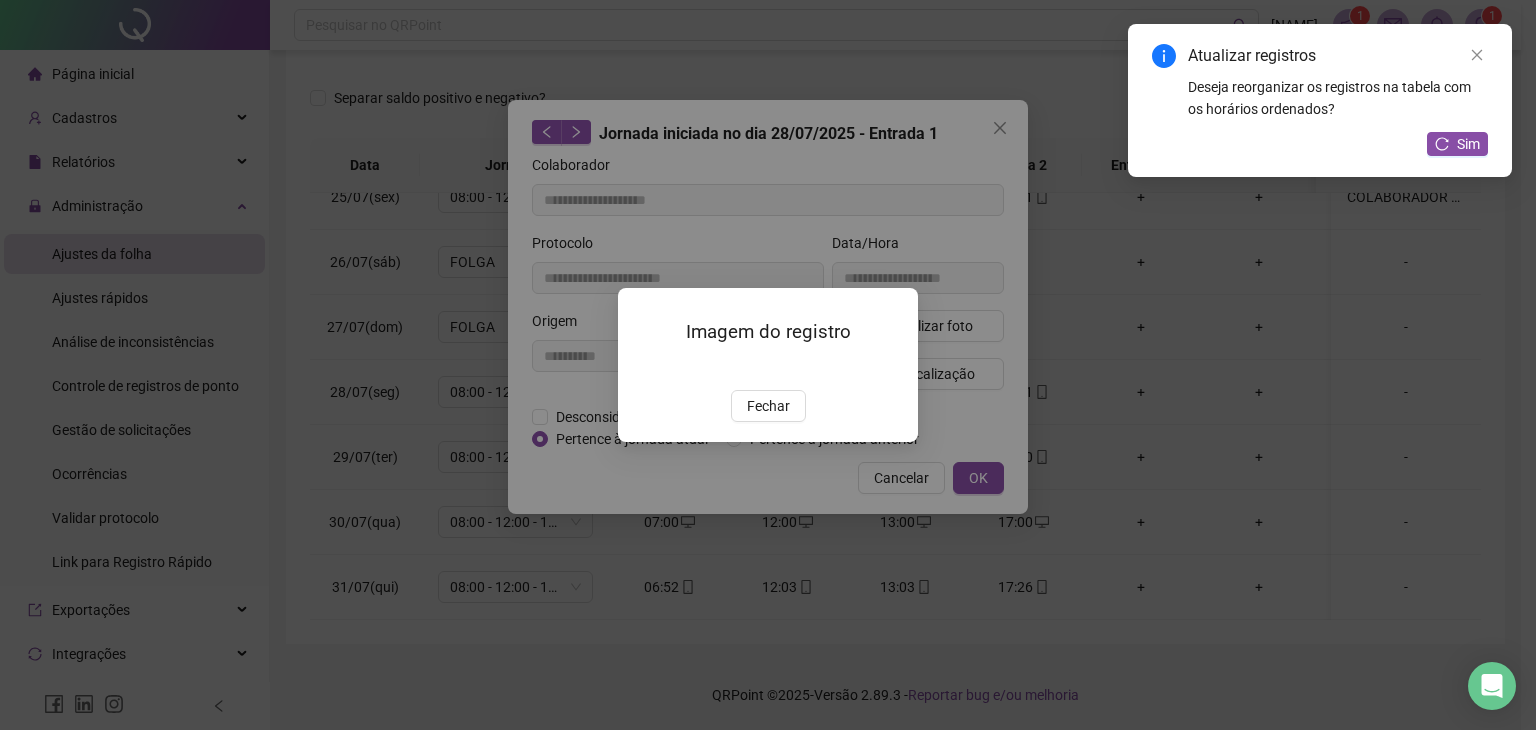 click on "Fechar" at bounding box center (768, 406) 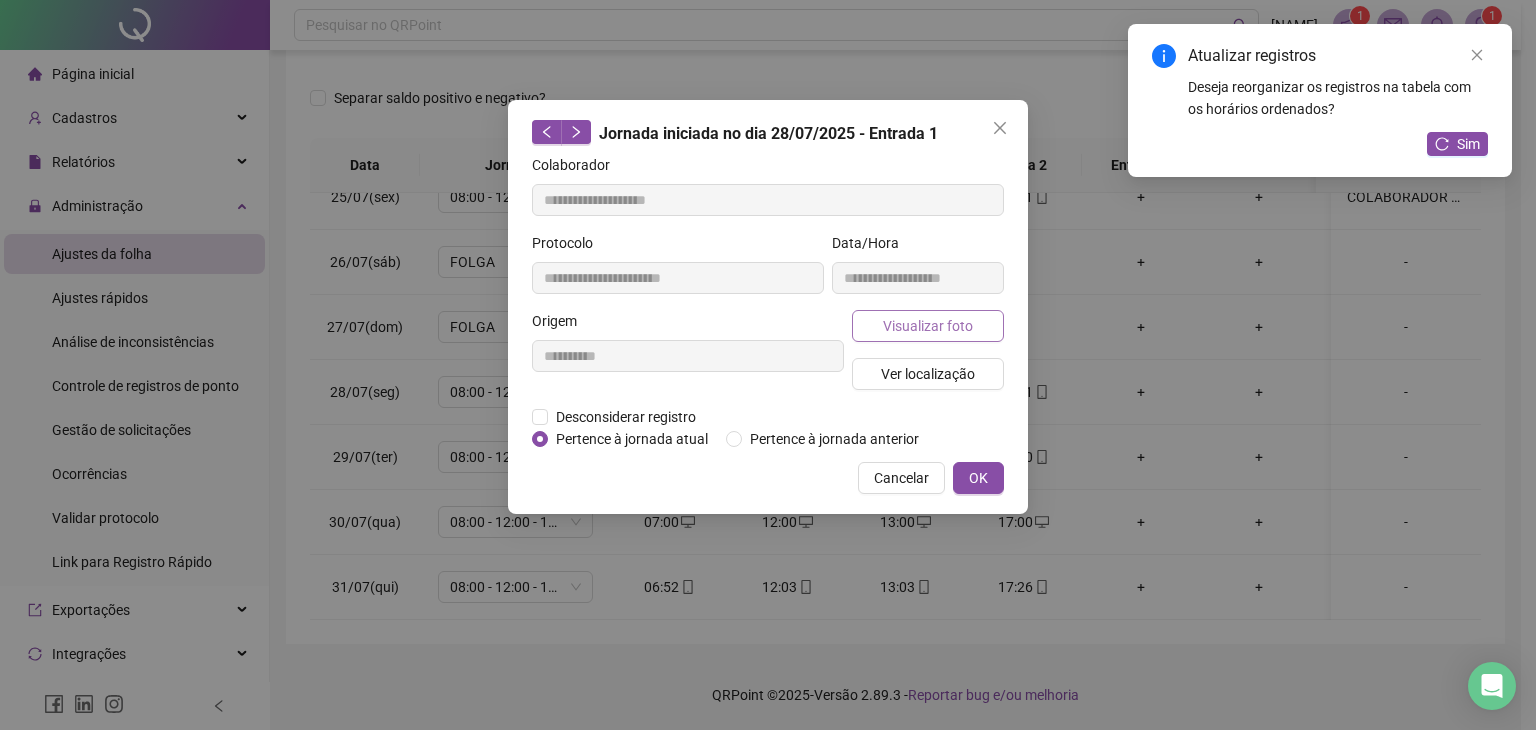 click on "Visualizar foto" at bounding box center [928, 326] 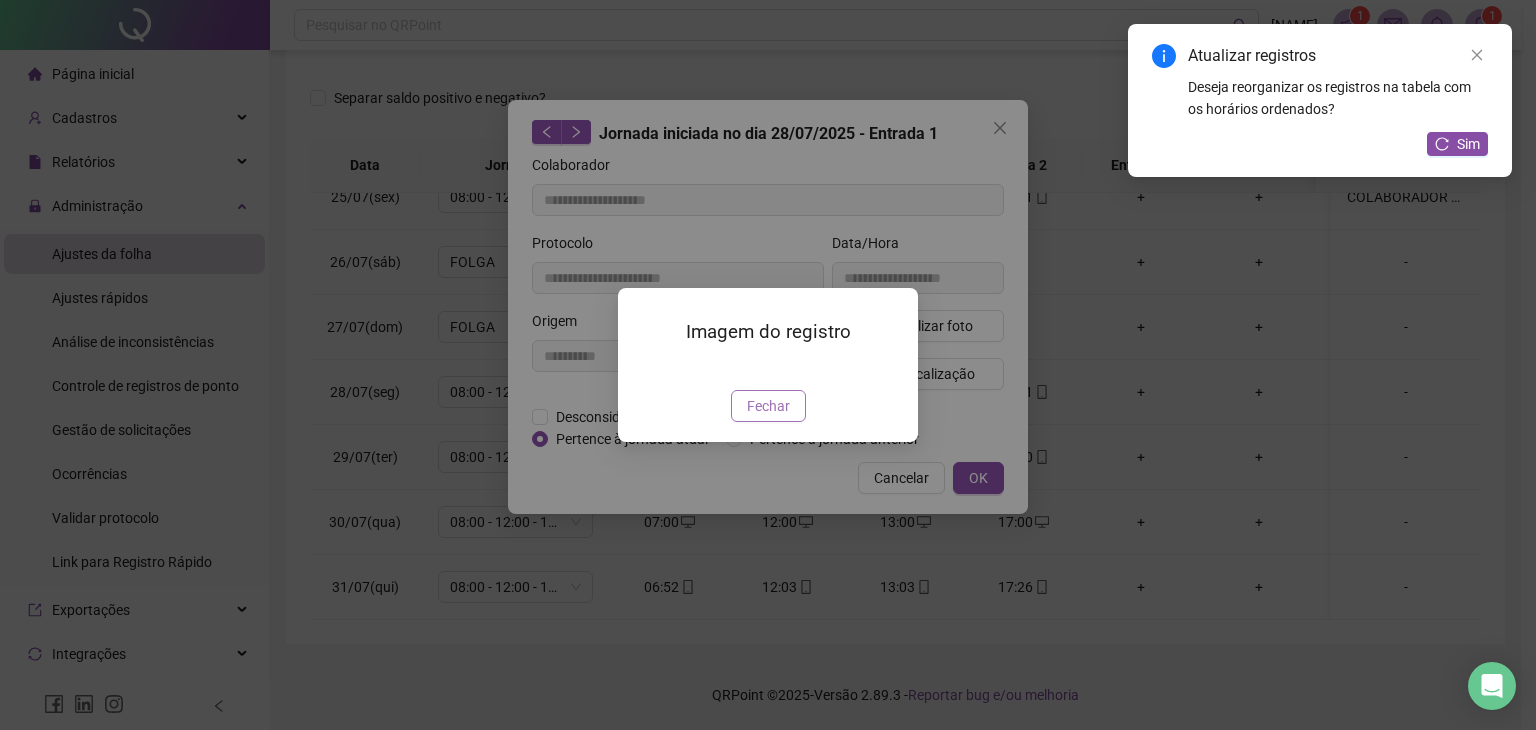 click on "Fechar" at bounding box center [768, 406] 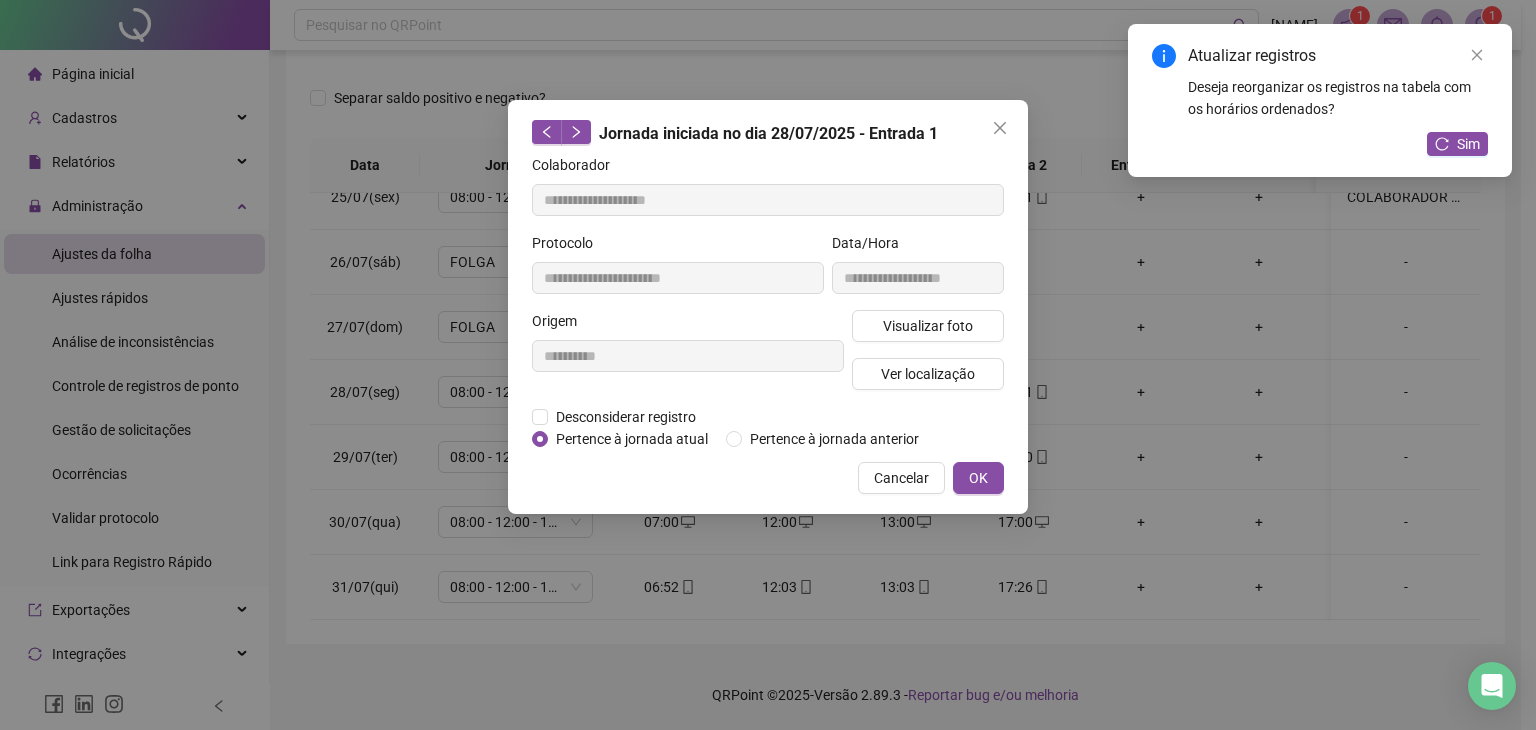 click on "Visualizar foto Ver localização" at bounding box center (928, 358) 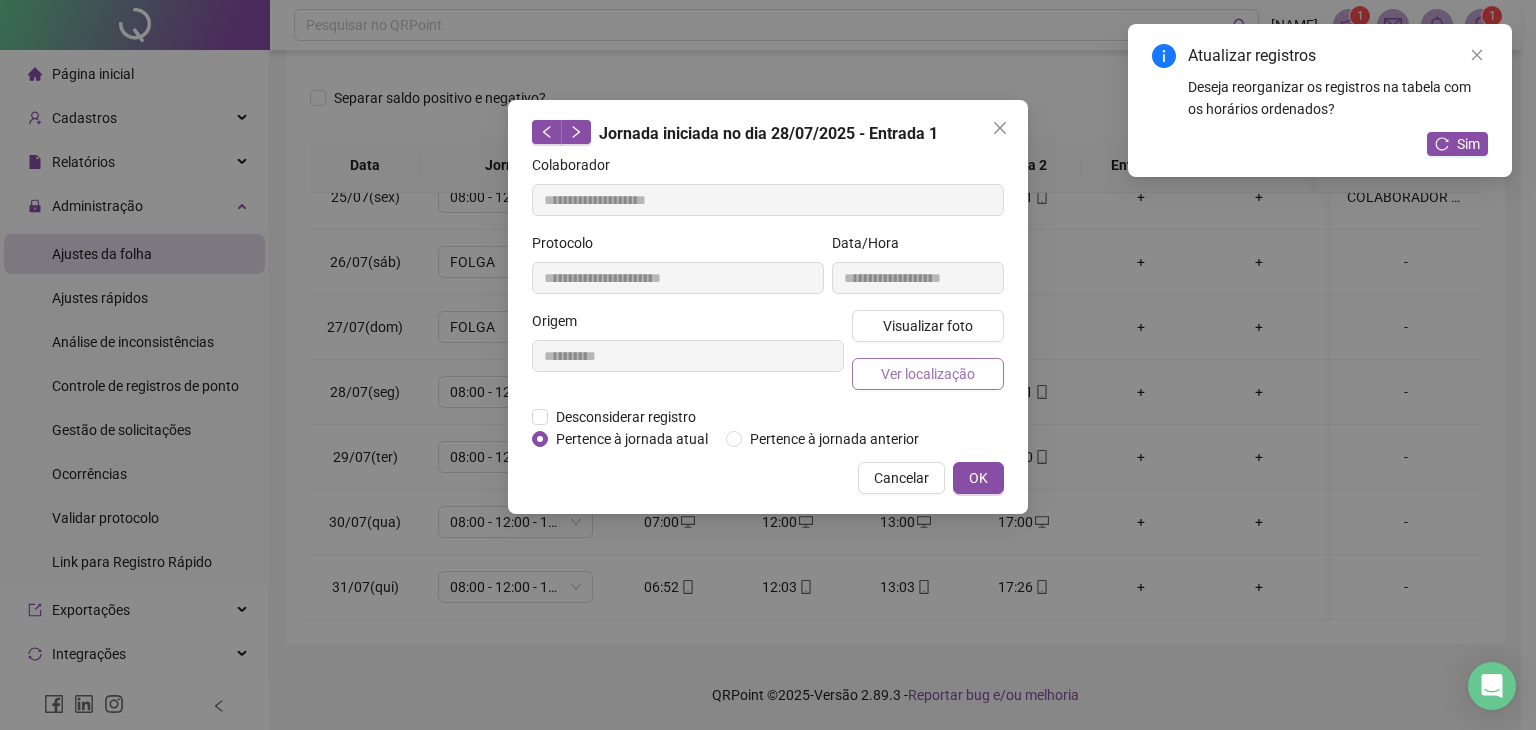 click on "Ver localização" at bounding box center (928, 374) 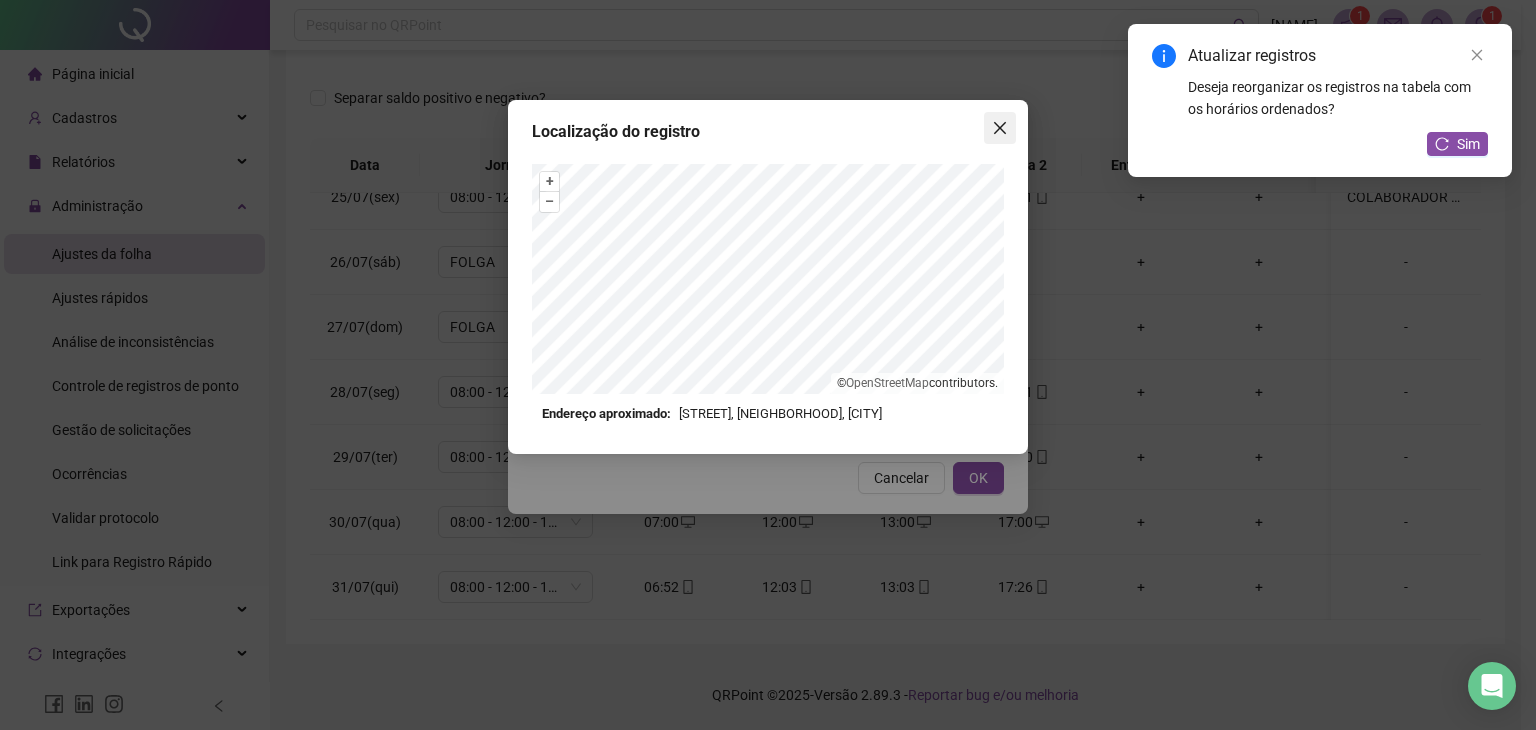 click at bounding box center (1000, 128) 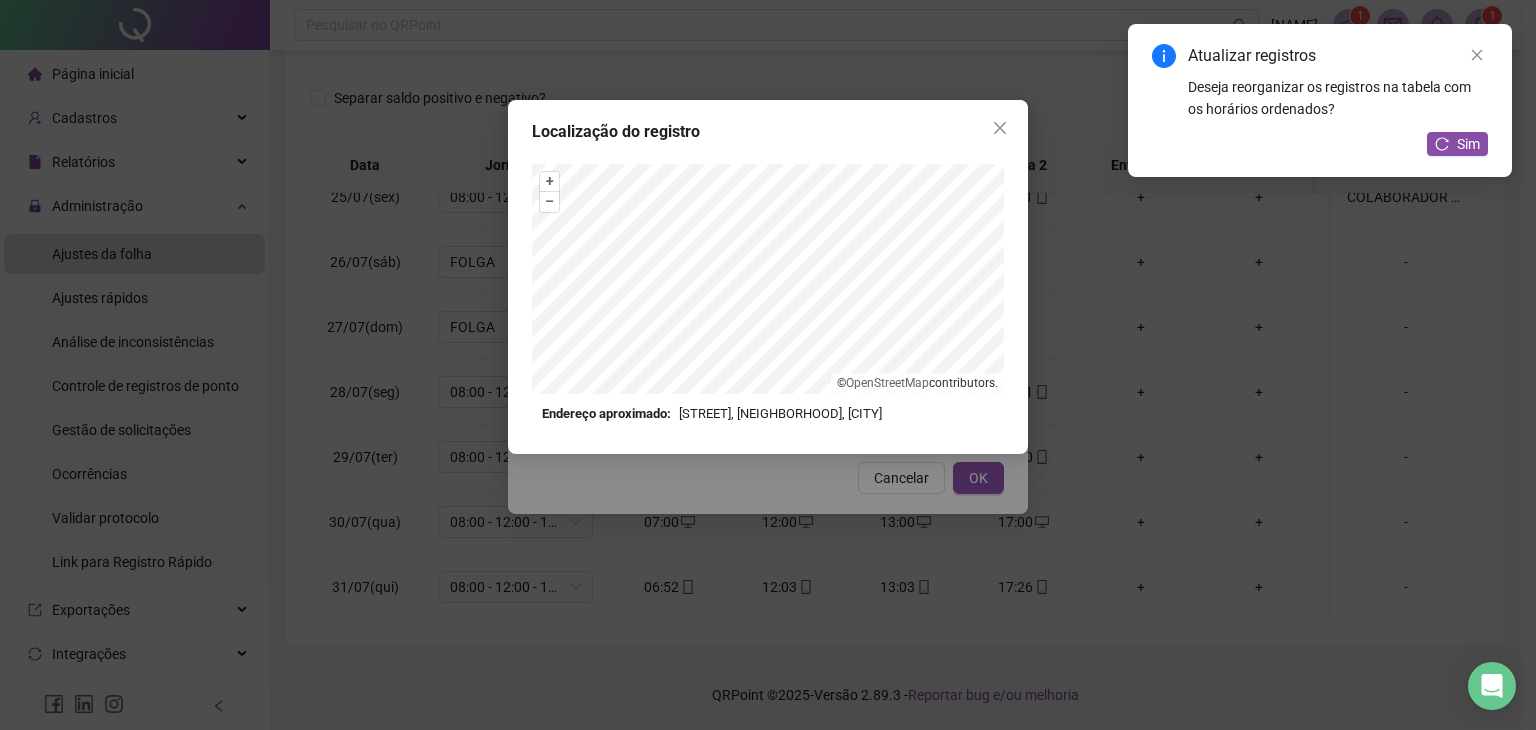click on "Localização do registro + – ⇧ › ©  OpenStreetMap  contributors. Endereço aproximado:   [STREET], [NEIGHBORHOOD], [CITY] *OBS Os registros de ponto executados através da web utilizam uma tecnologia menos precisa para obter a geolocalização do colaborador, o que poderá resultar em localizações distintas." at bounding box center [768, 277] 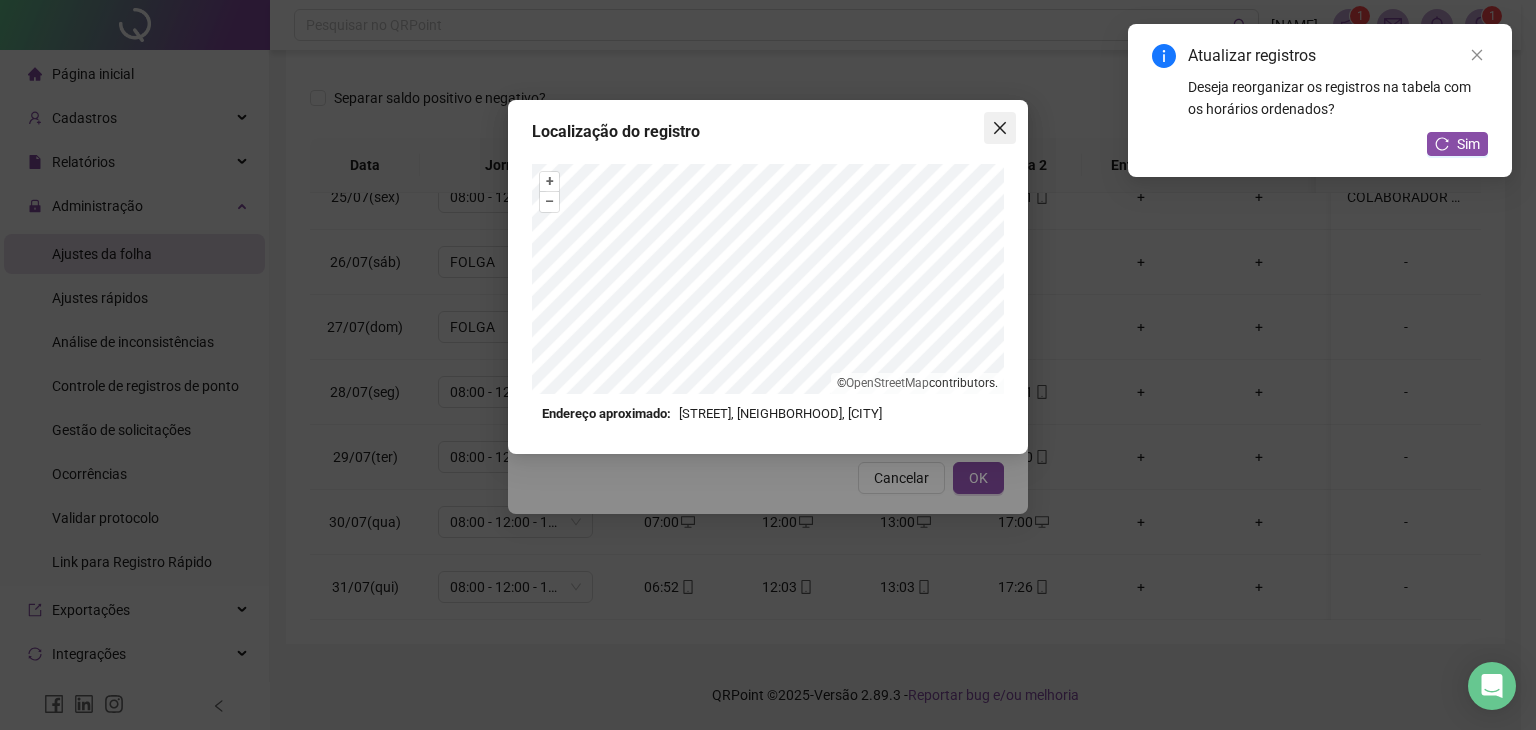 click at bounding box center [1000, 128] 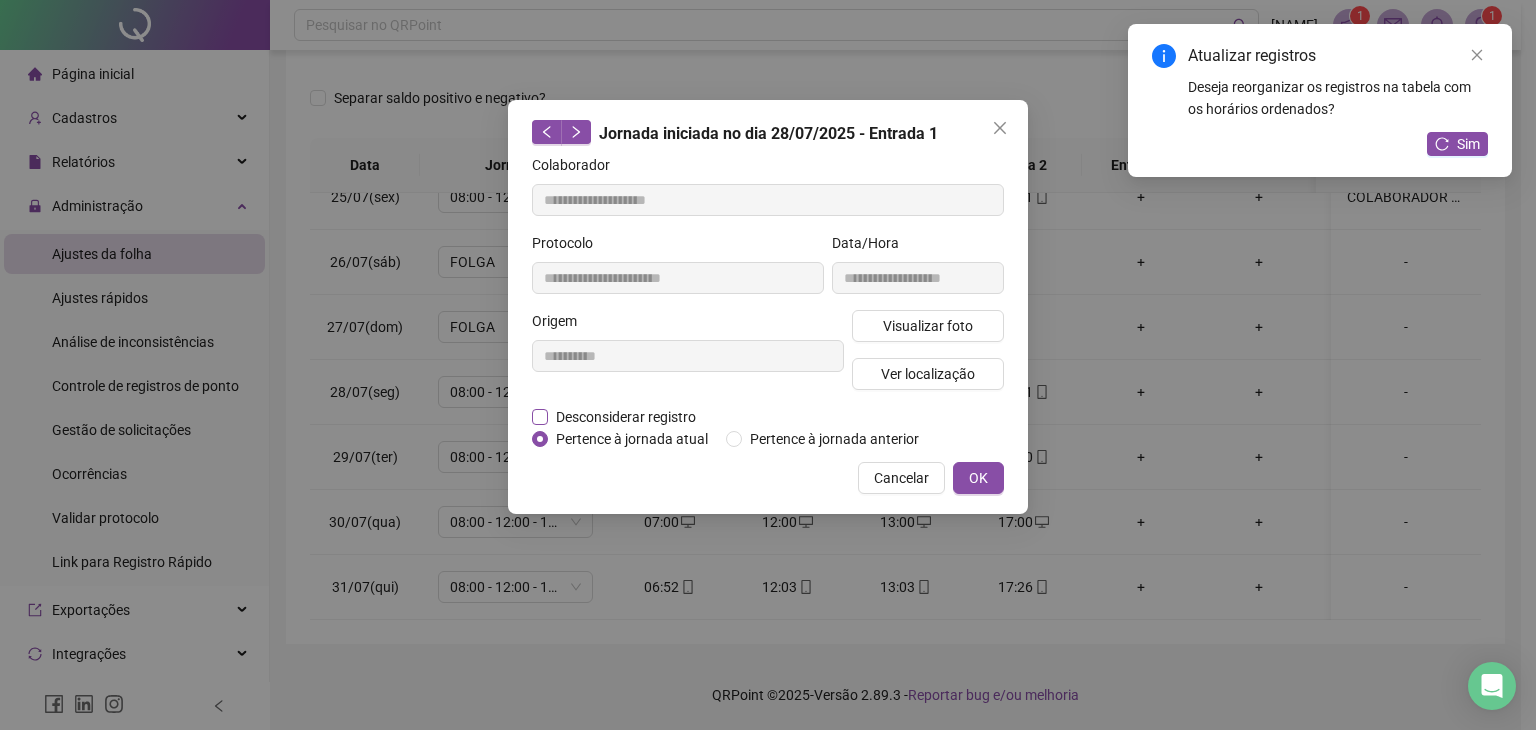click on "Desconsiderar registro" at bounding box center (626, 417) 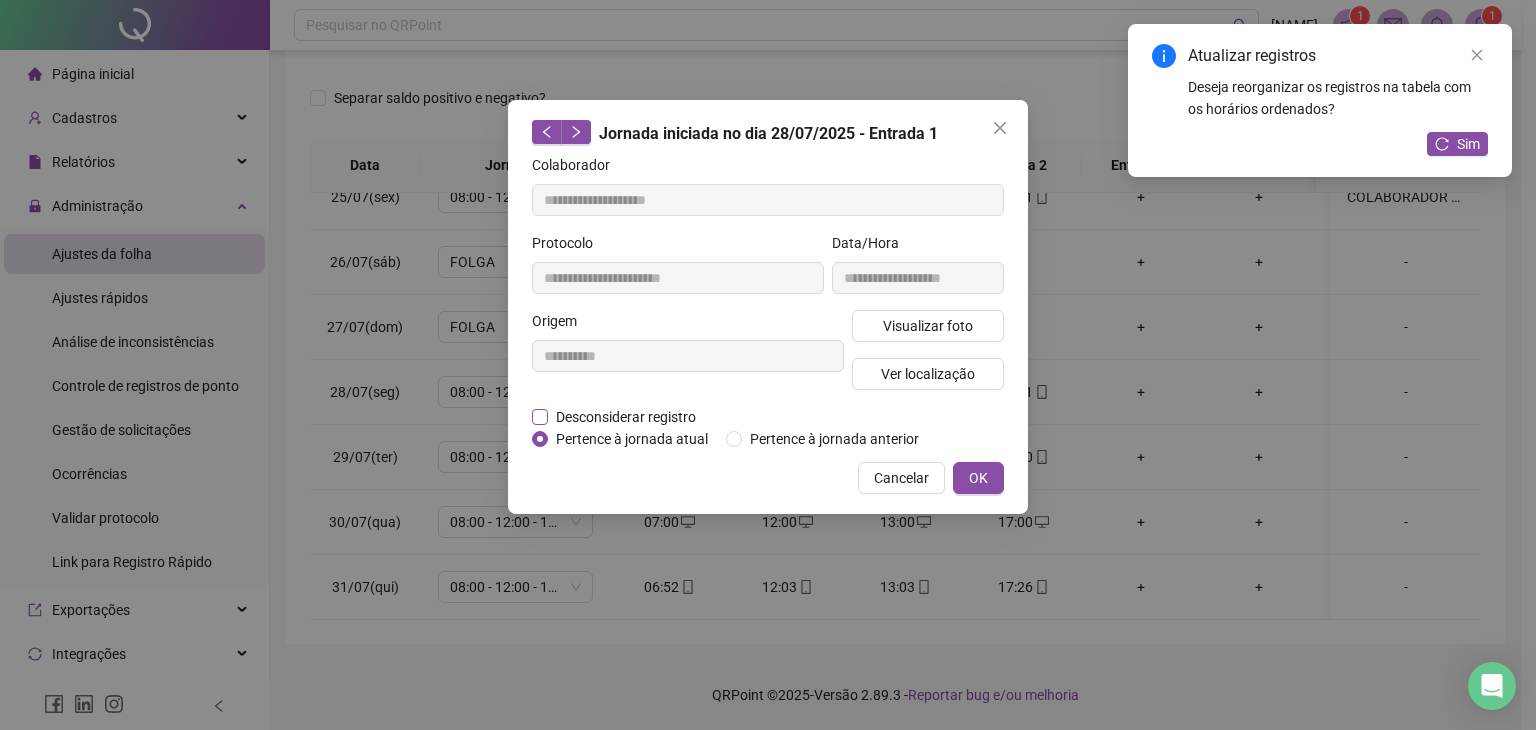 click on "Desconsiderar registro" at bounding box center (626, 417) 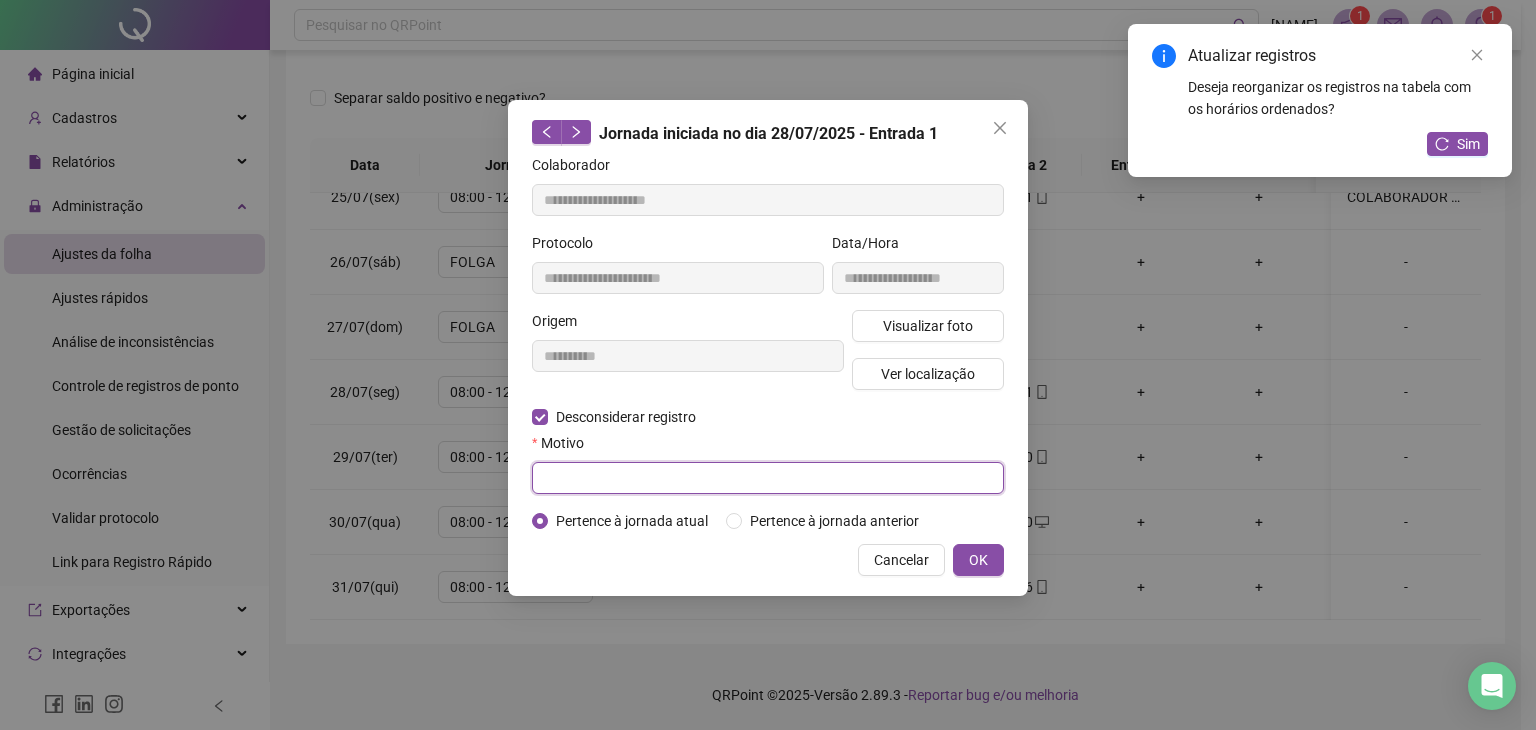 click at bounding box center (768, 478) 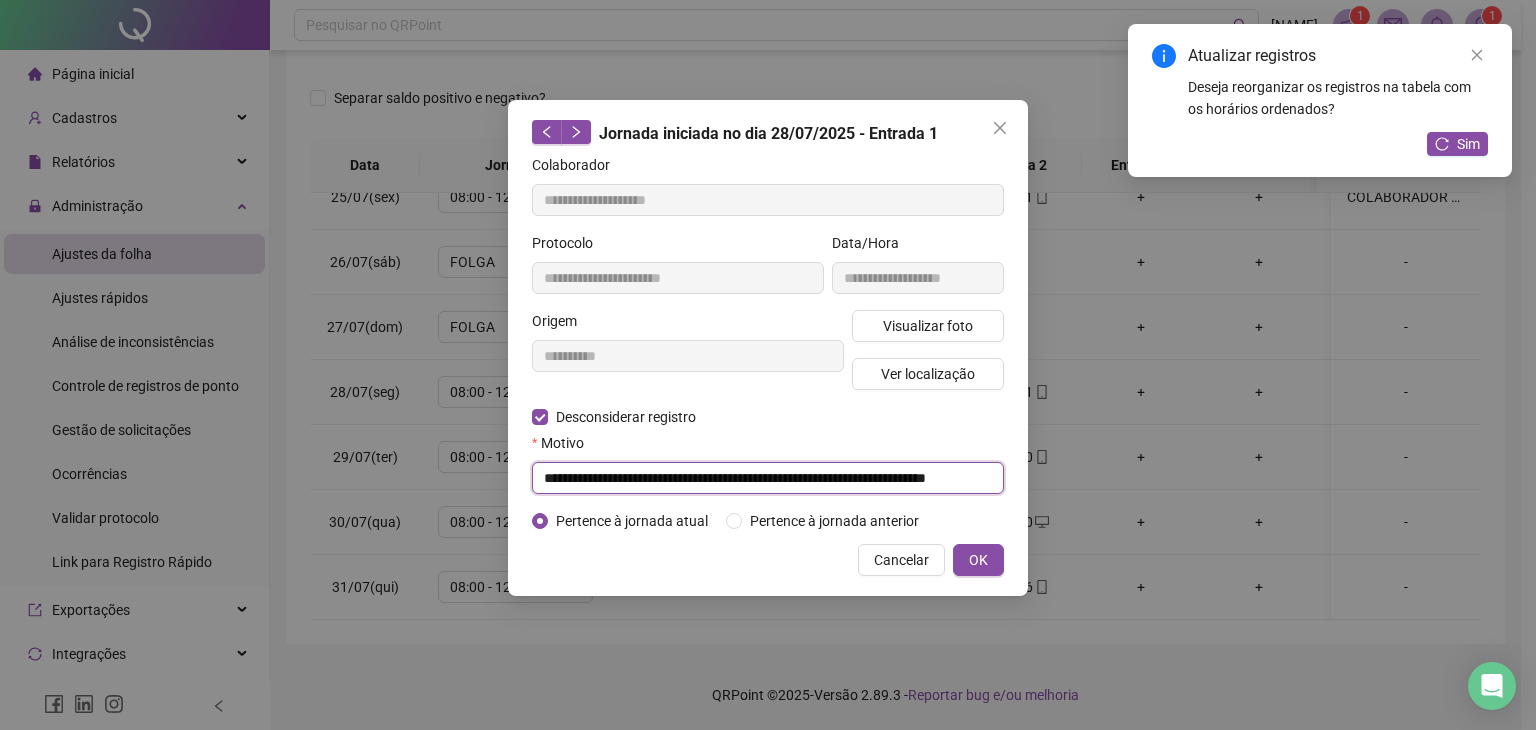 scroll, scrollTop: 0, scrollLeft: 118, axis: horizontal 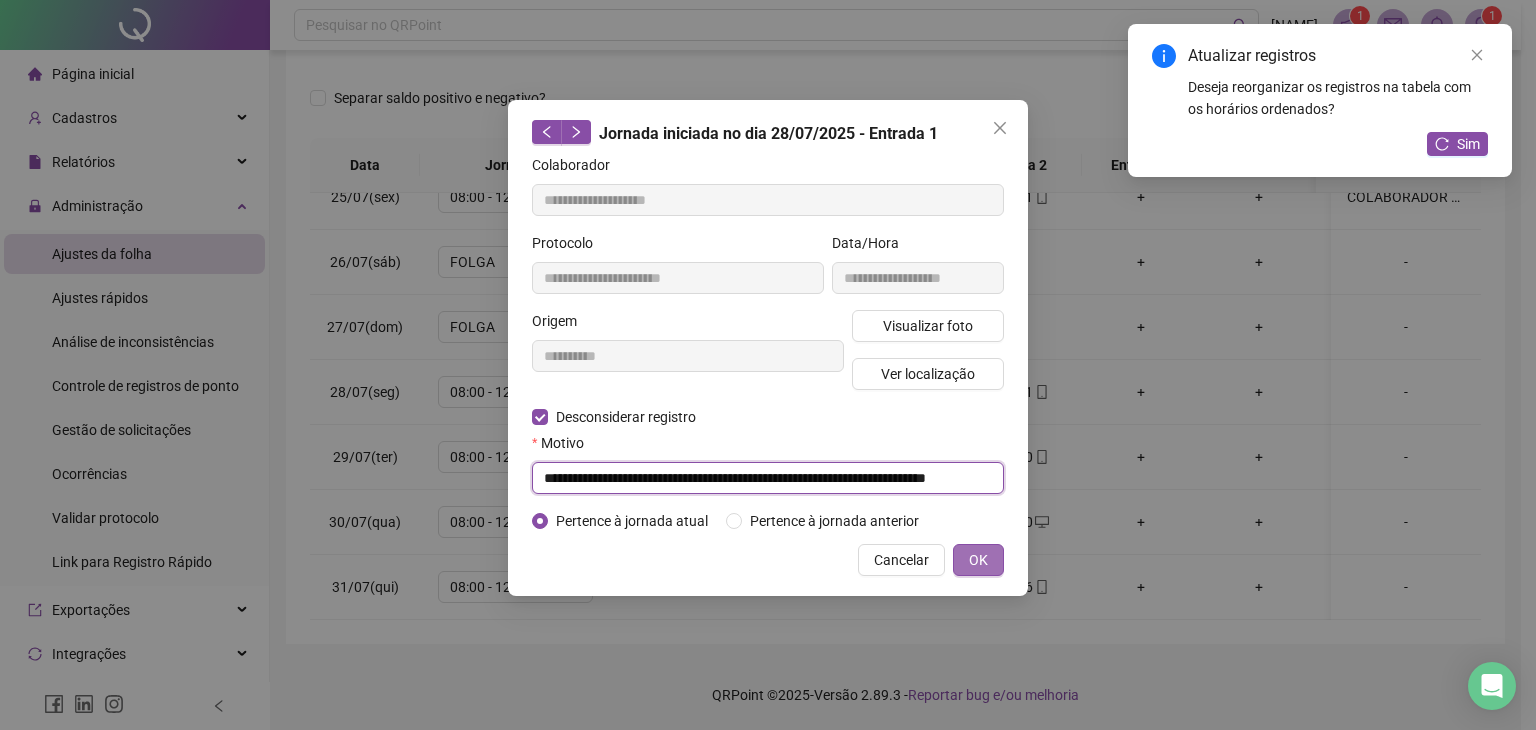 type on "**********" 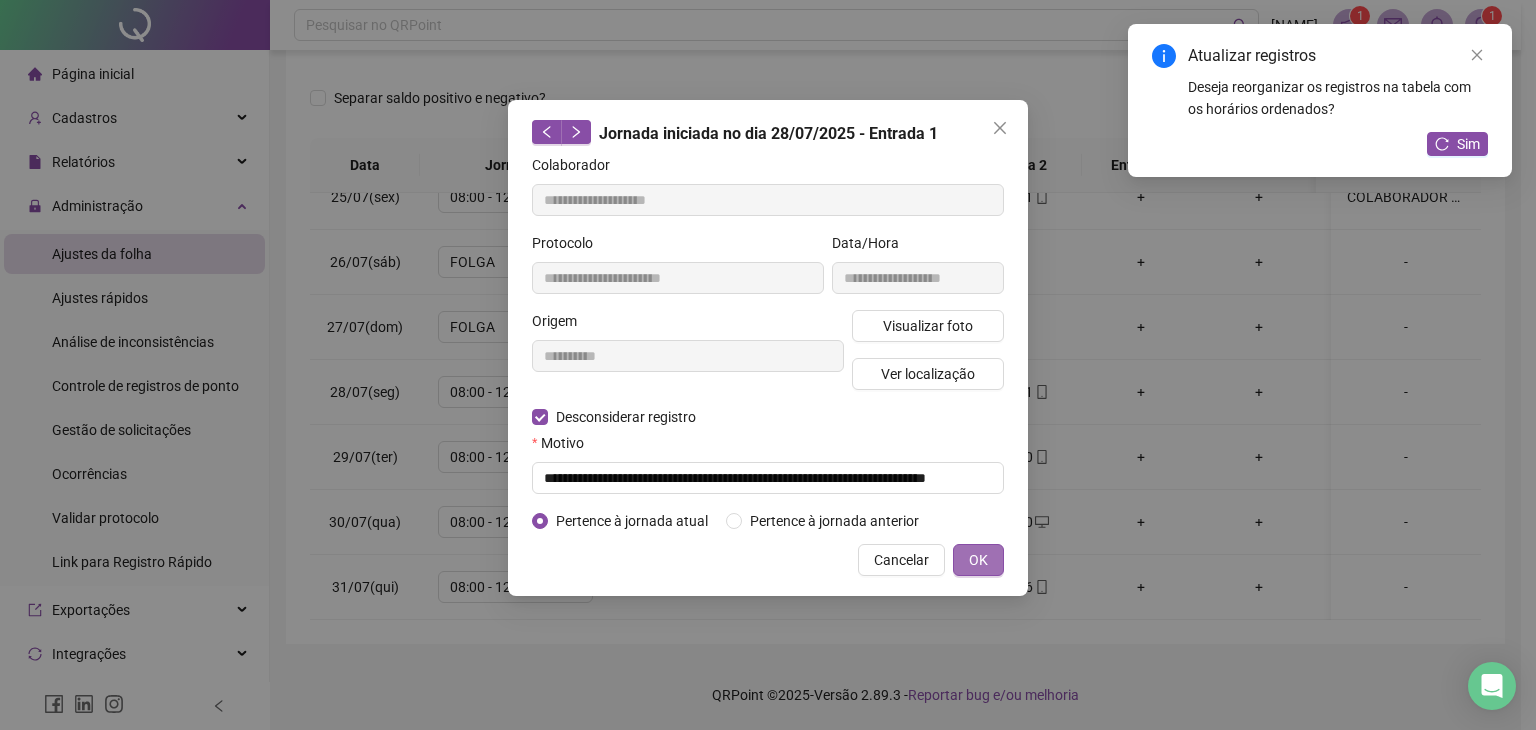 click on "OK" at bounding box center [978, 560] 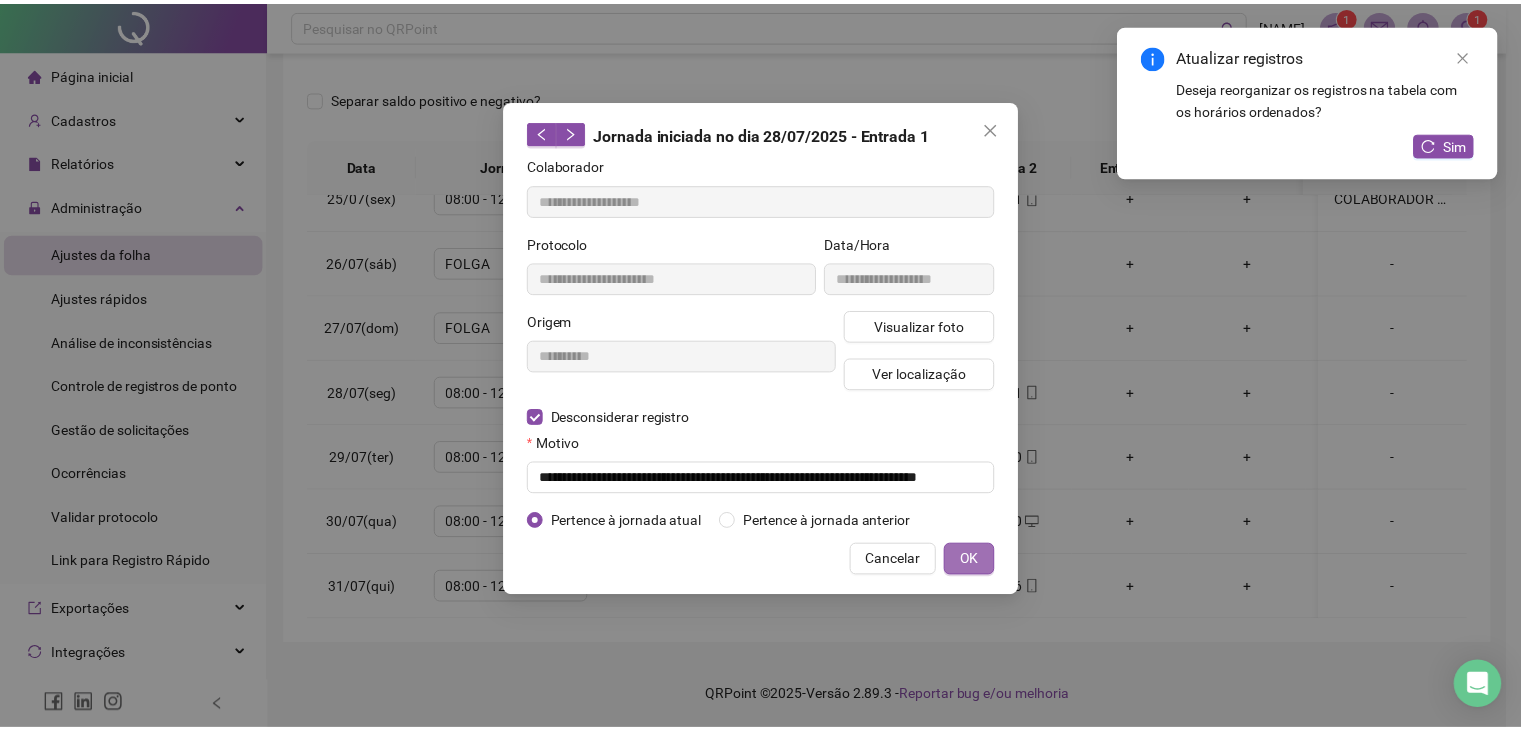 scroll, scrollTop: 0, scrollLeft: 0, axis: both 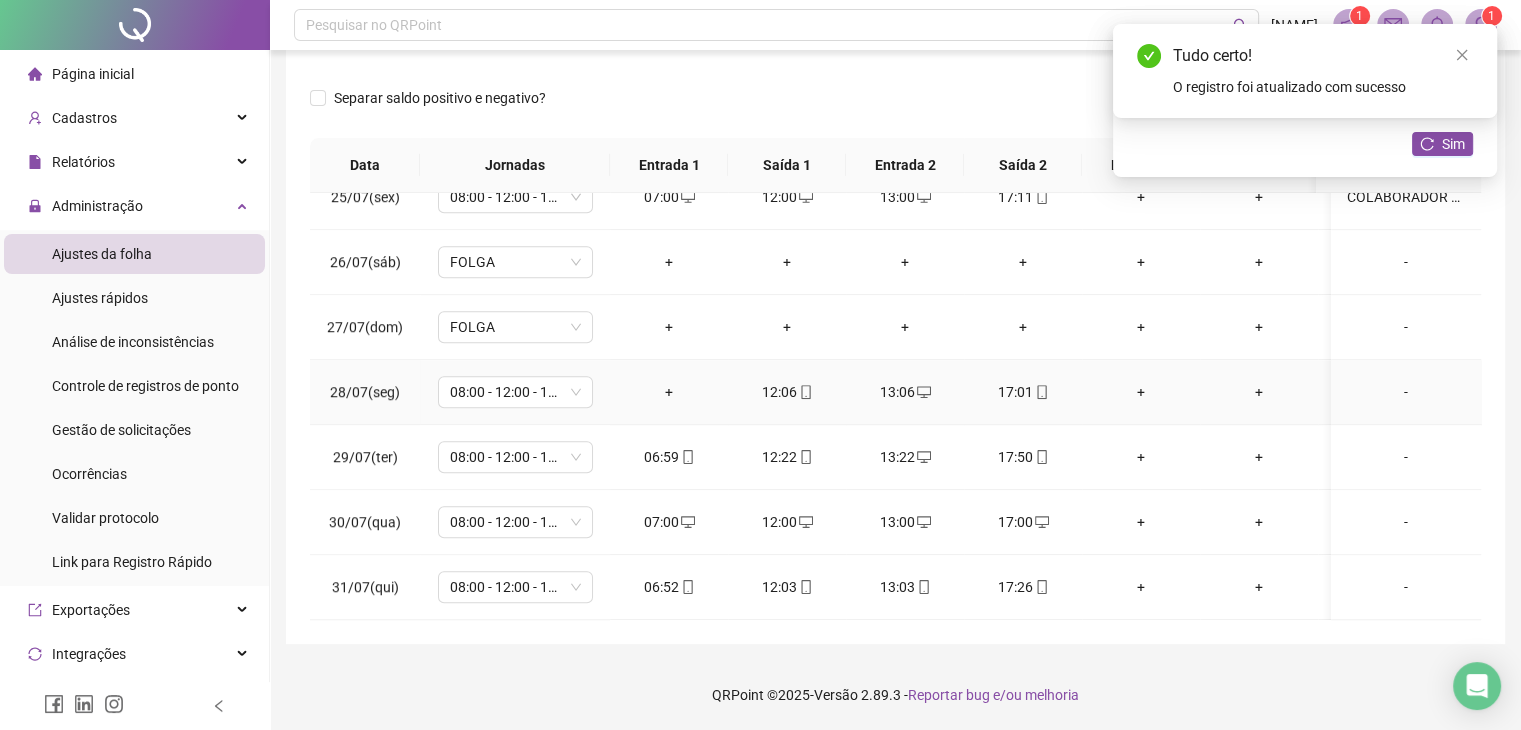 click on "+" at bounding box center (669, 392) 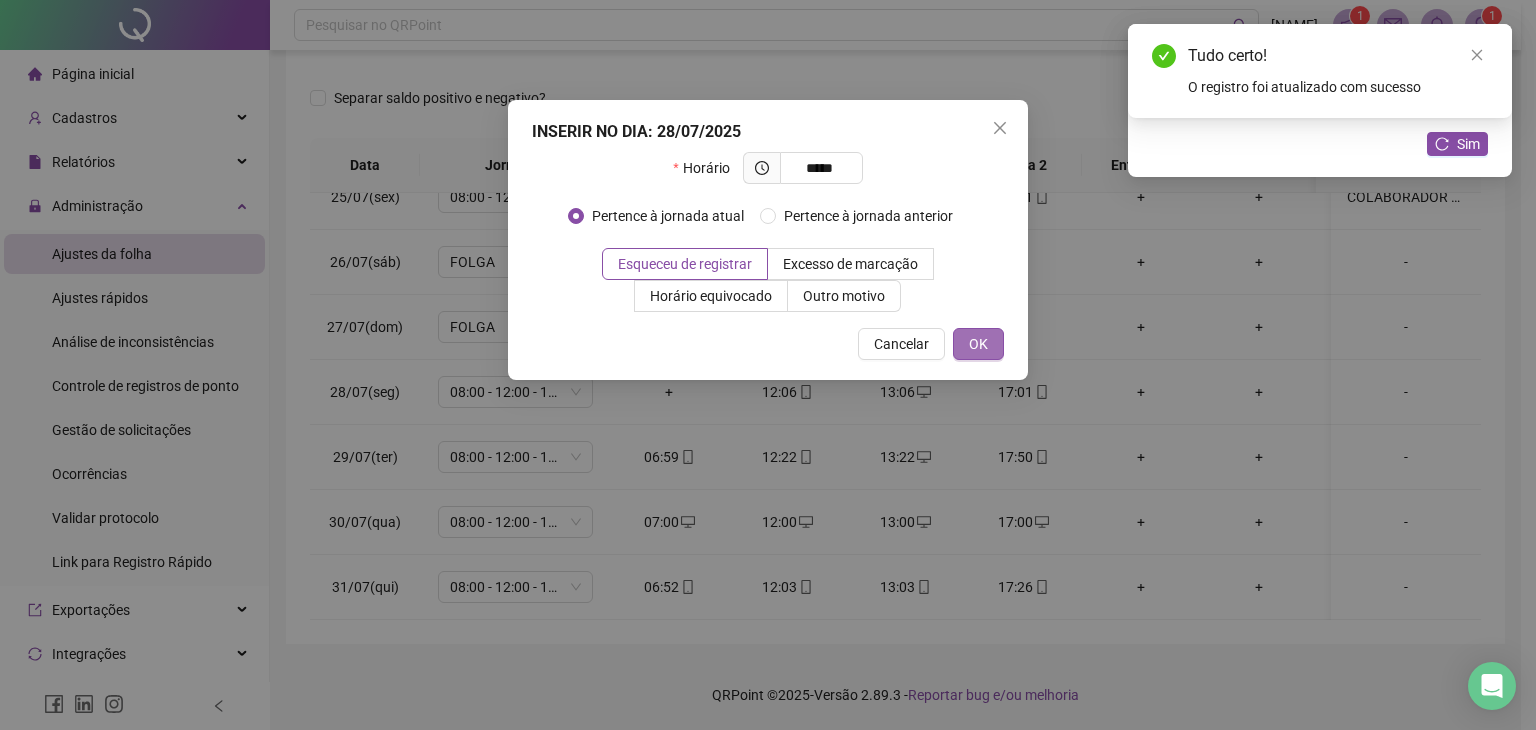 type on "*****" 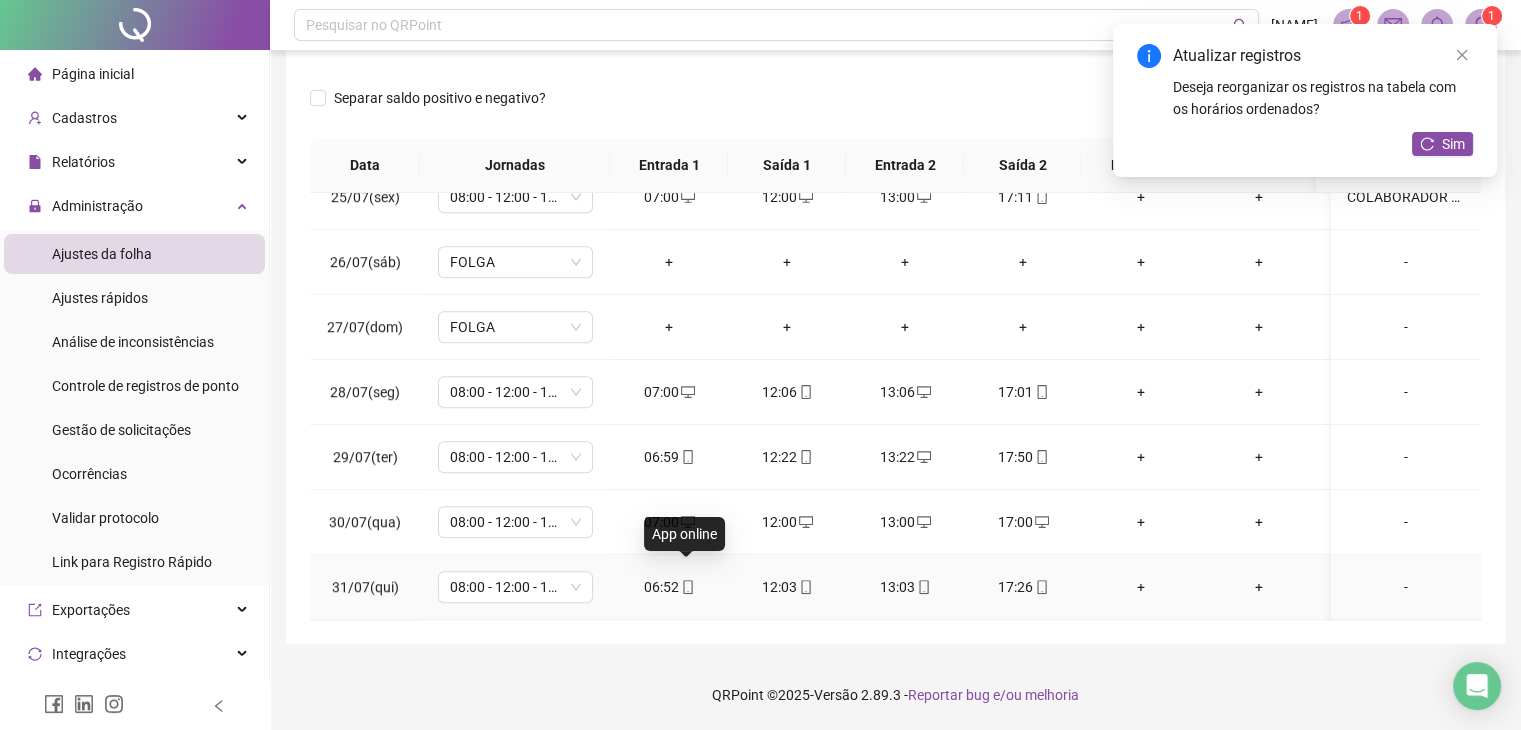 click 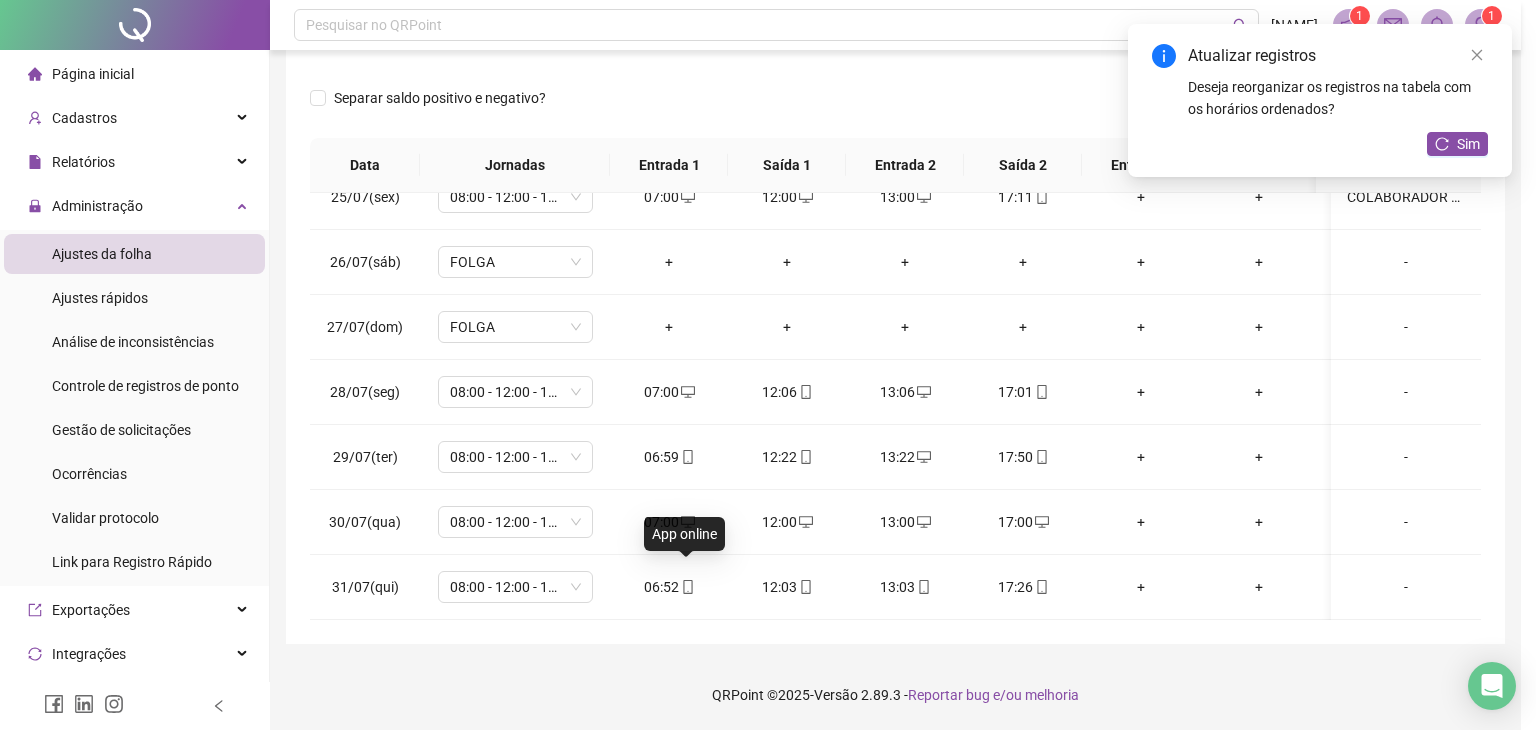 type on "**********" 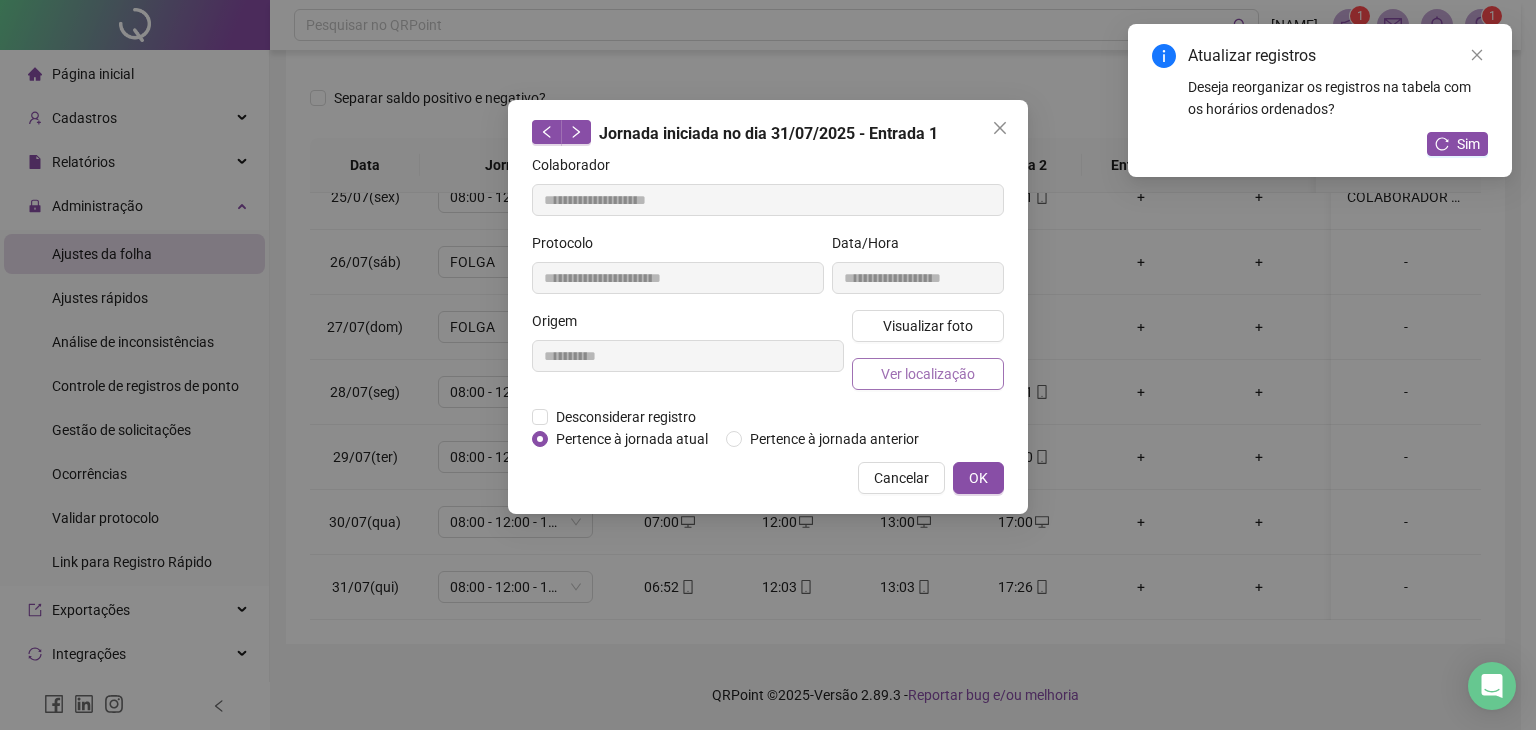 click on "Ver localização" at bounding box center [928, 374] 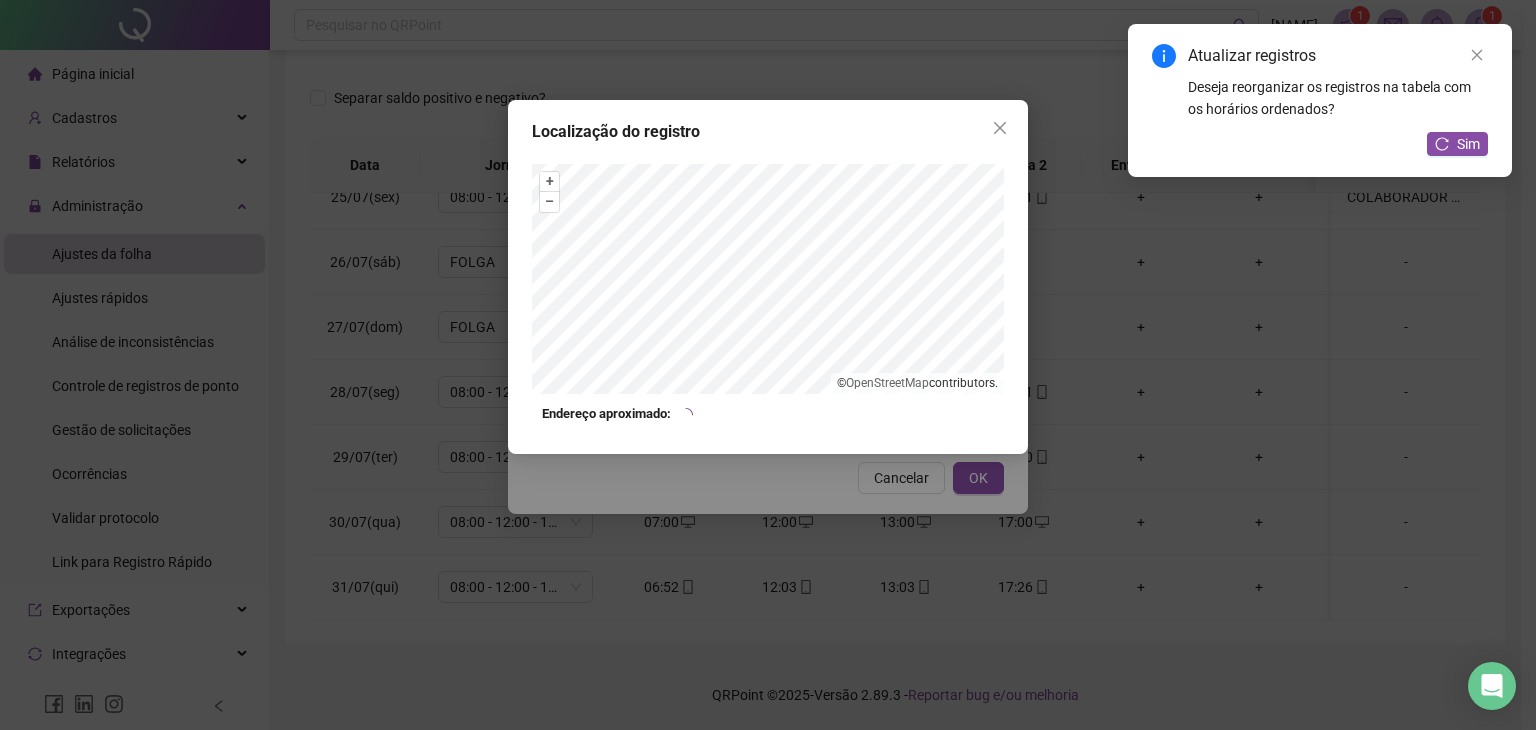 click 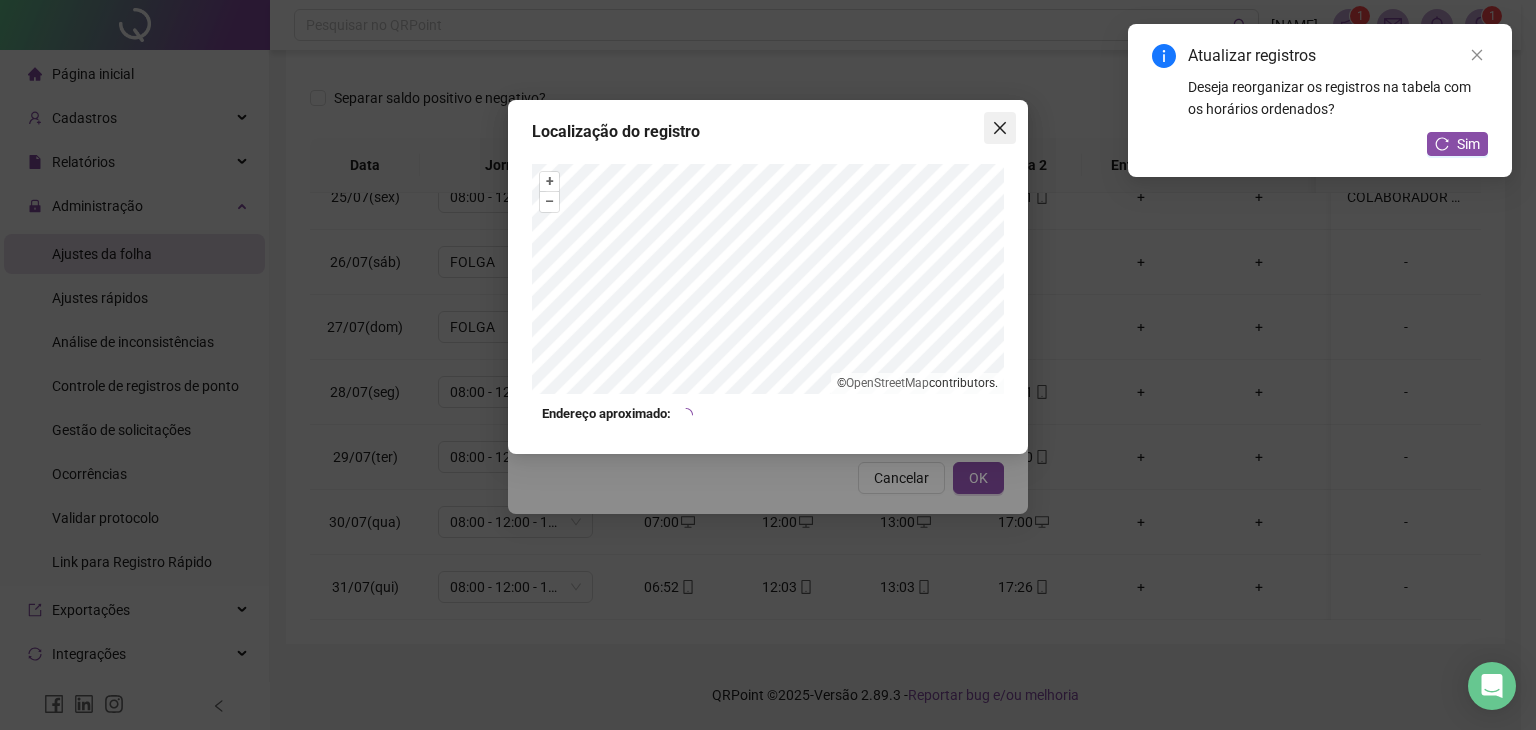 click 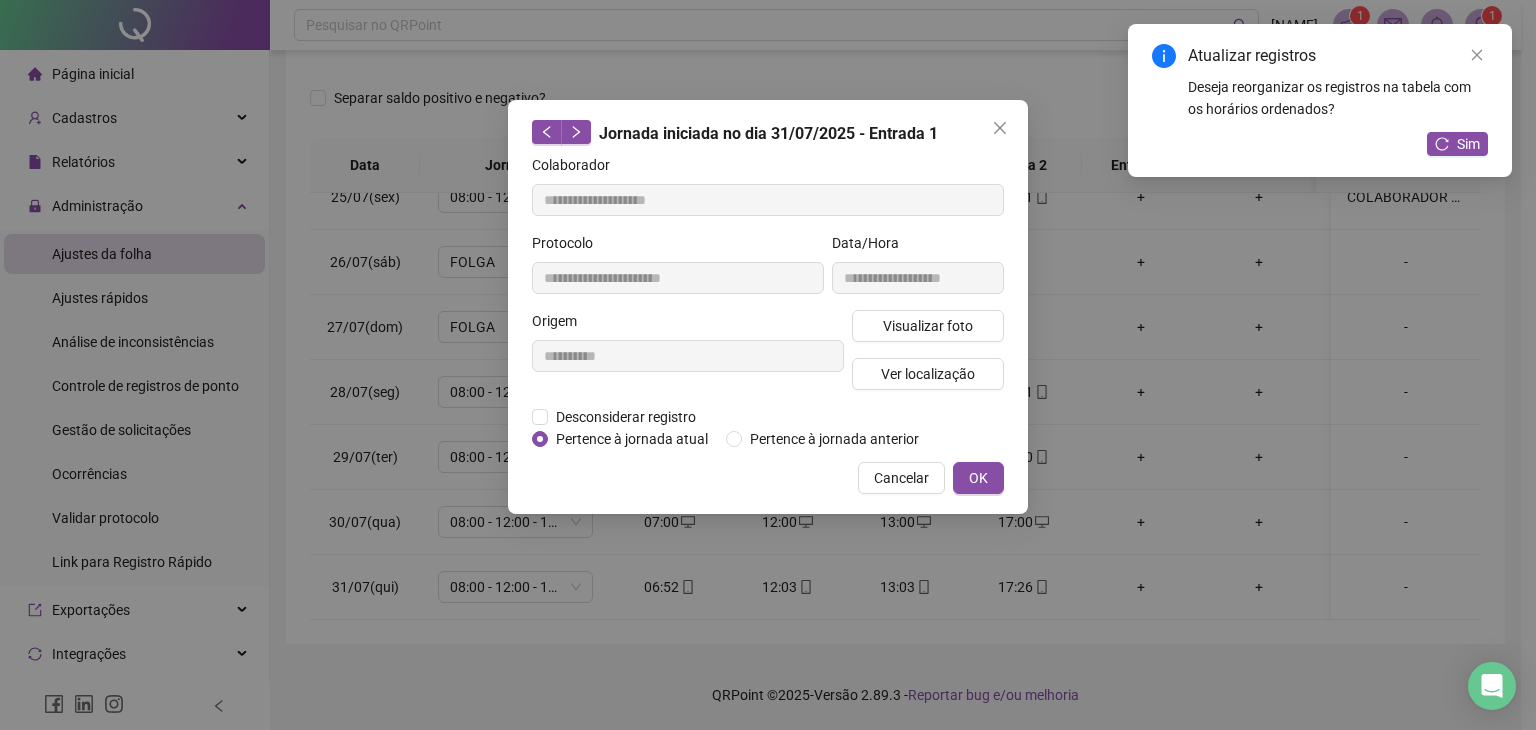 click 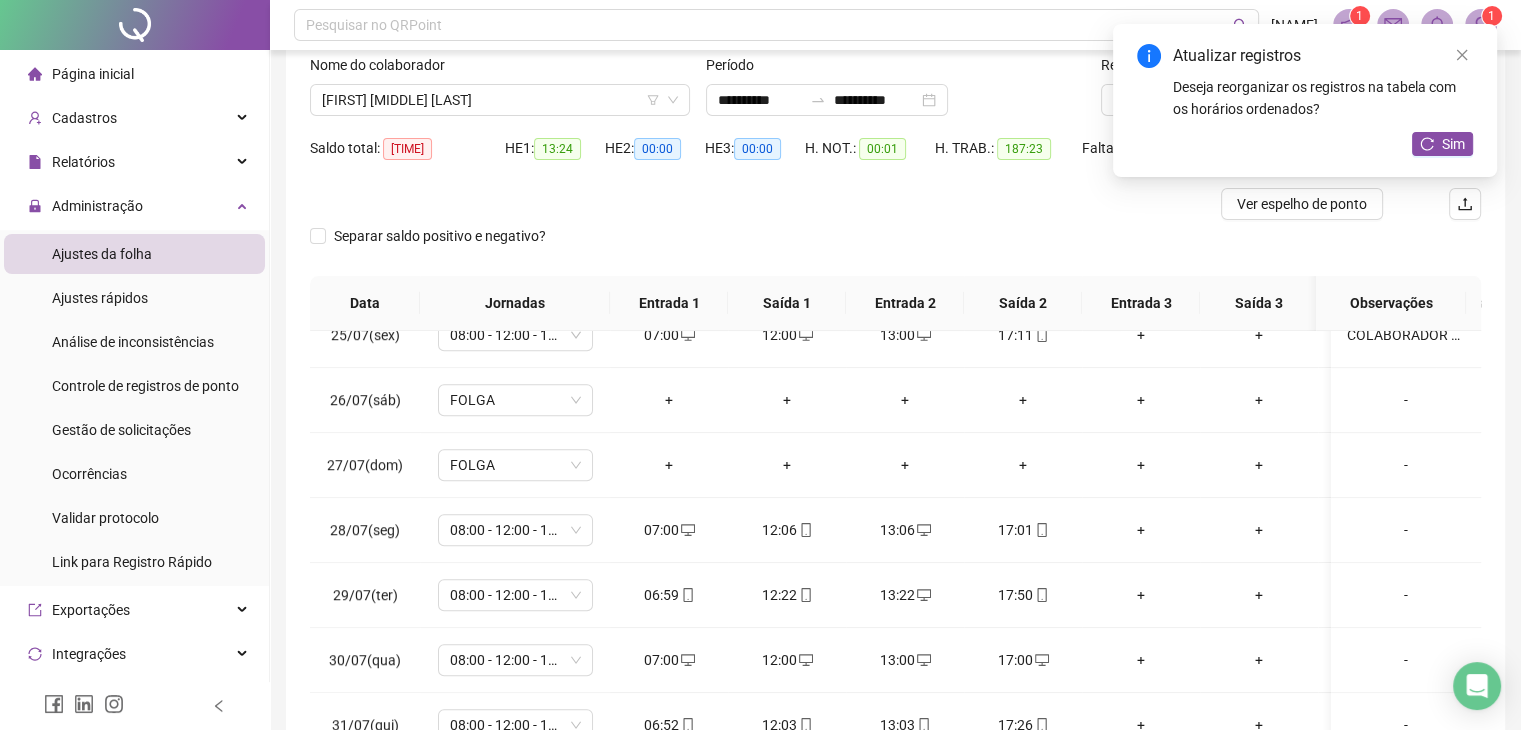 scroll, scrollTop: 68, scrollLeft: 0, axis: vertical 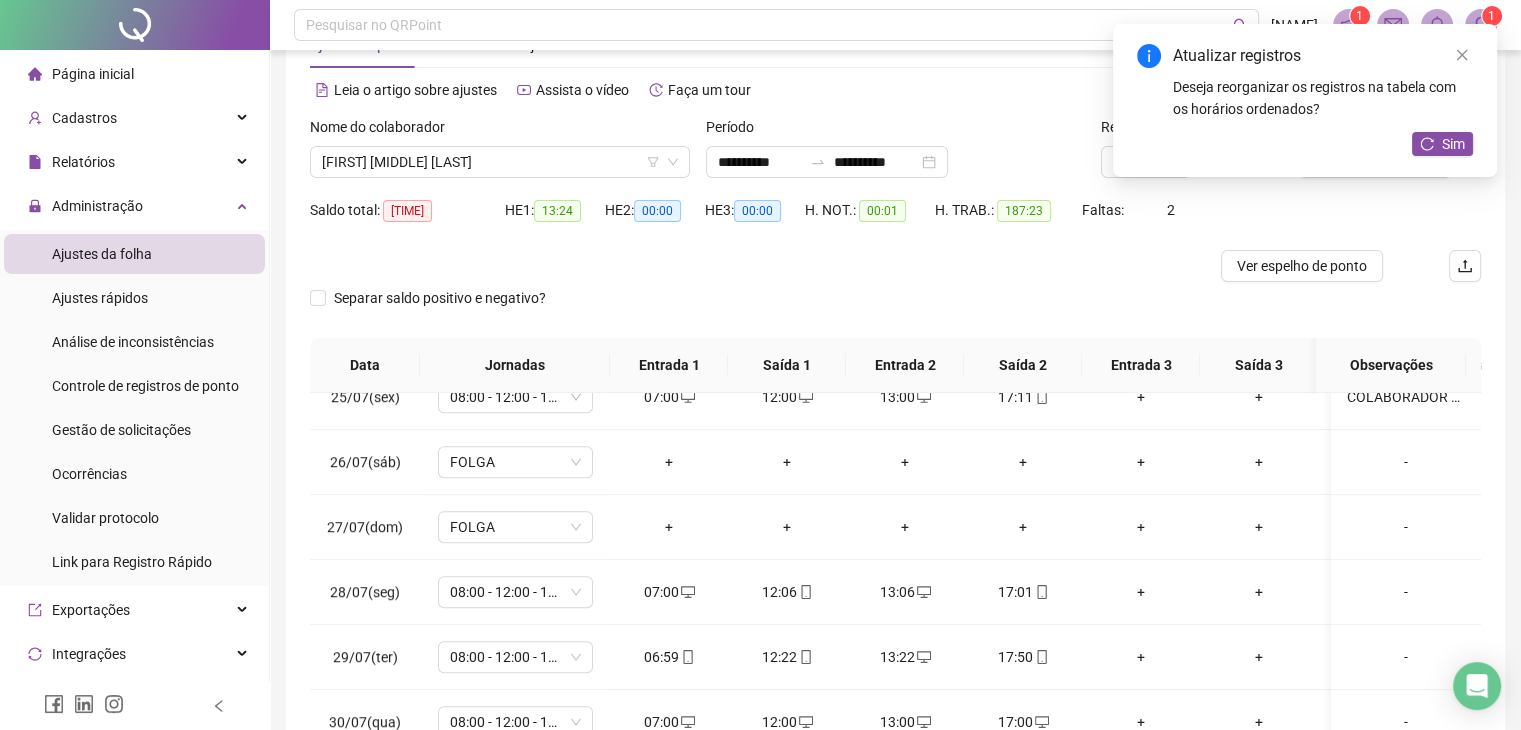 click on "Atualizar registros Deseja reorganizar os registros na tabela com os horários ordenados? Sim" at bounding box center [1305, 100] 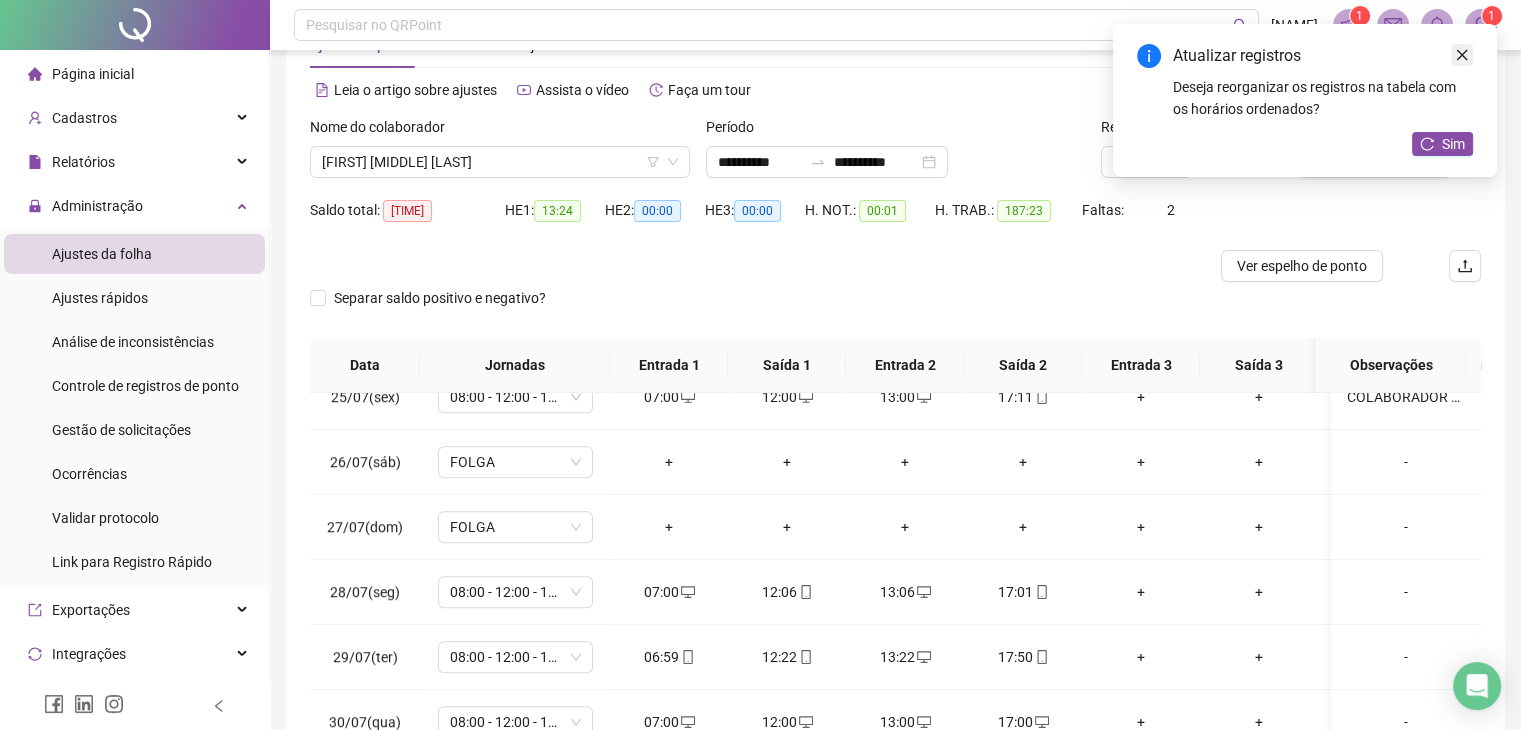 click at bounding box center (1462, 55) 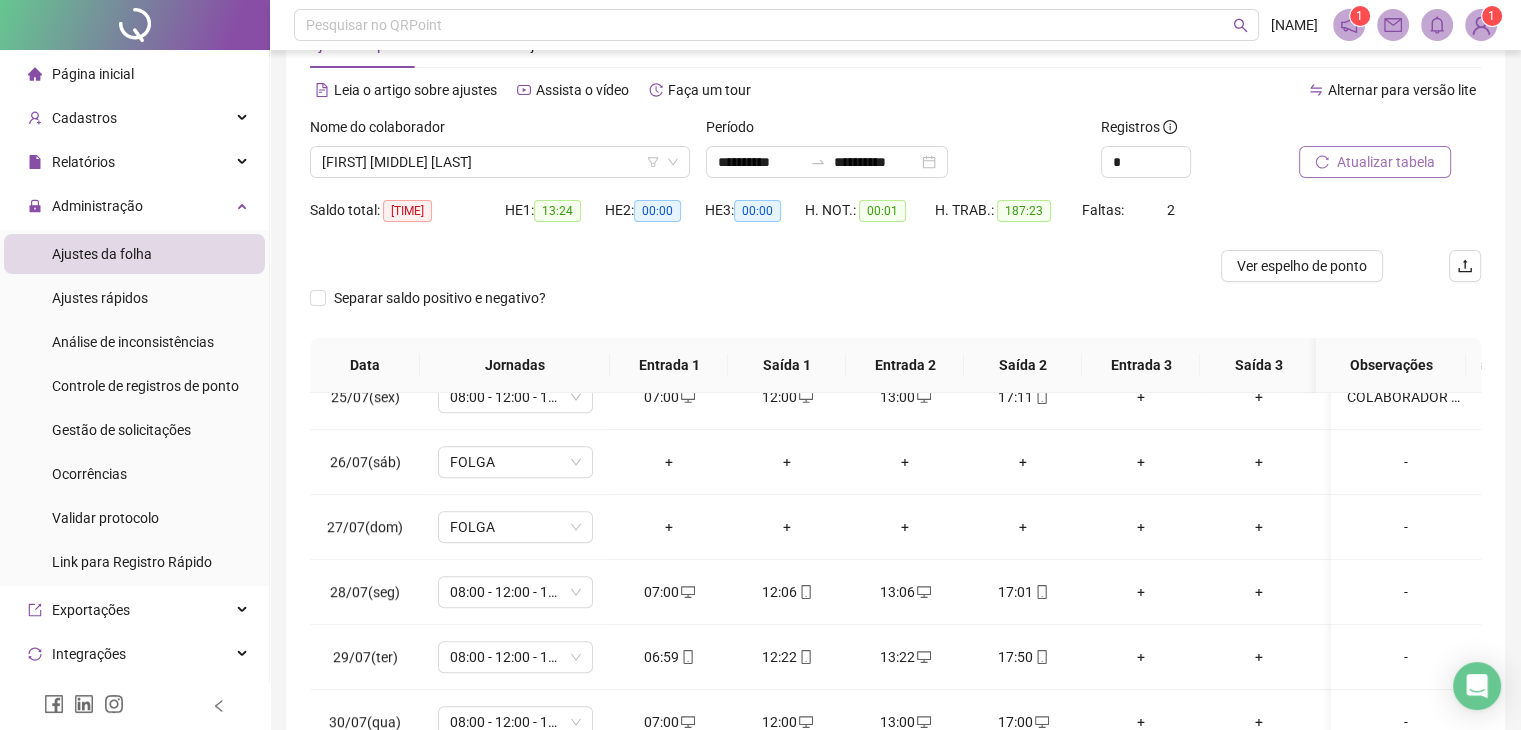 click on "Atualizar tabela" at bounding box center [1386, 162] 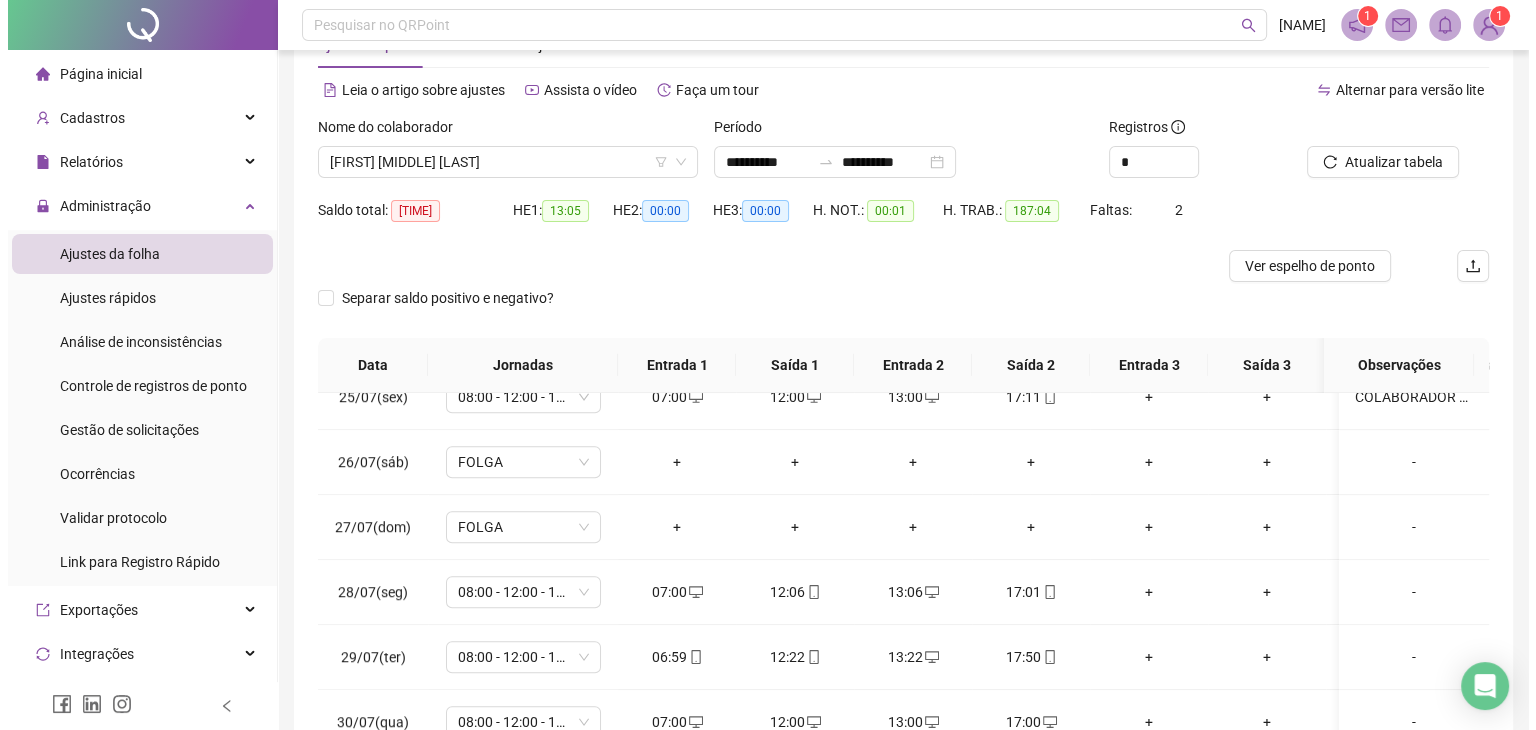 scroll, scrollTop: 268, scrollLeft: 0, axis: vertical 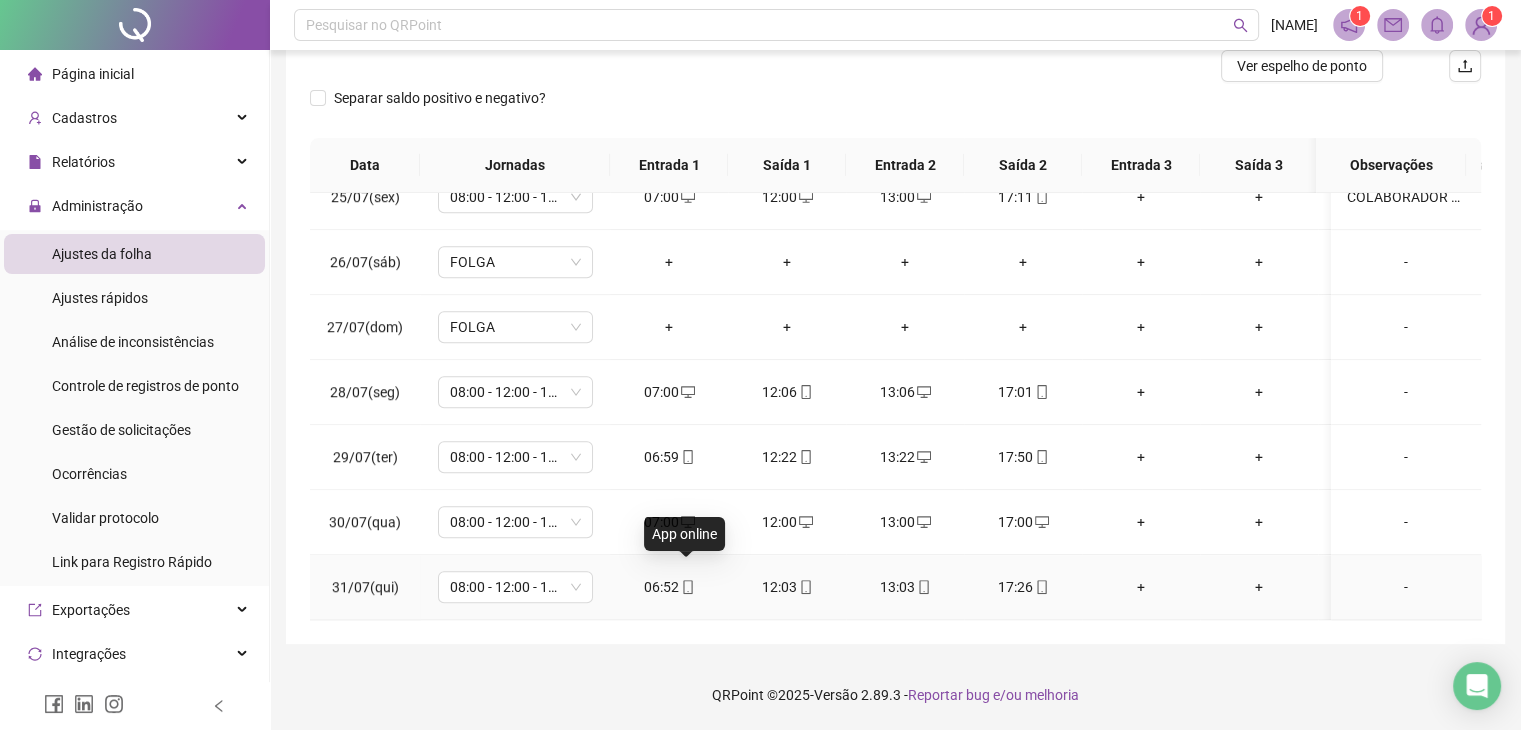 click 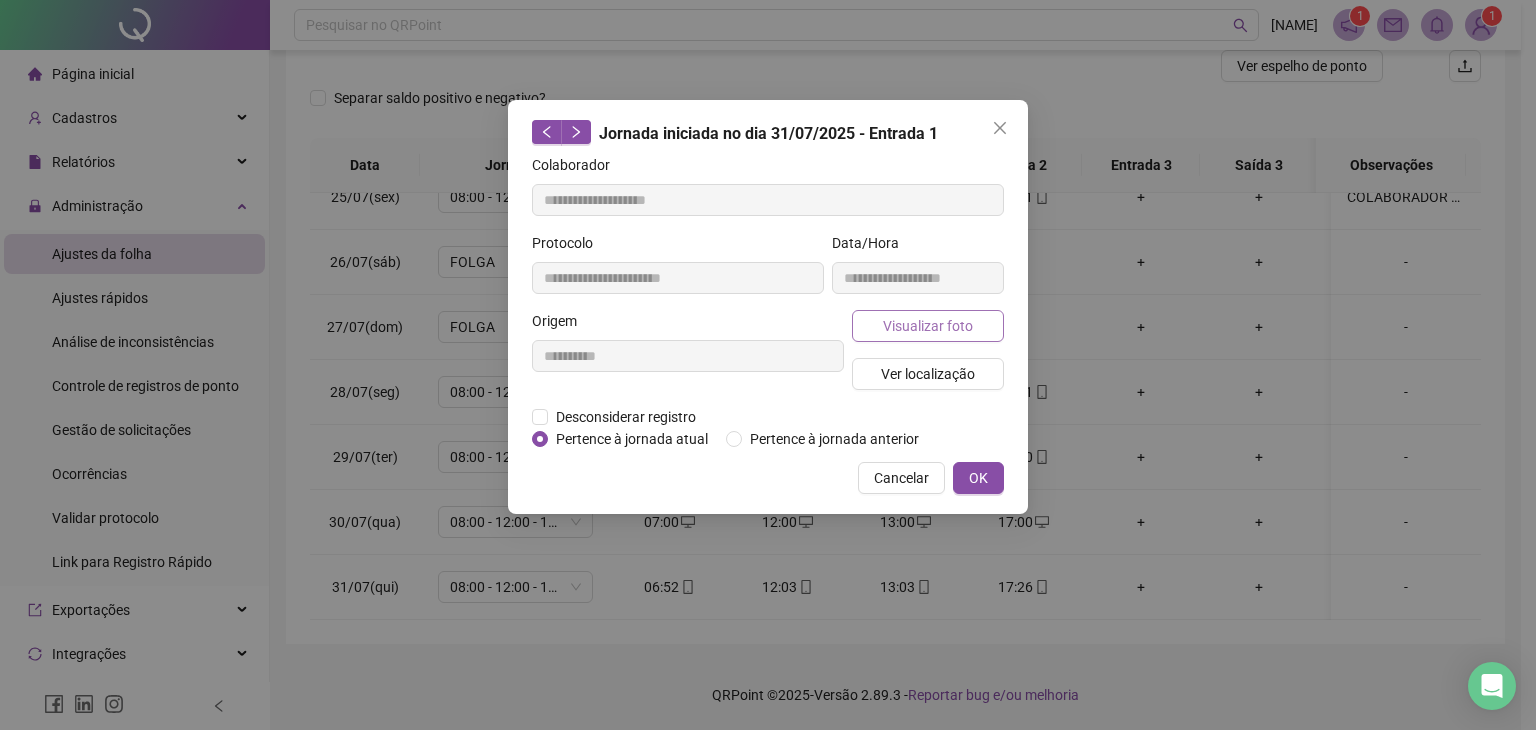 click on "Visualizar foto" at bounding box center [928, 326] 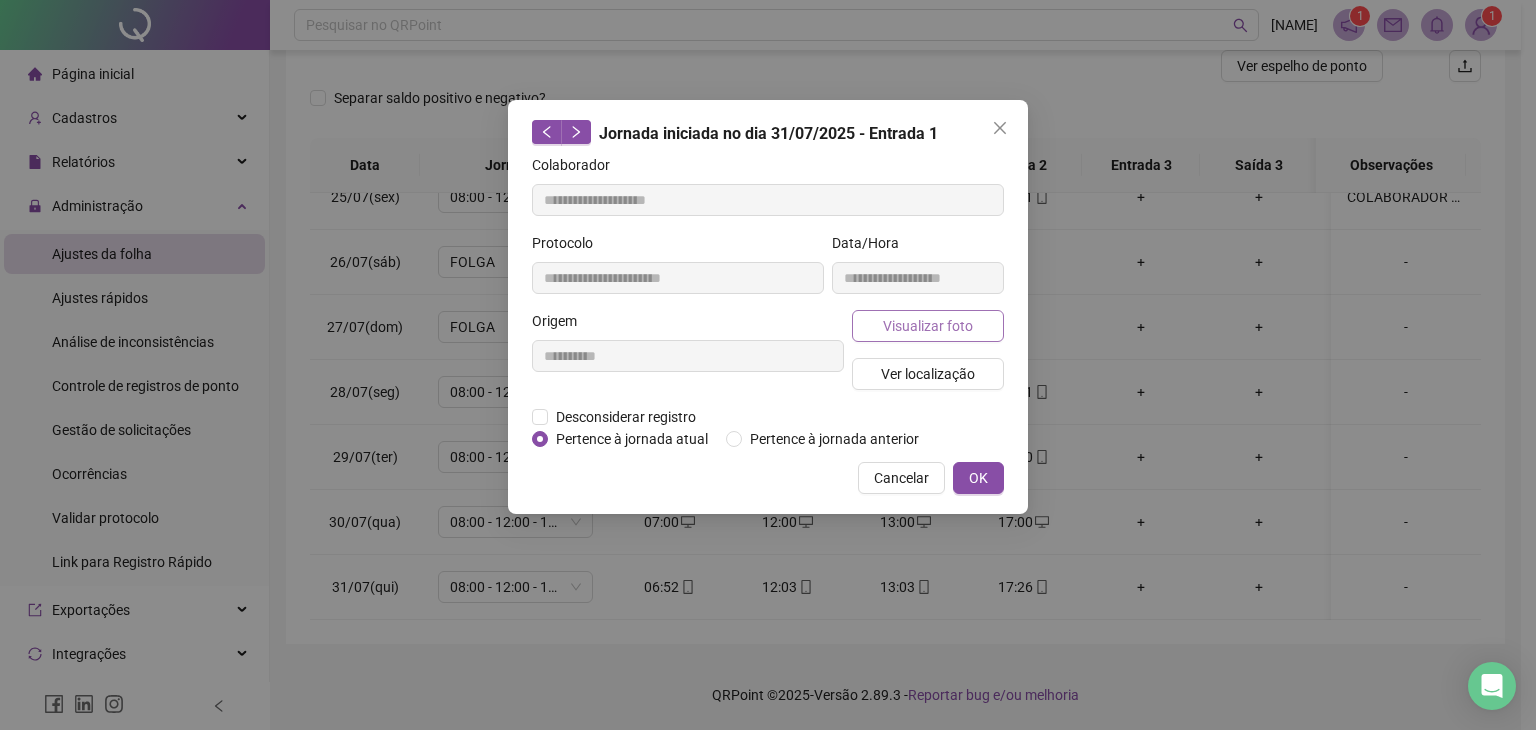 click on "Visualizar foto" at bounding box center (928, 326) 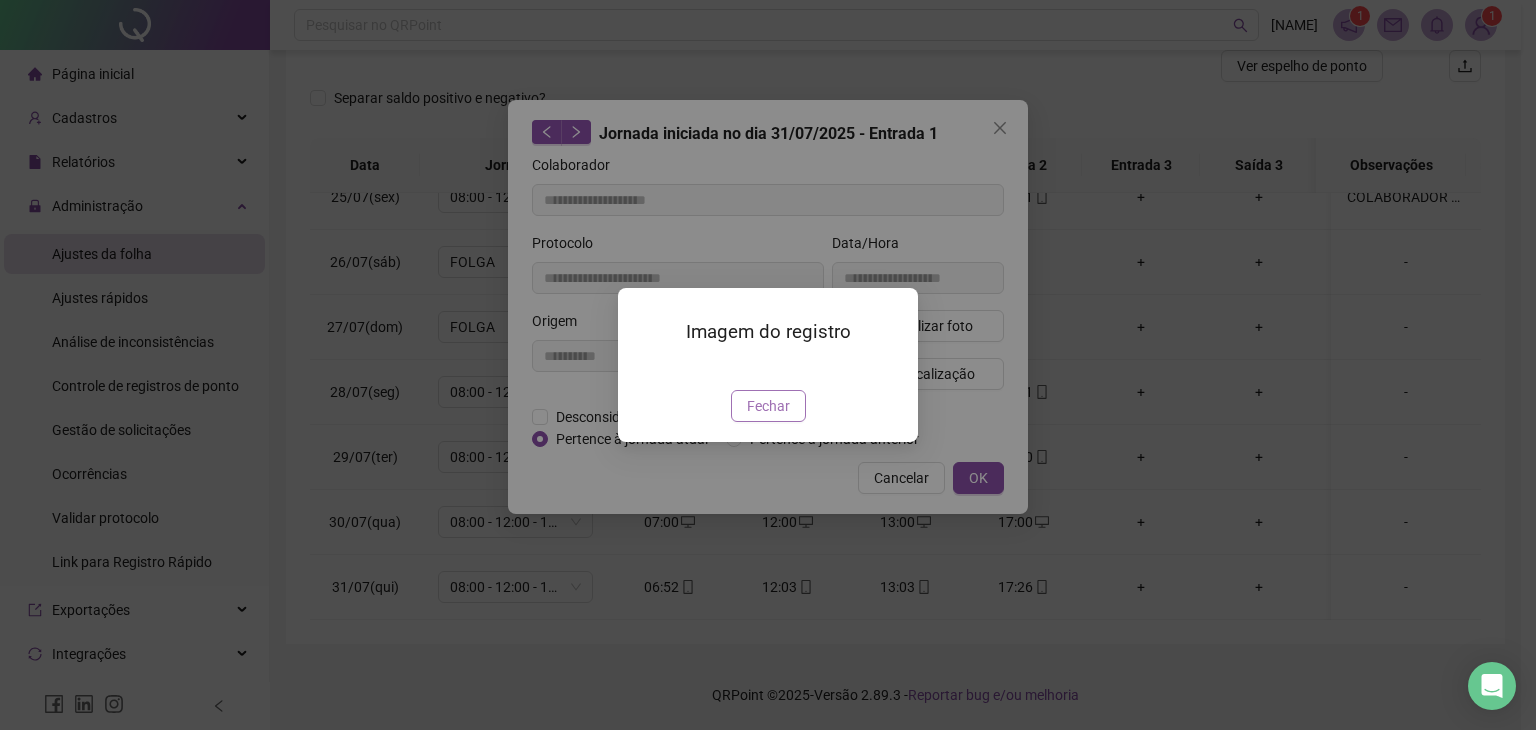 click on "Fechar" at bounding box center (768, 406) 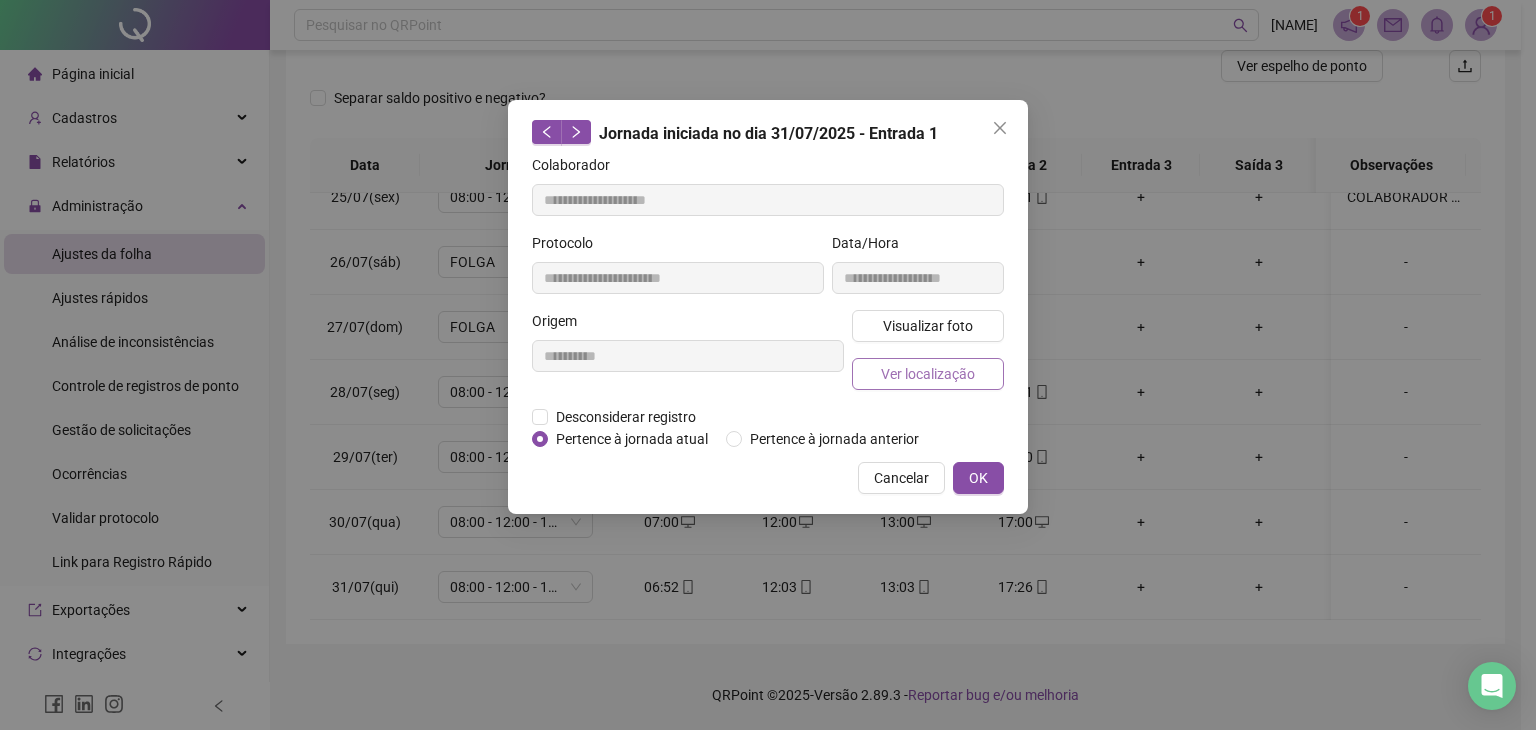 click on "Ver localização" at bounding box center [928, 374] 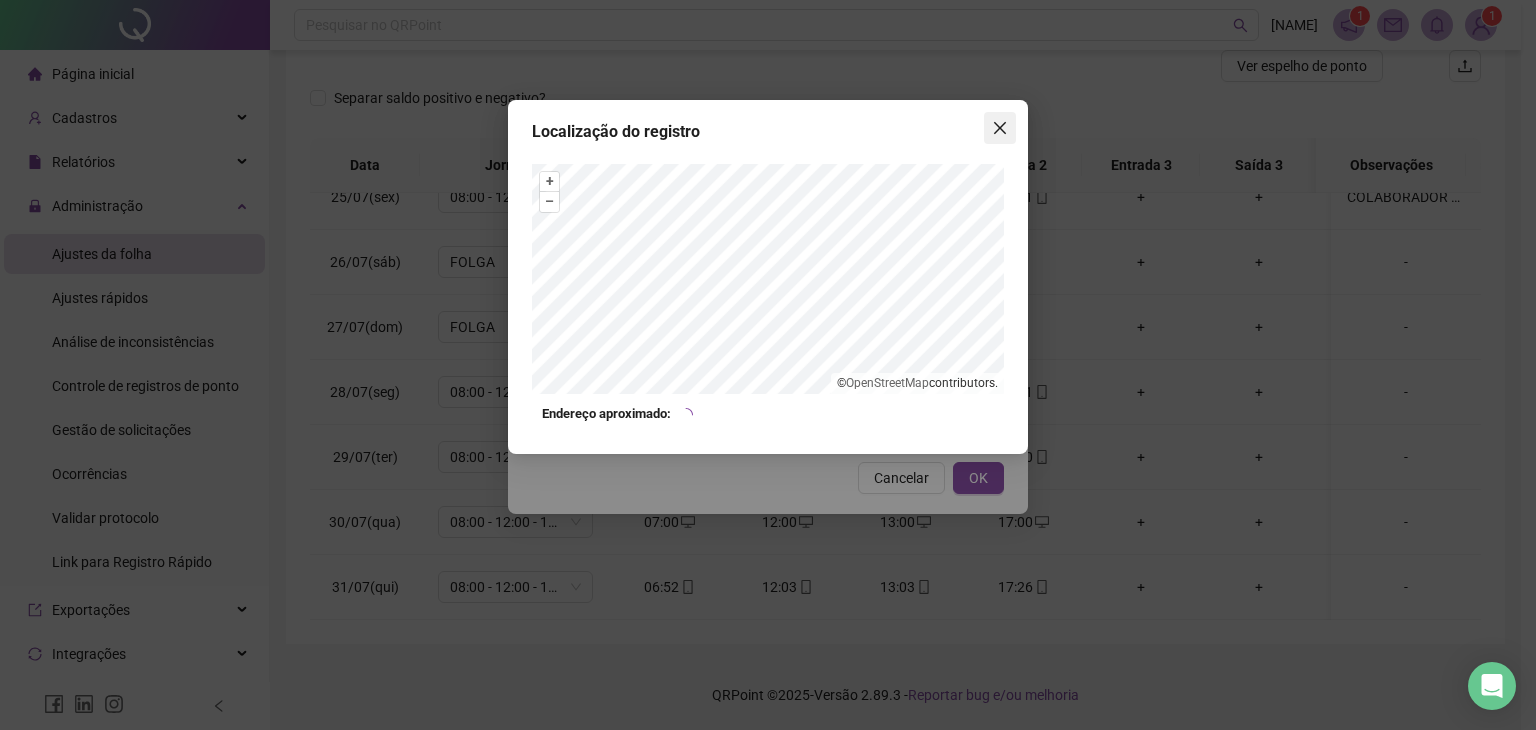 click at bounding box center (1000, 128) 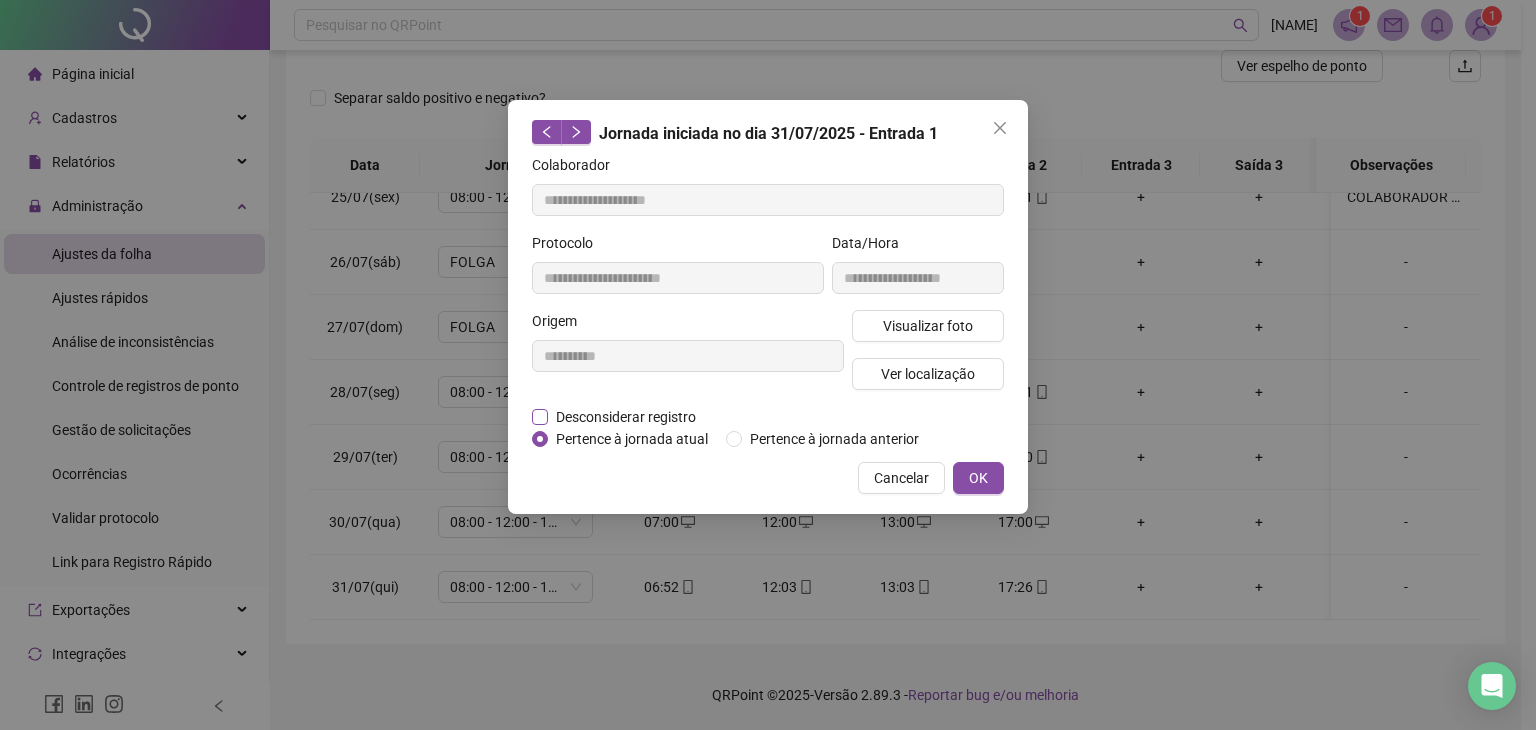 click on "Desconsiderar registro" at bounding box center (626, 417) 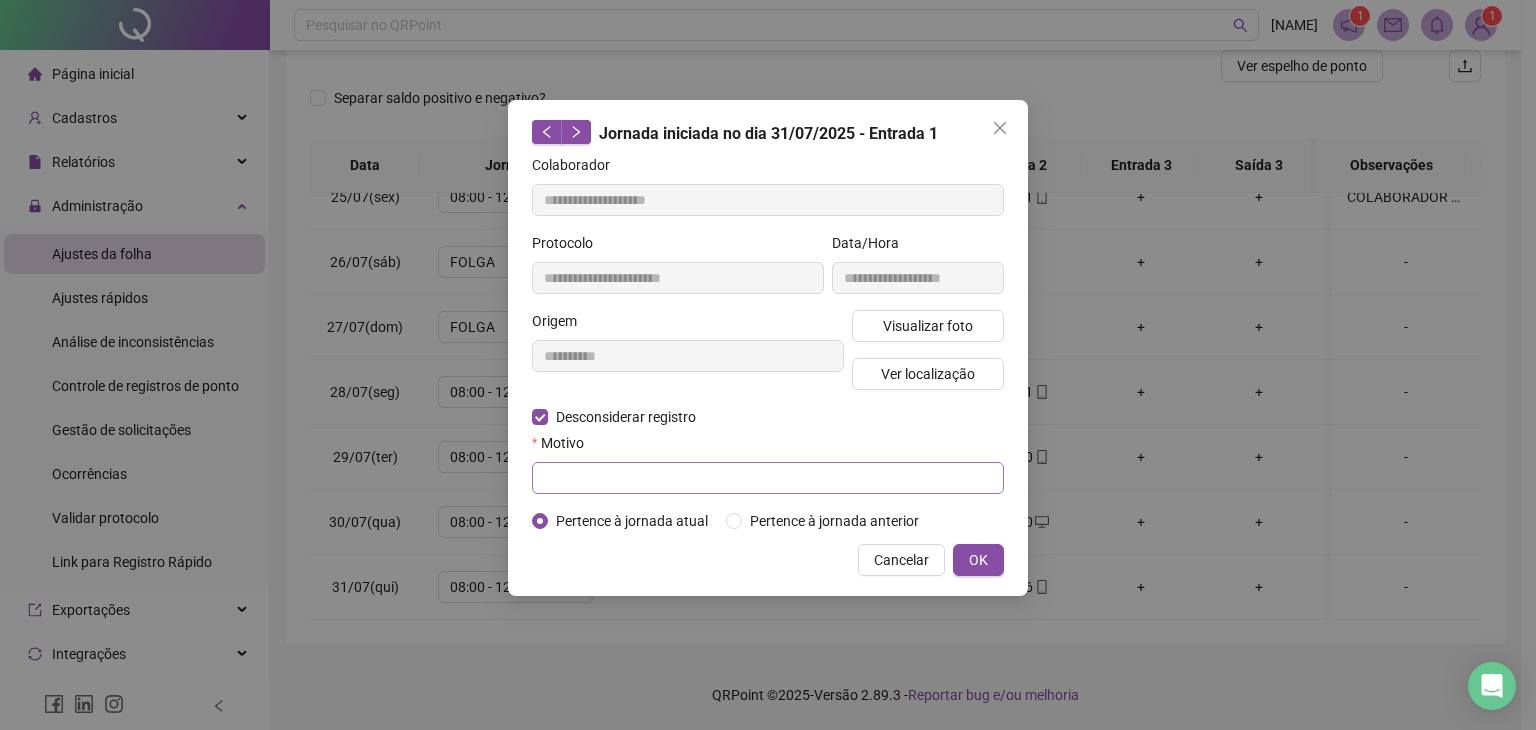 click on "Motivo" at bounding box center (768, 447) 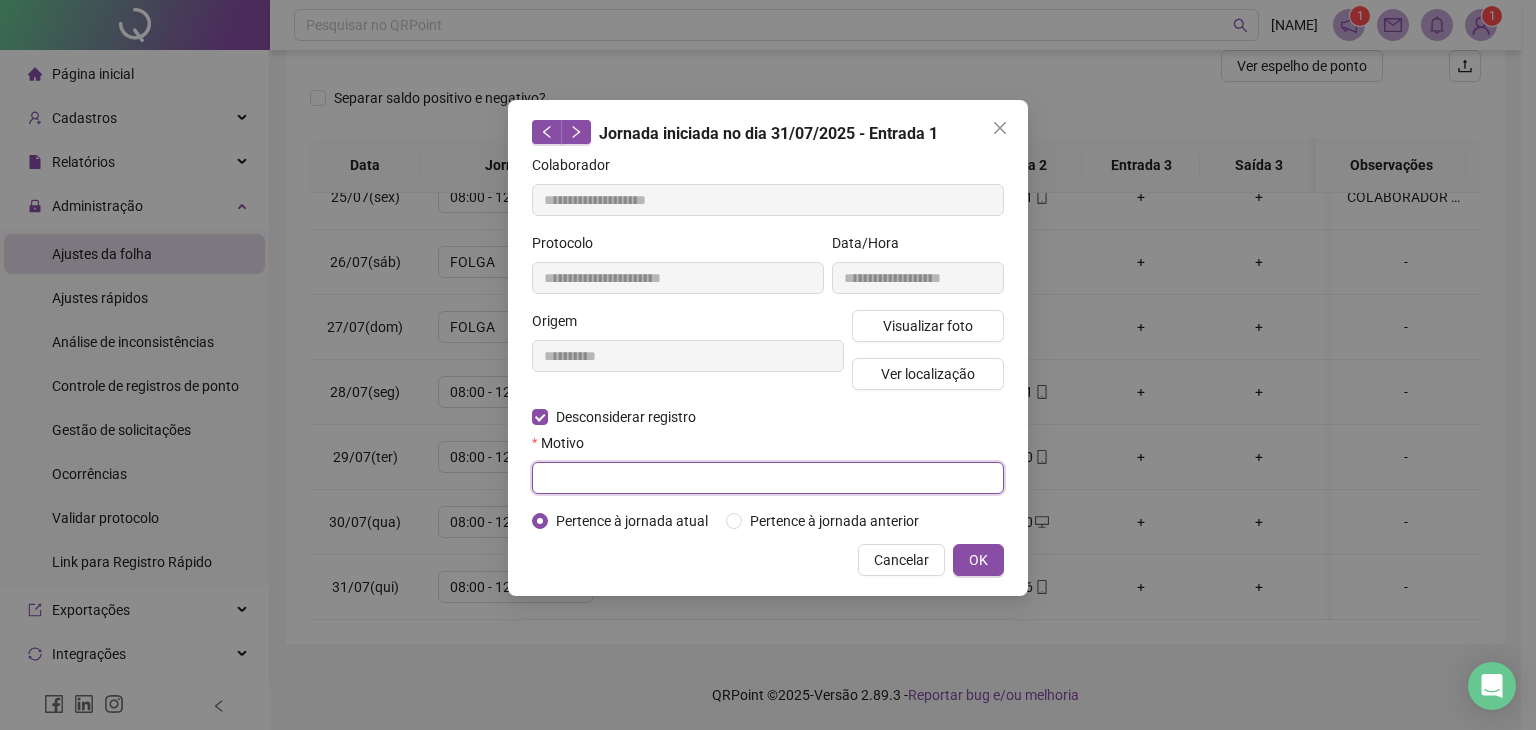 click at bounding box center [768, 478] 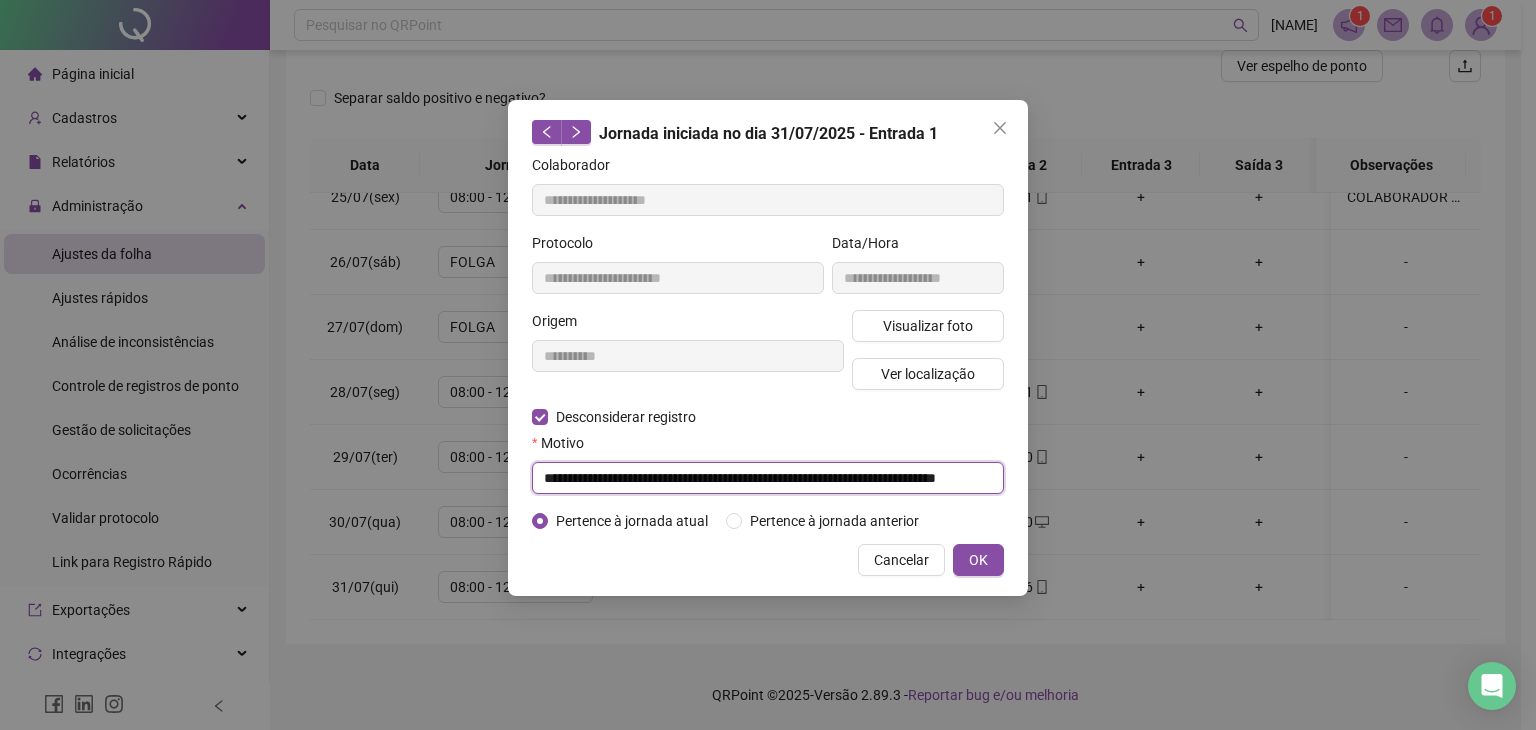 scroll, scrollTop: 0, scrollLeft: 130, axis: horizontal 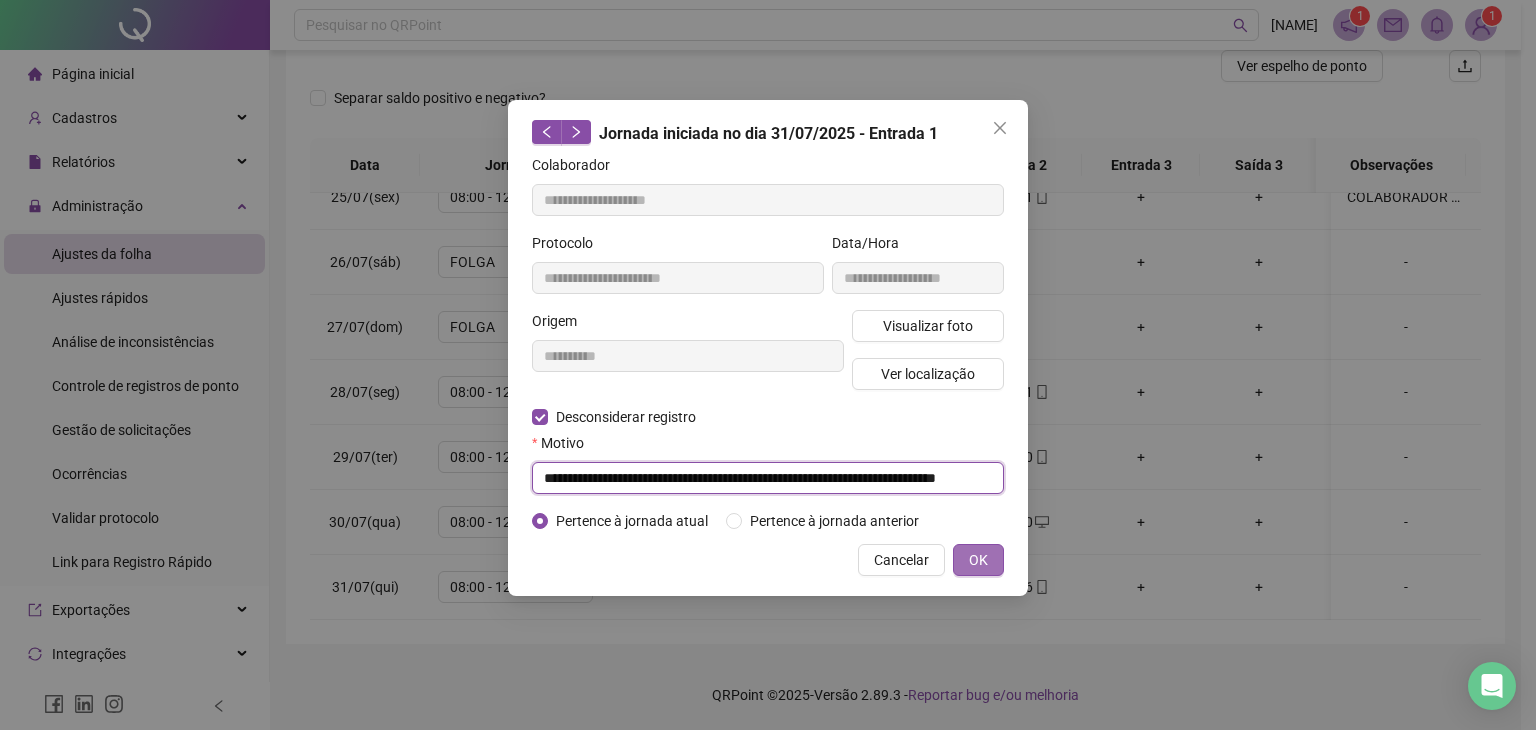 type on "**********" 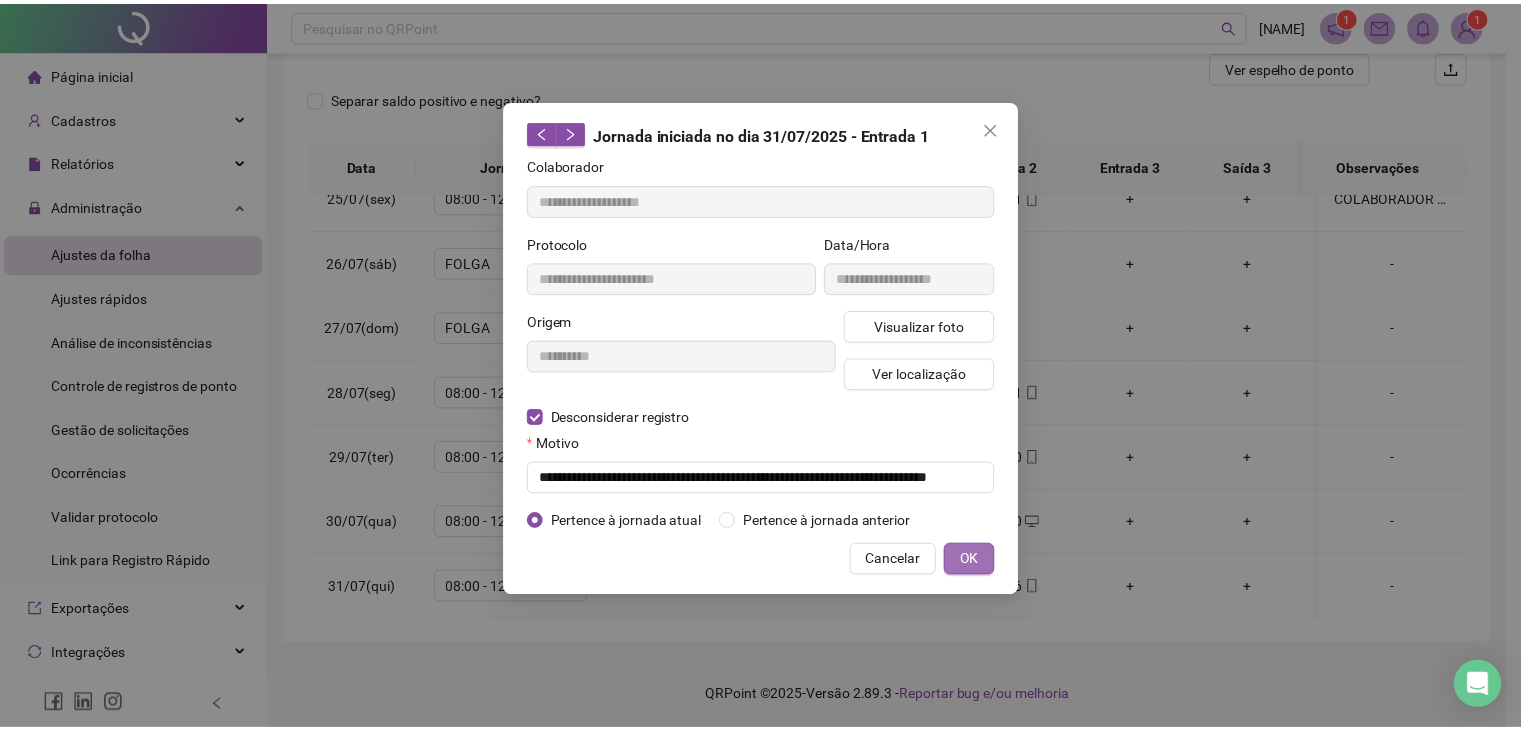 scroll, scrollTop: 0, scrollLeft: 0, axis: both 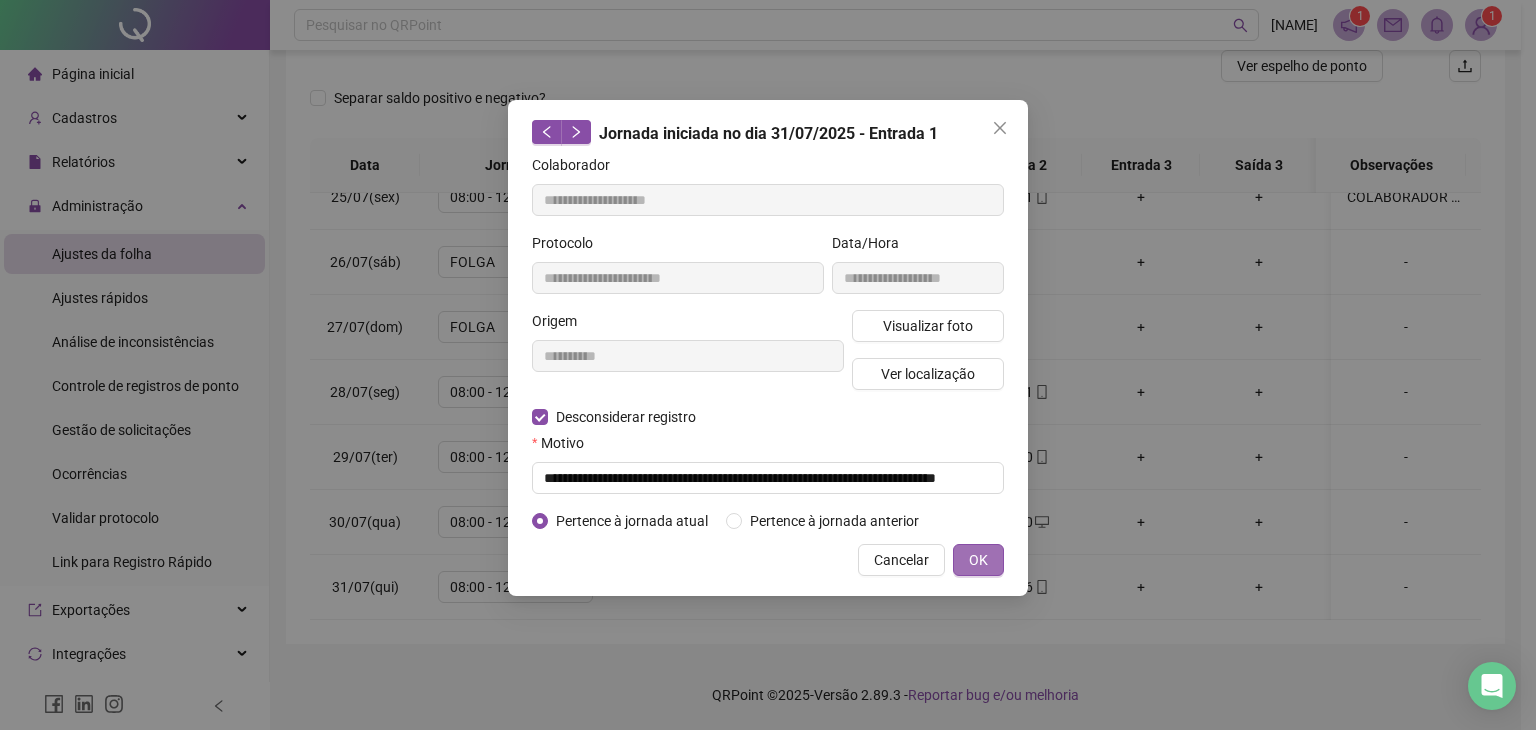 drag, startPoint x: 970, startPoint y: 556, endPoint x: 953, endPoint y: 564, distance: 18.788294 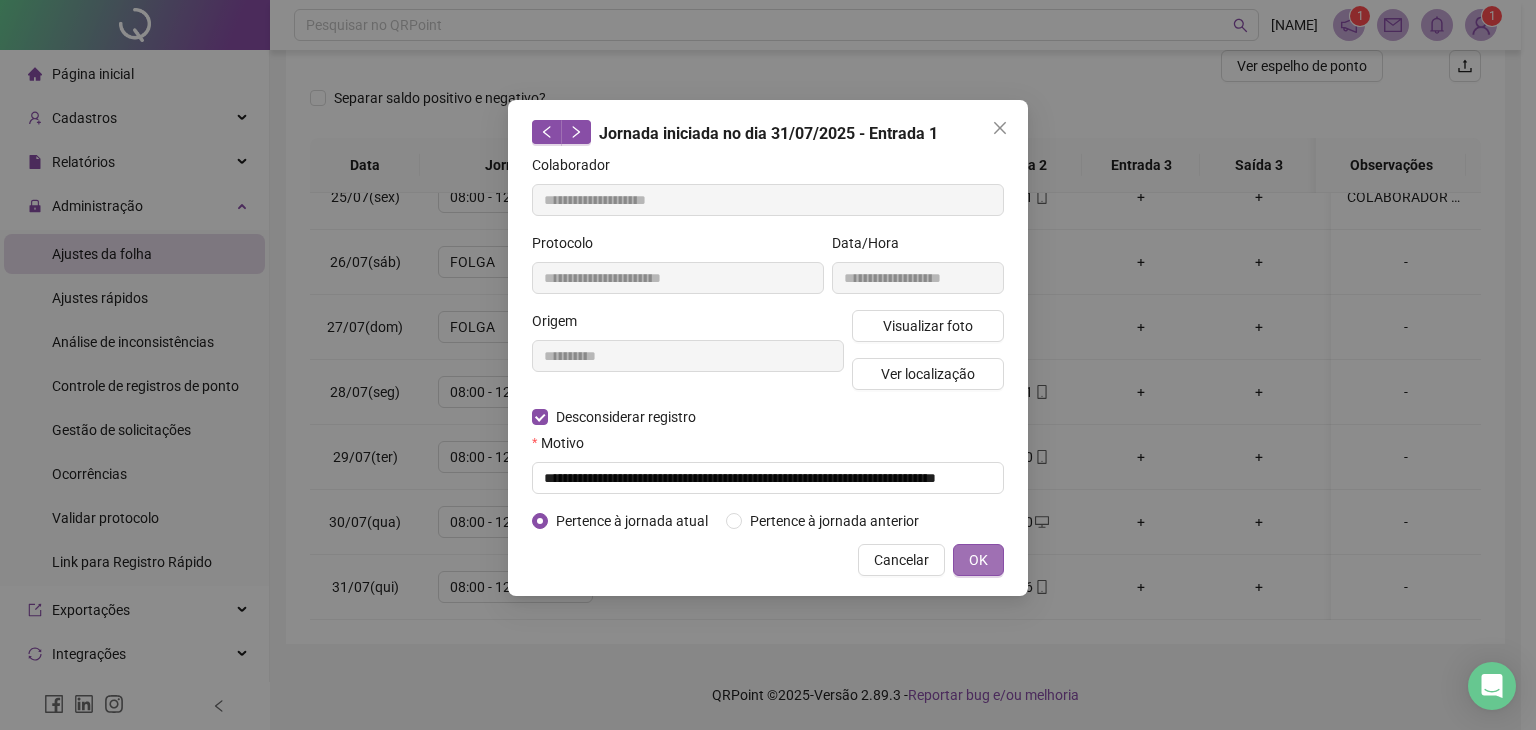 click on "OK" at bounding box center (978, 560) 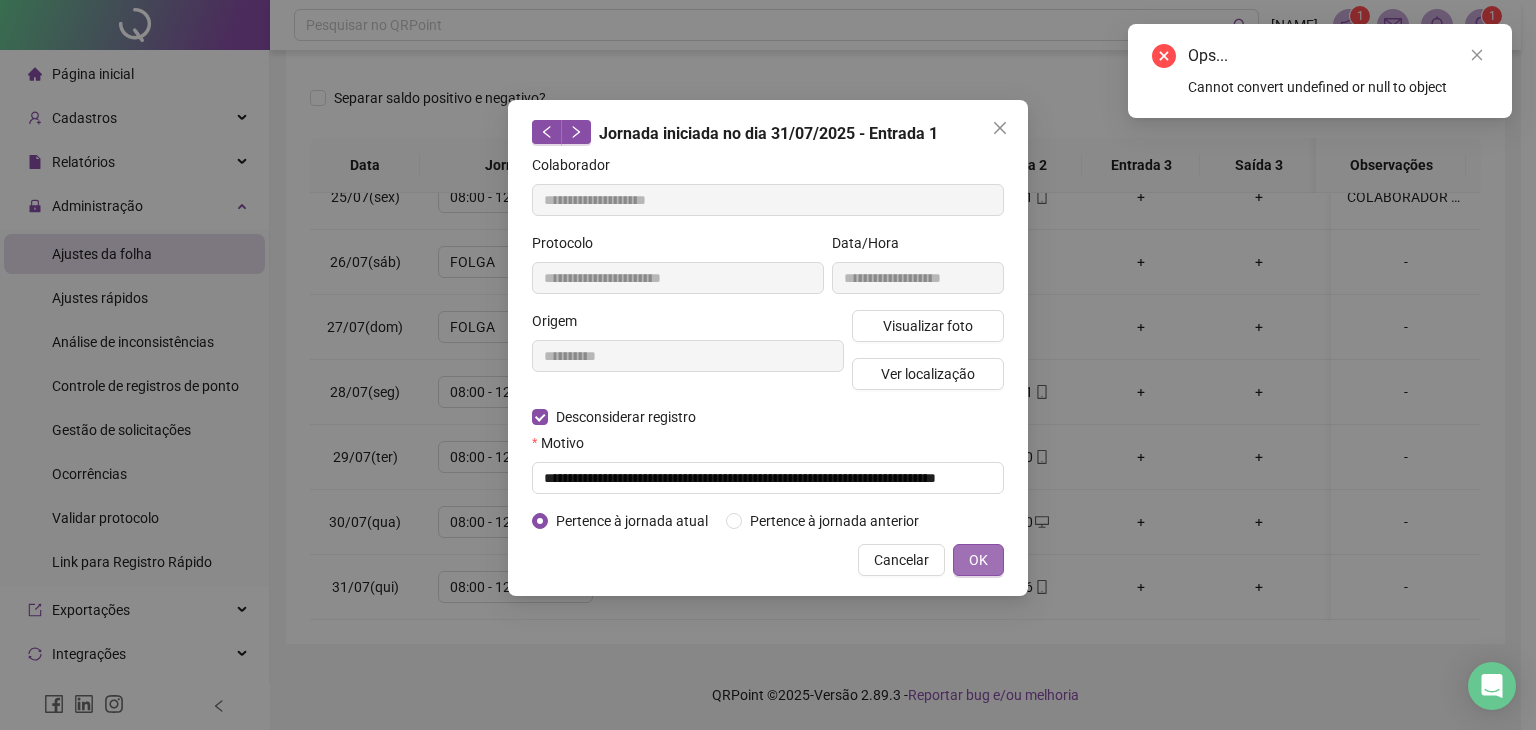 click on "OK" at bounding box center [978, 560] 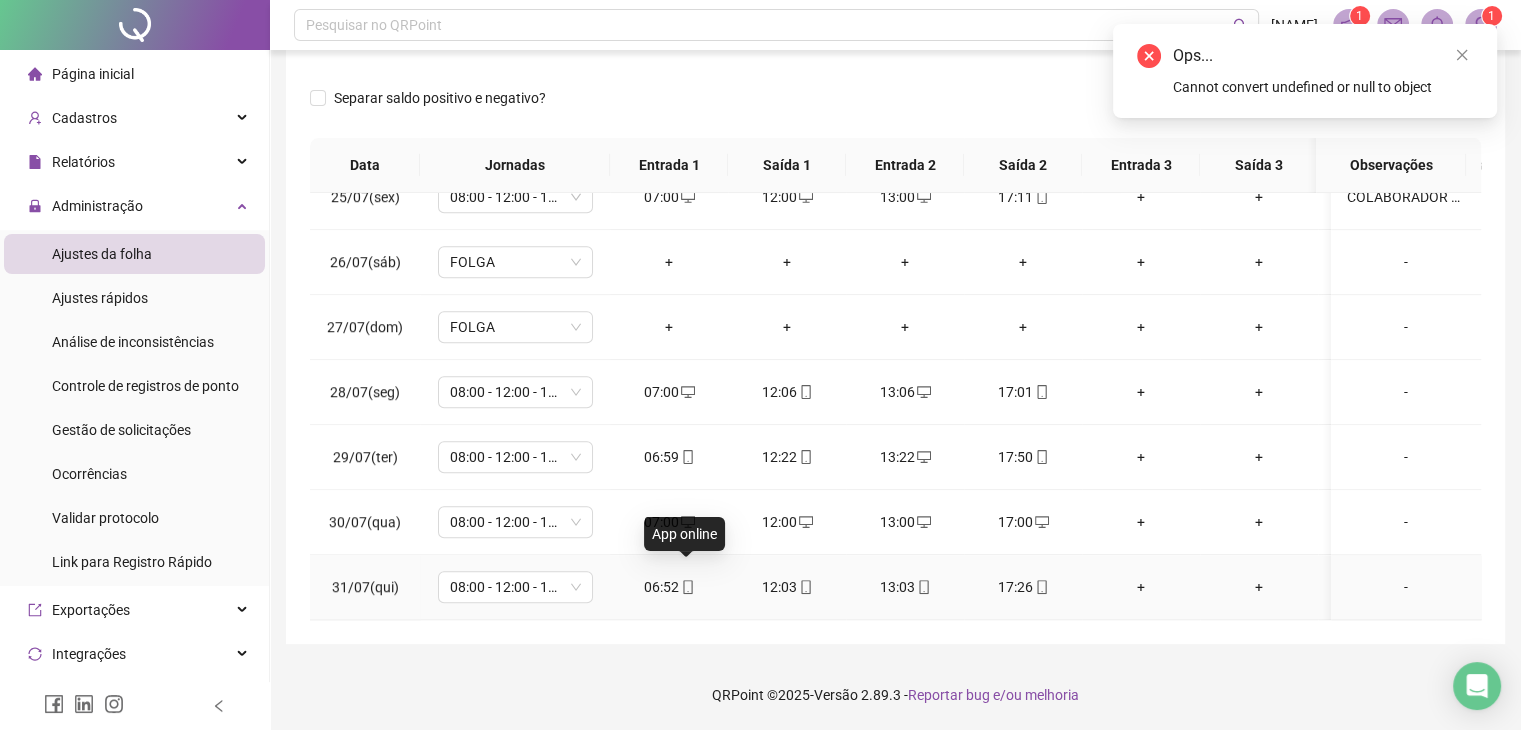 click at bounding box center [687, 587] 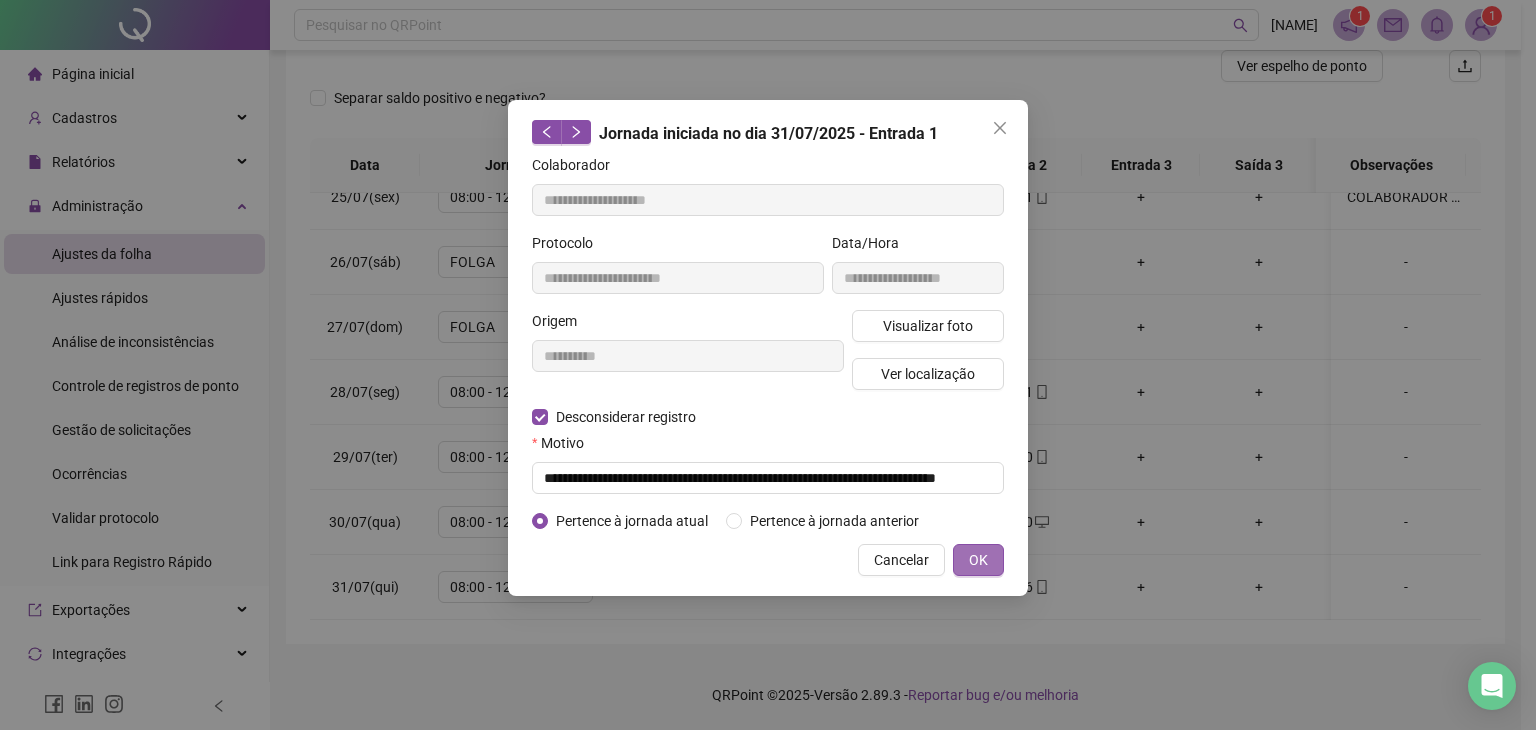 click on "OK" at bounding box center [978, 560] 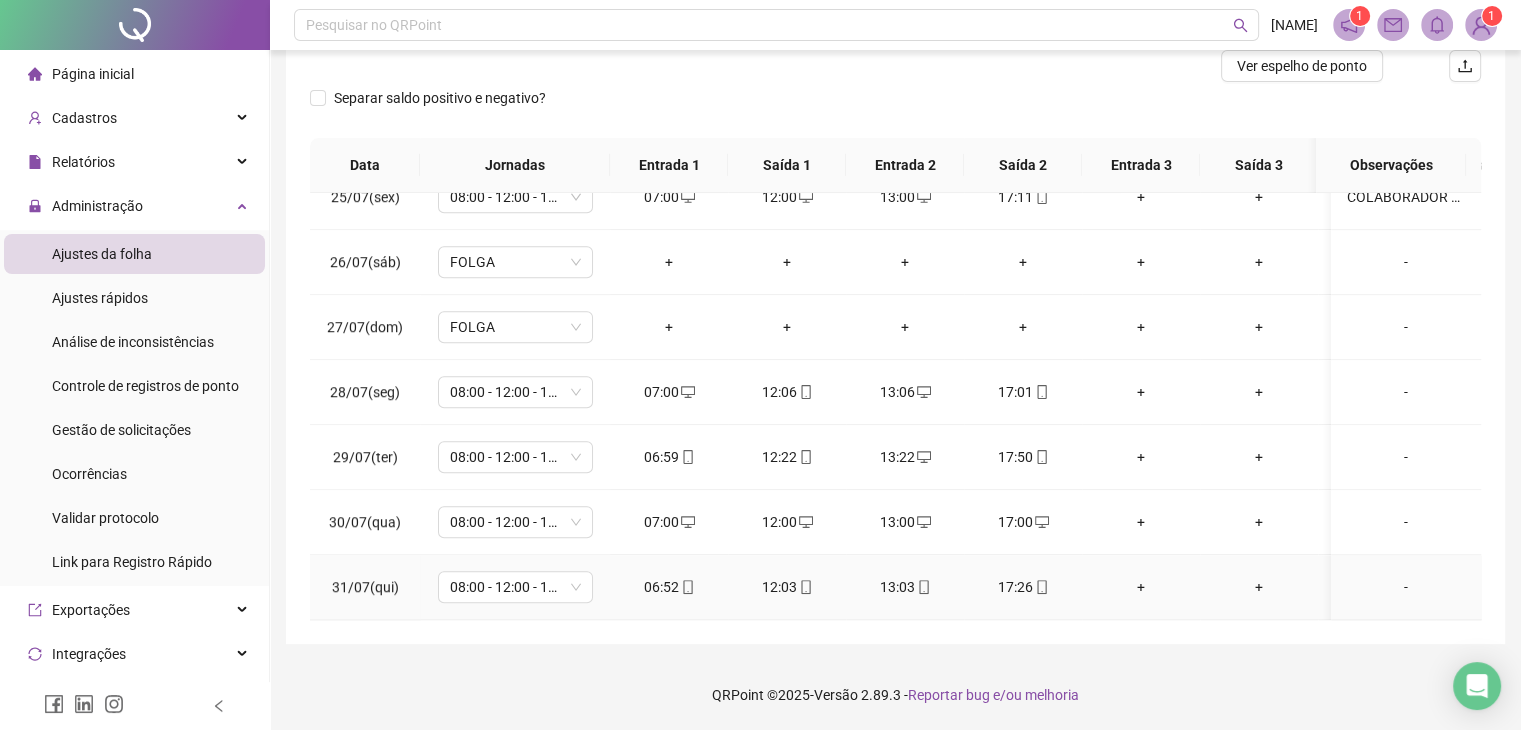 click 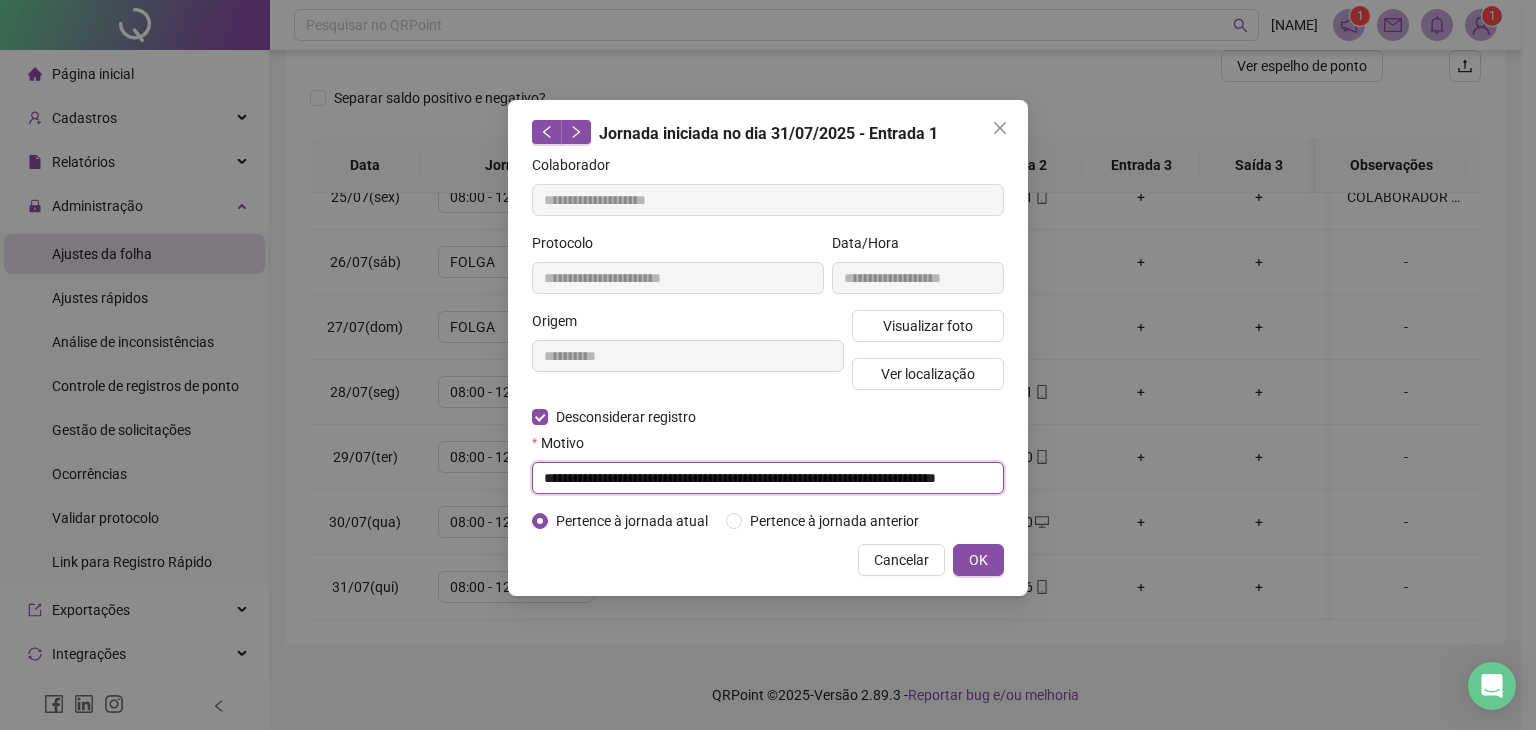 click on "**********" at bounding box center (768, 478) 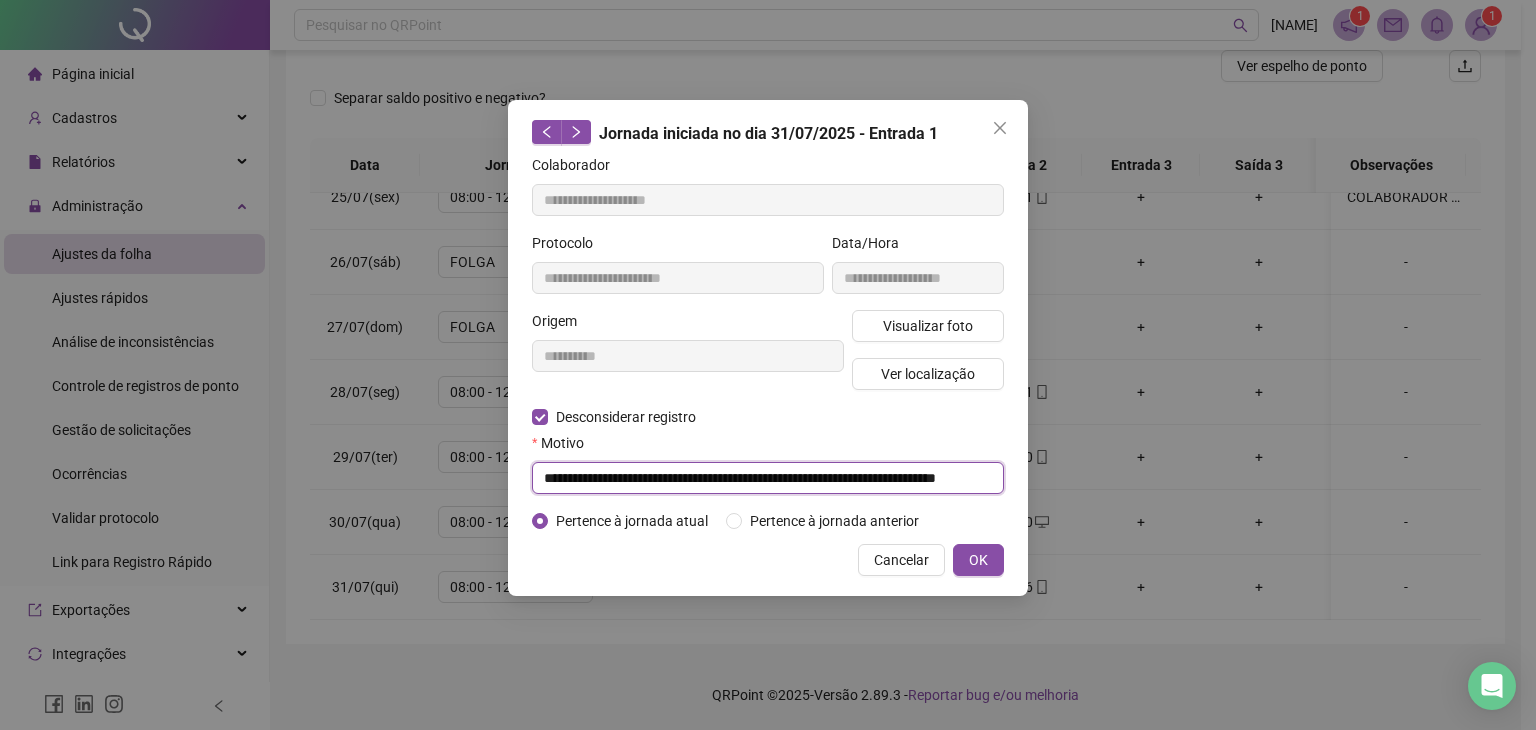 click on "**********" at bounding box center [768, 478] 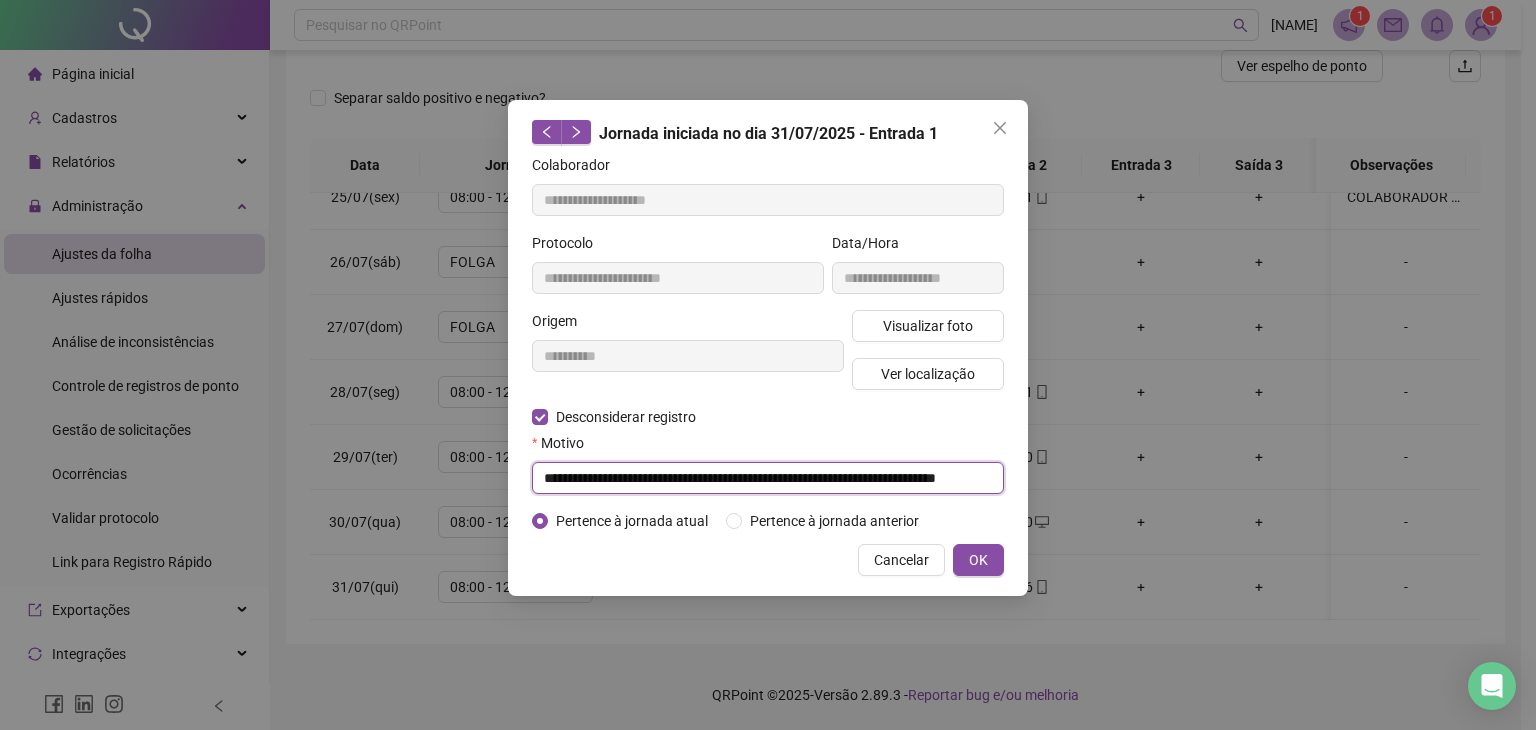 paste 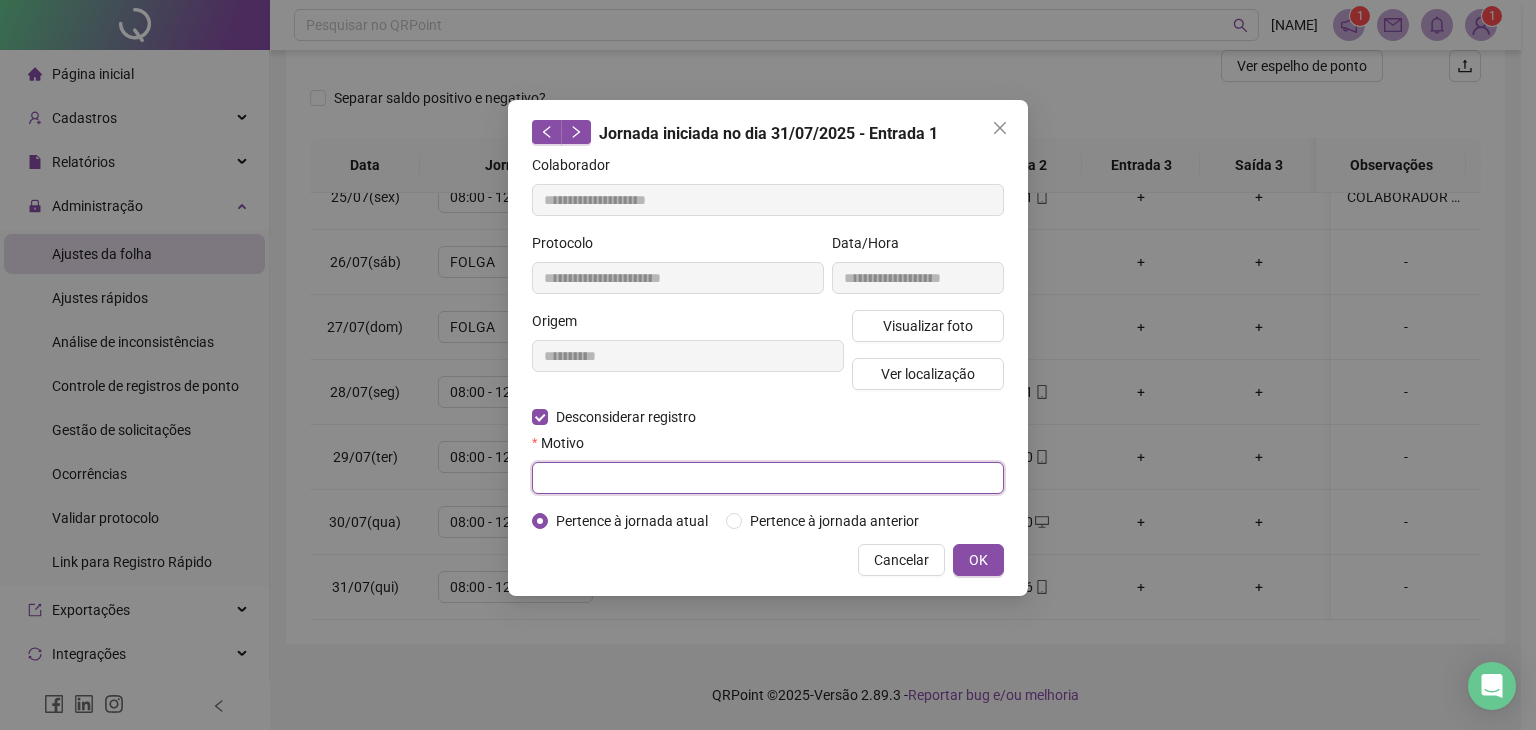 type on "**********" 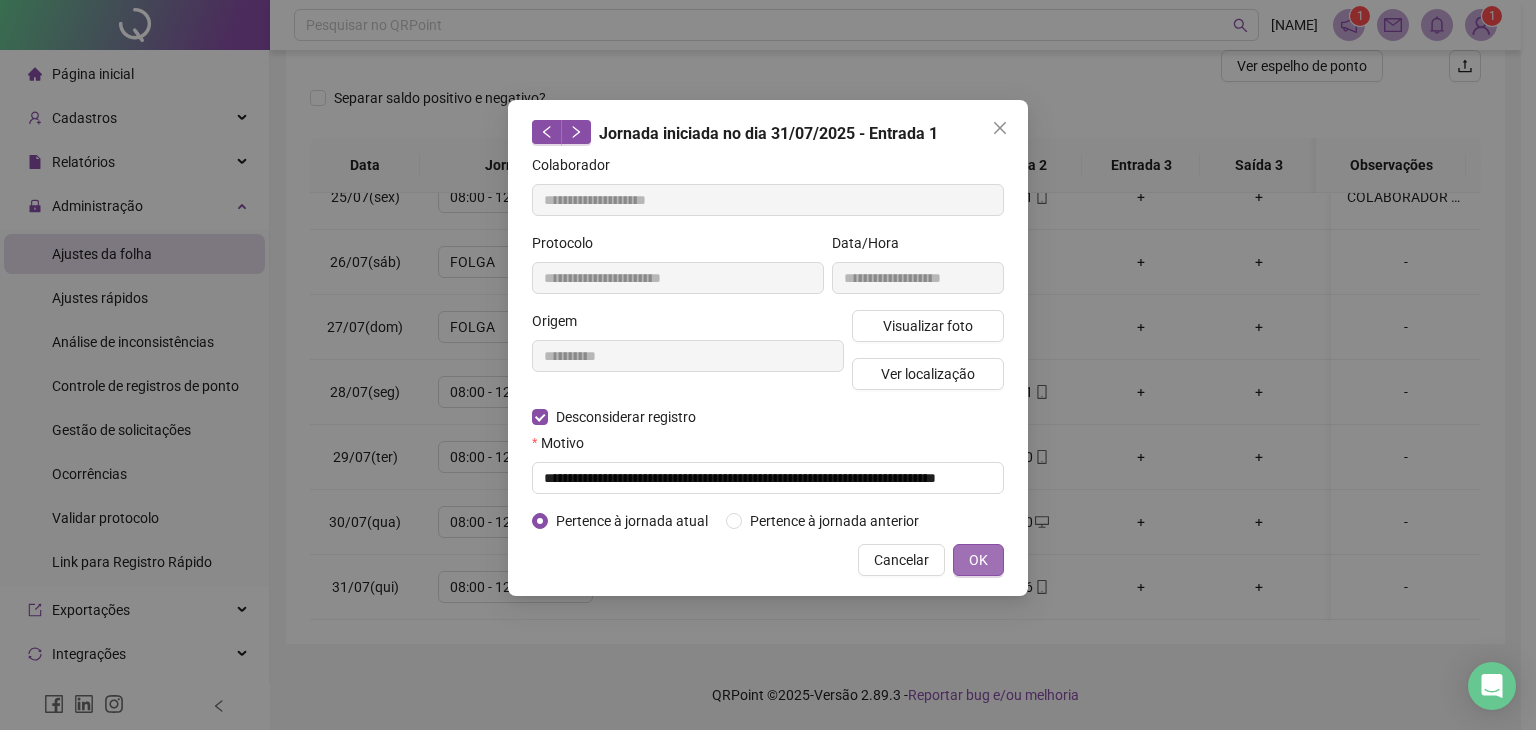 click on "OK" at bounding box center (978, 560) 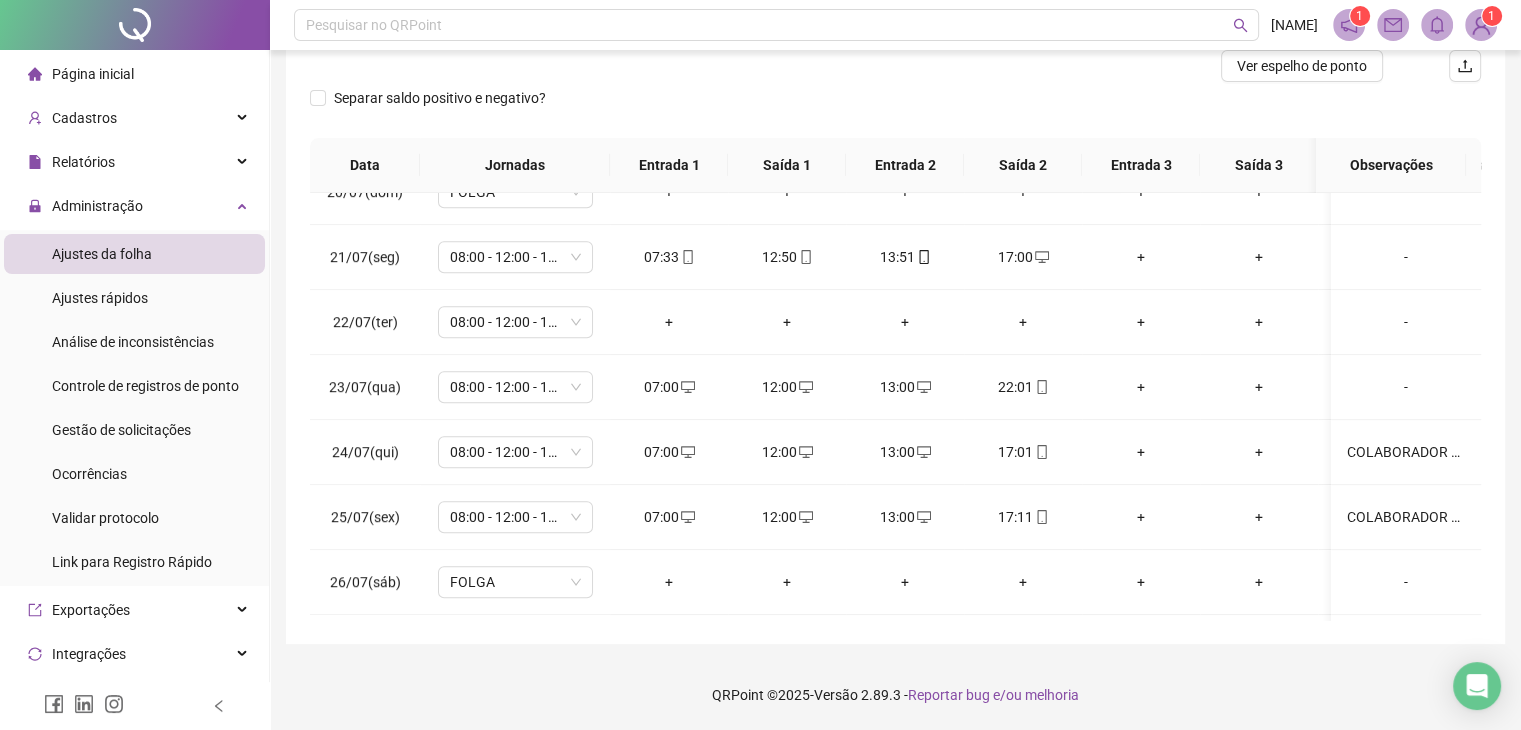 scroll, scrollTop: 1196, scrollLeft: 0, axis: vertical 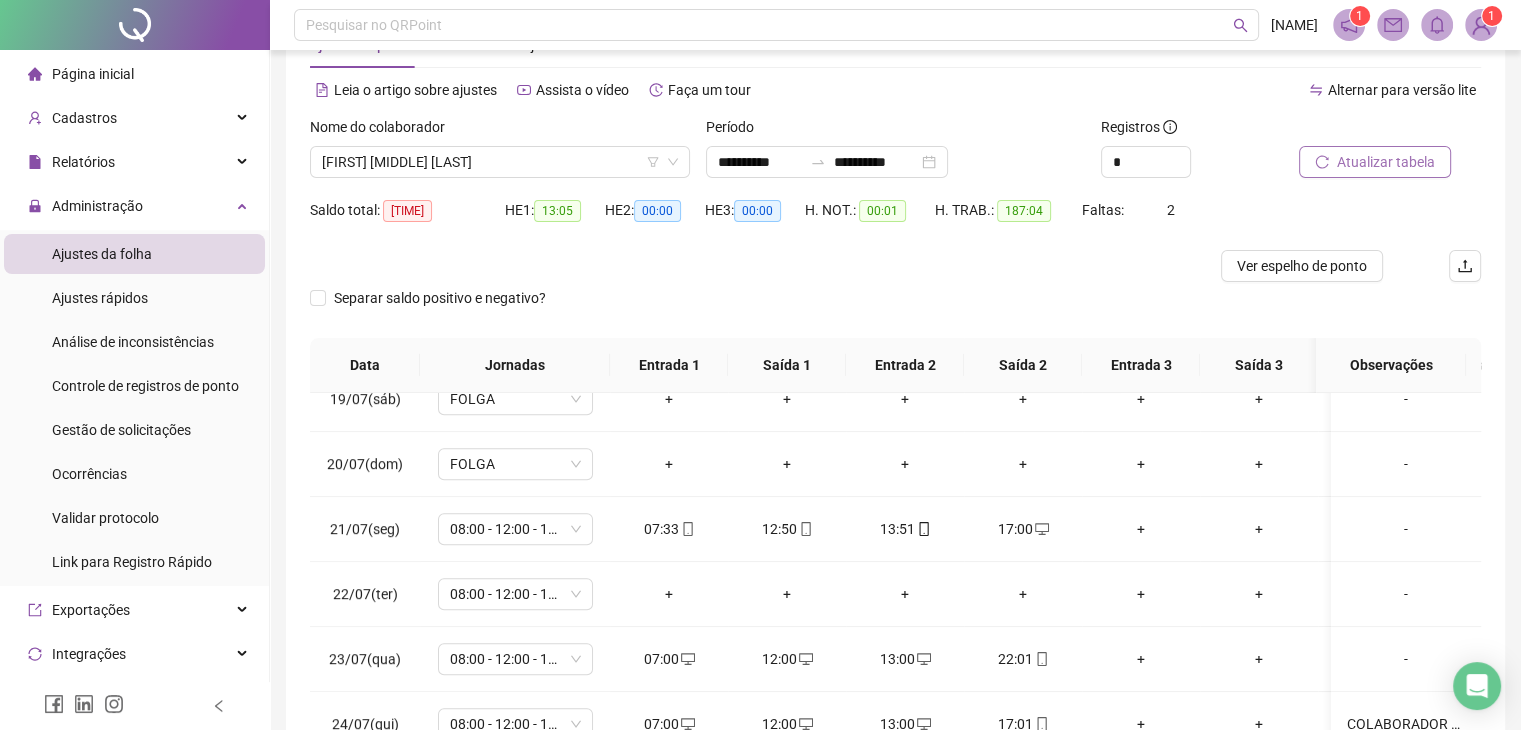 click on "Atualizar tabela" at bounding box center (1375, 162) 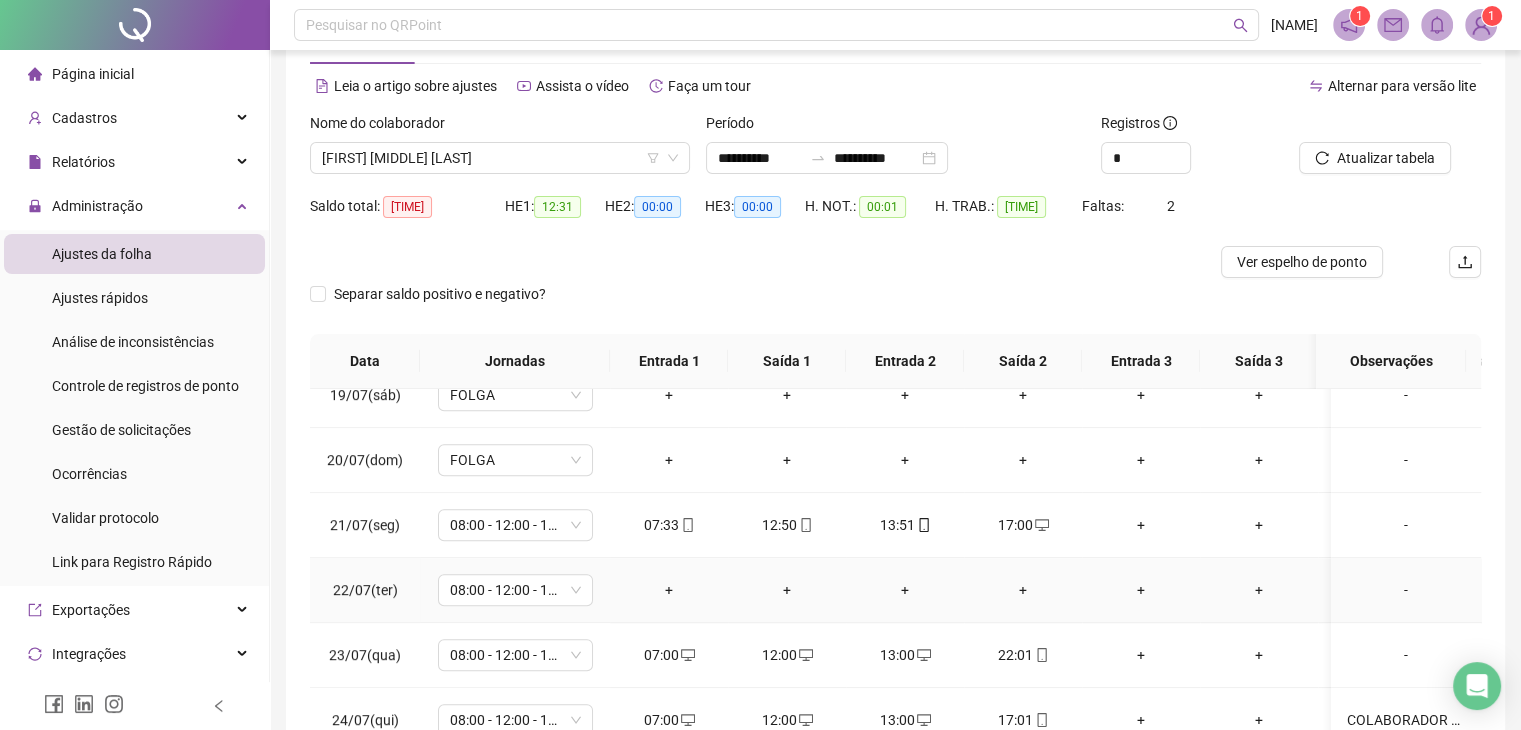 scroll, scrollTop: 268, scrollLeft: 0, axis: vertical 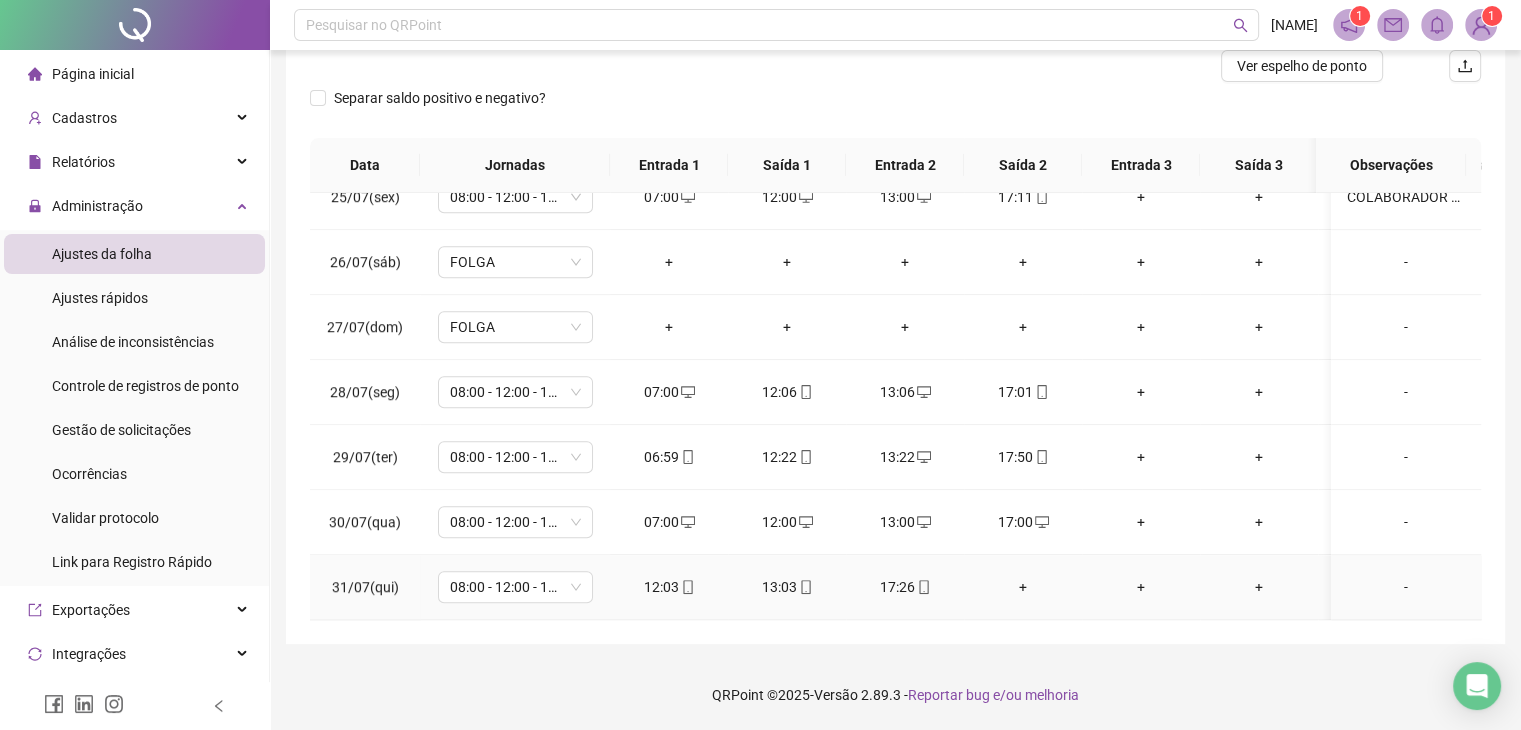click on "+" at bounding box center (1023, 587) 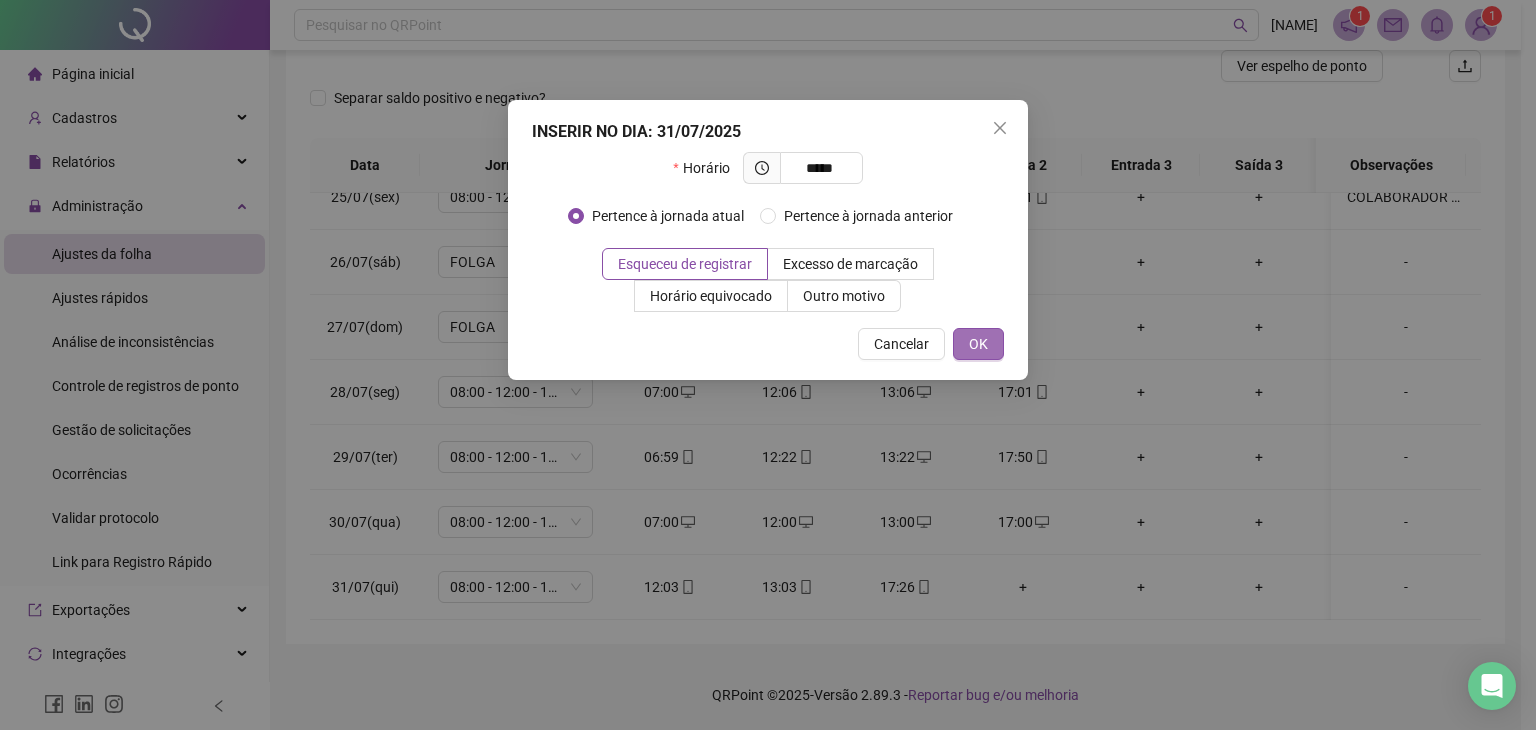 type on "*****" 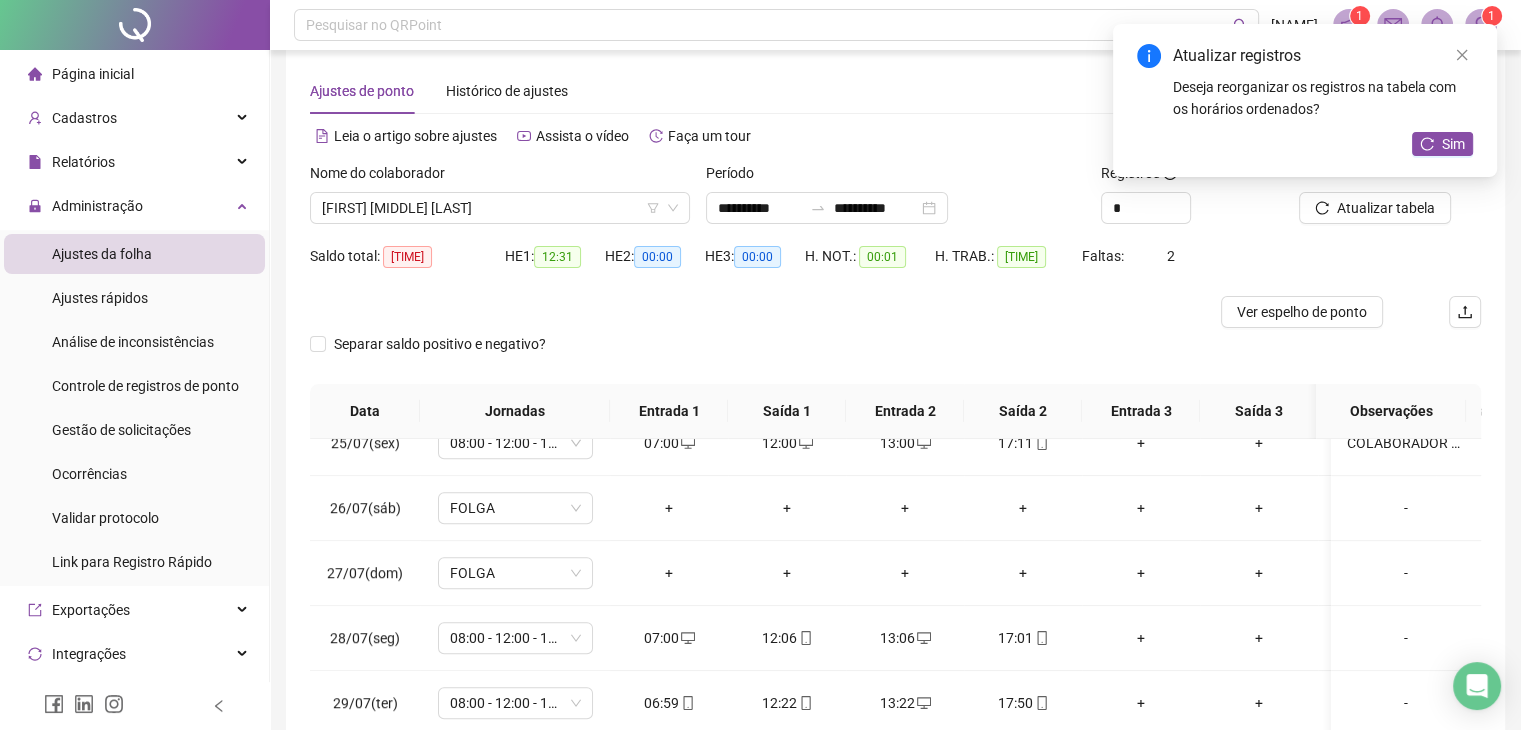 scroll, scrollTop: 0, scrollLeft: 0, axis: both 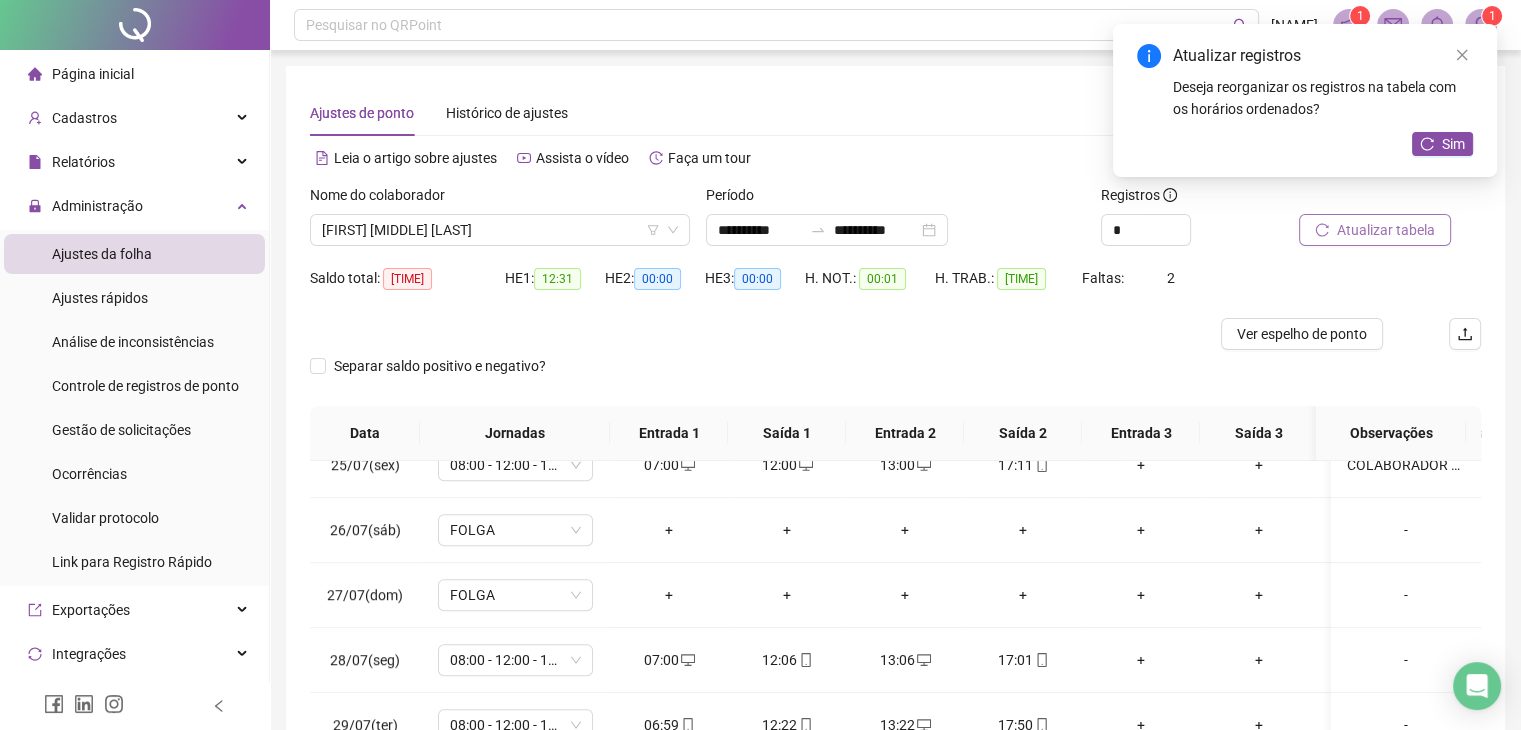 click on "Atualizar tabela" at bounding box center [1386, 230] 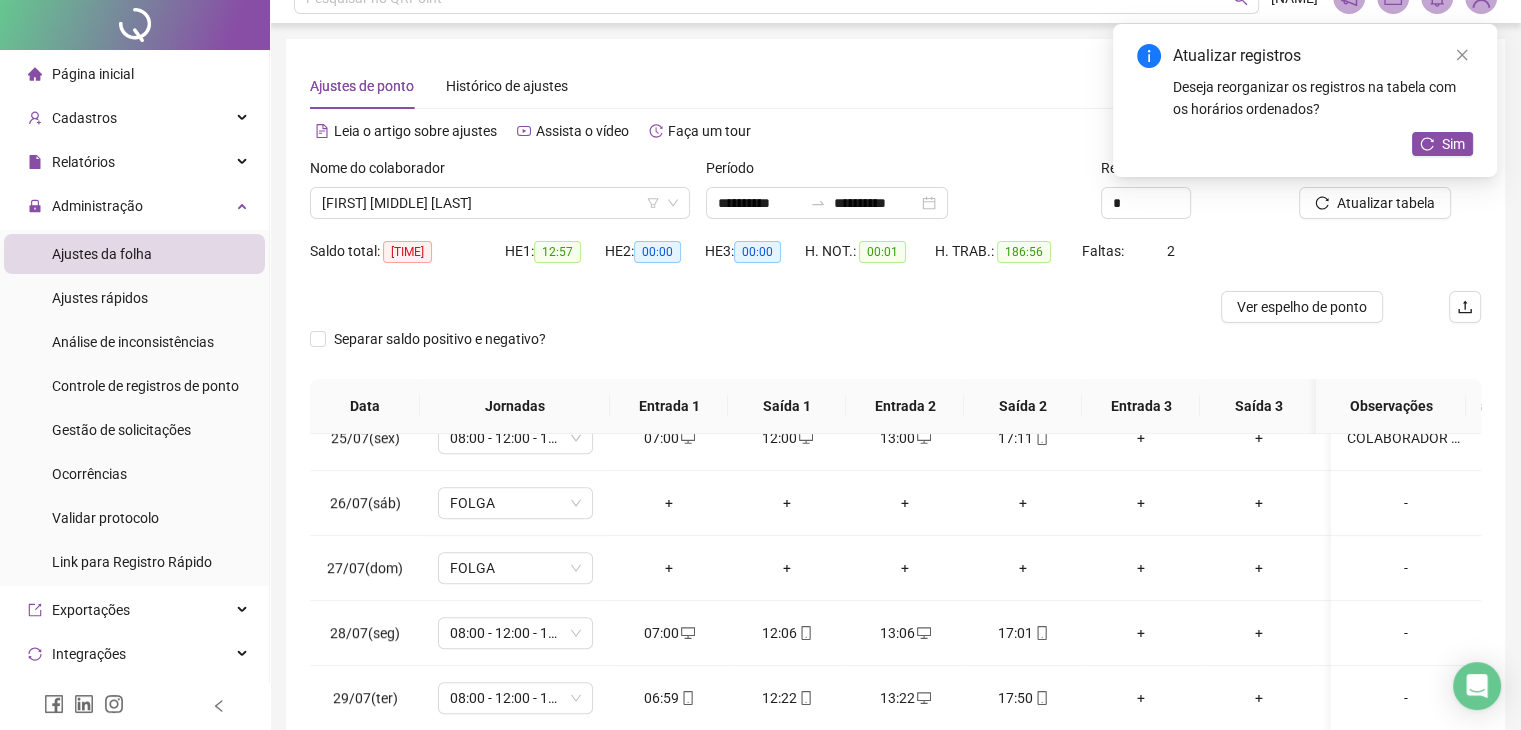 scroll, scrollTop: 0, scrollLeft: 0, axis: both 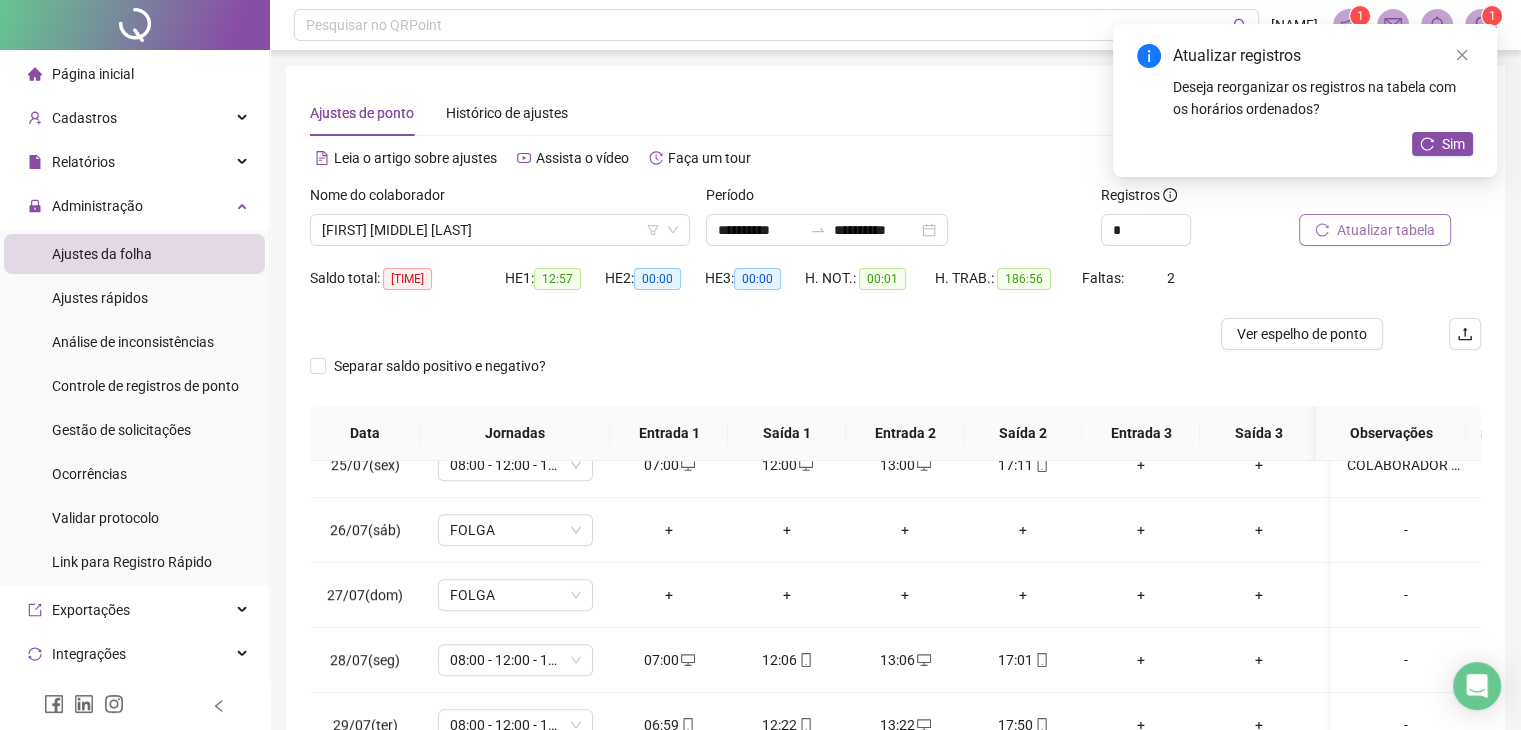 click on "Atualizar tabela" at bounding box center [1386, 230] 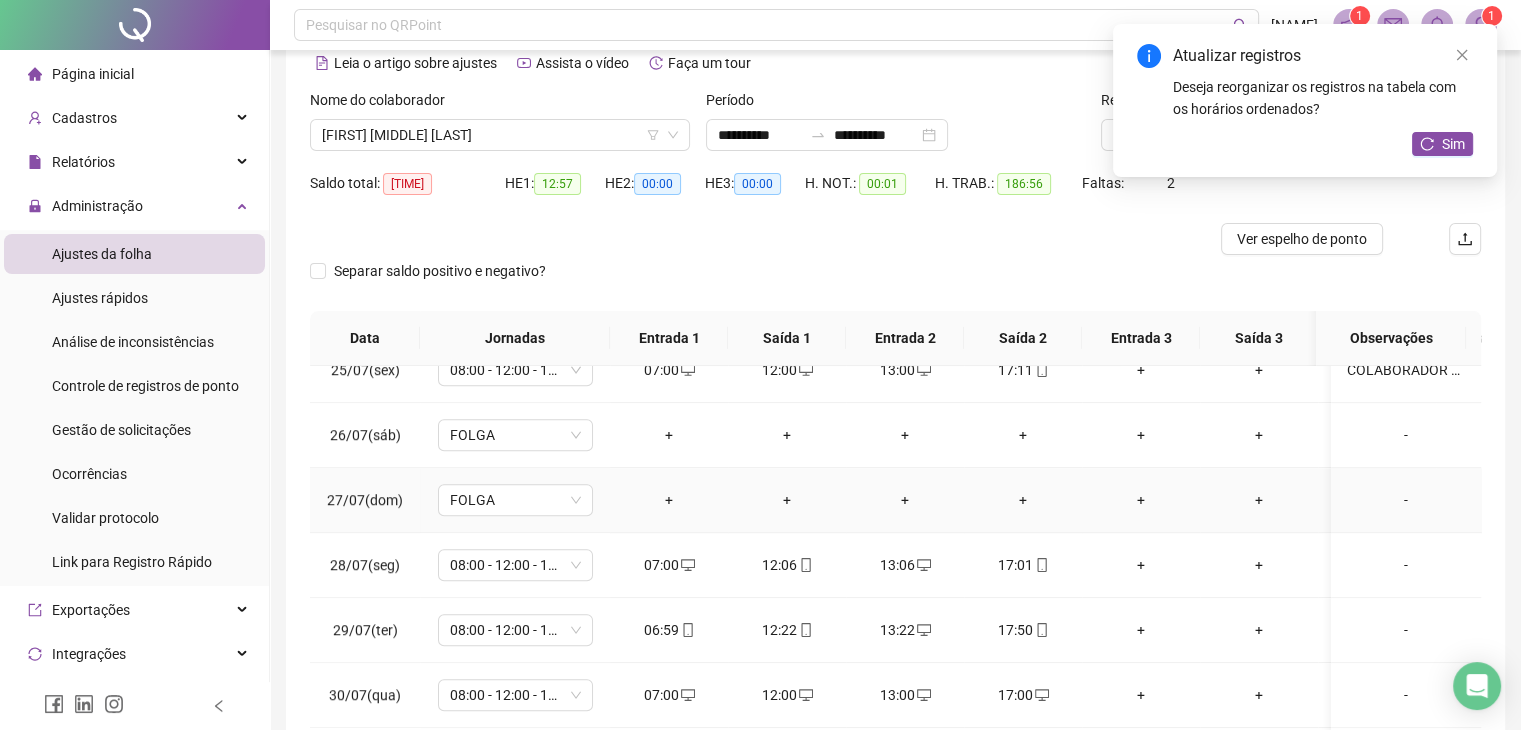 scroll, scrollTop: 268, scrollLeft: 0, axis: vertical 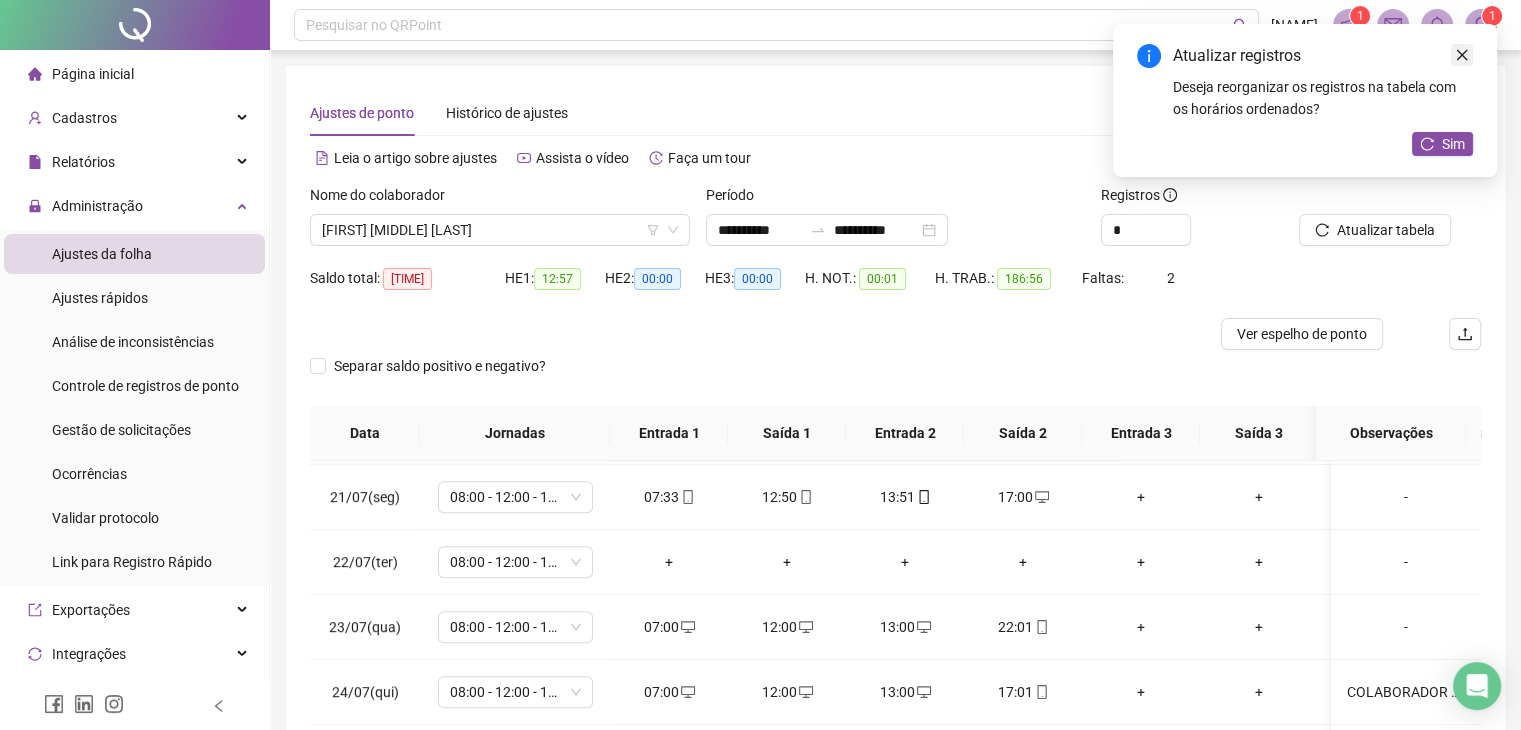 click 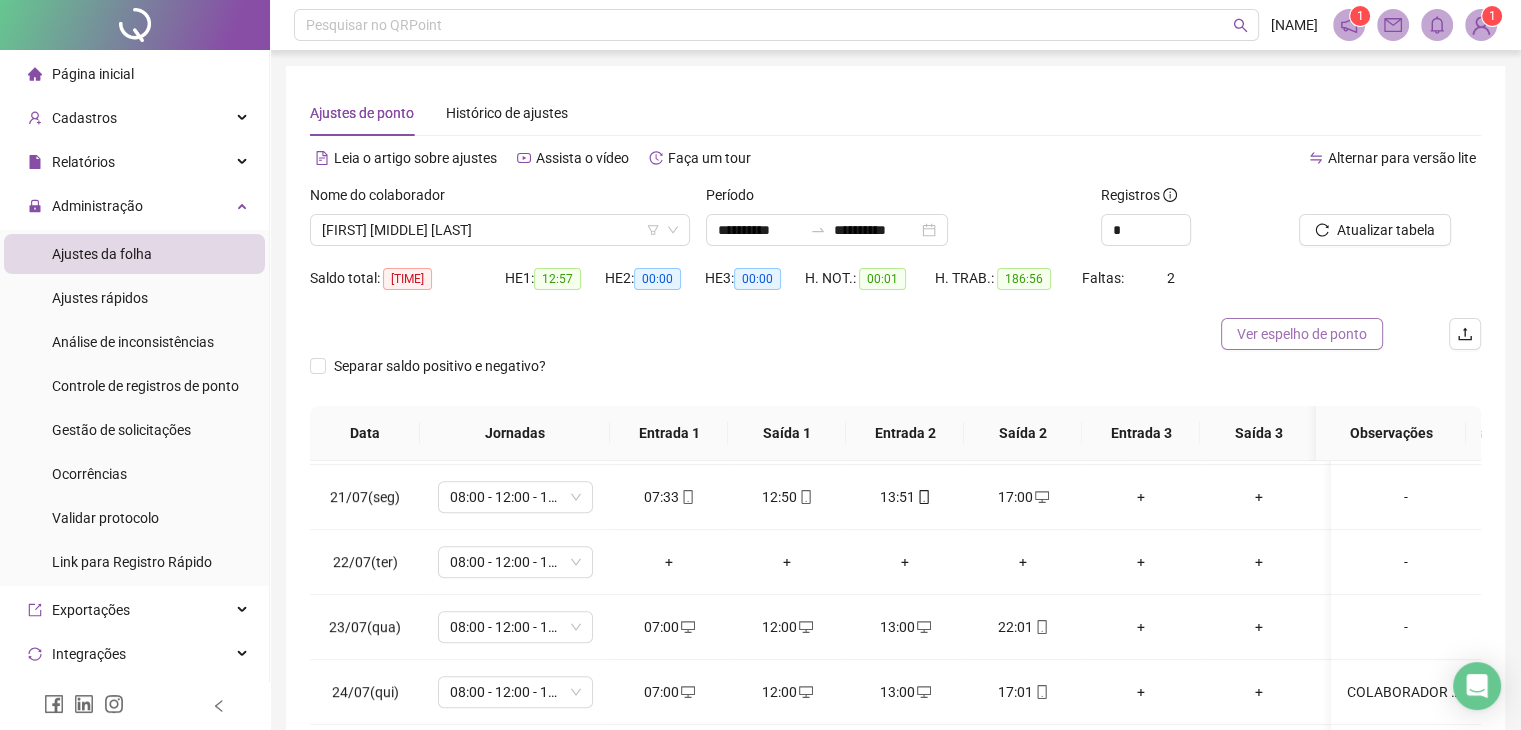 click on "Ver espelho de ponto" at bounding box center [1302, 334] 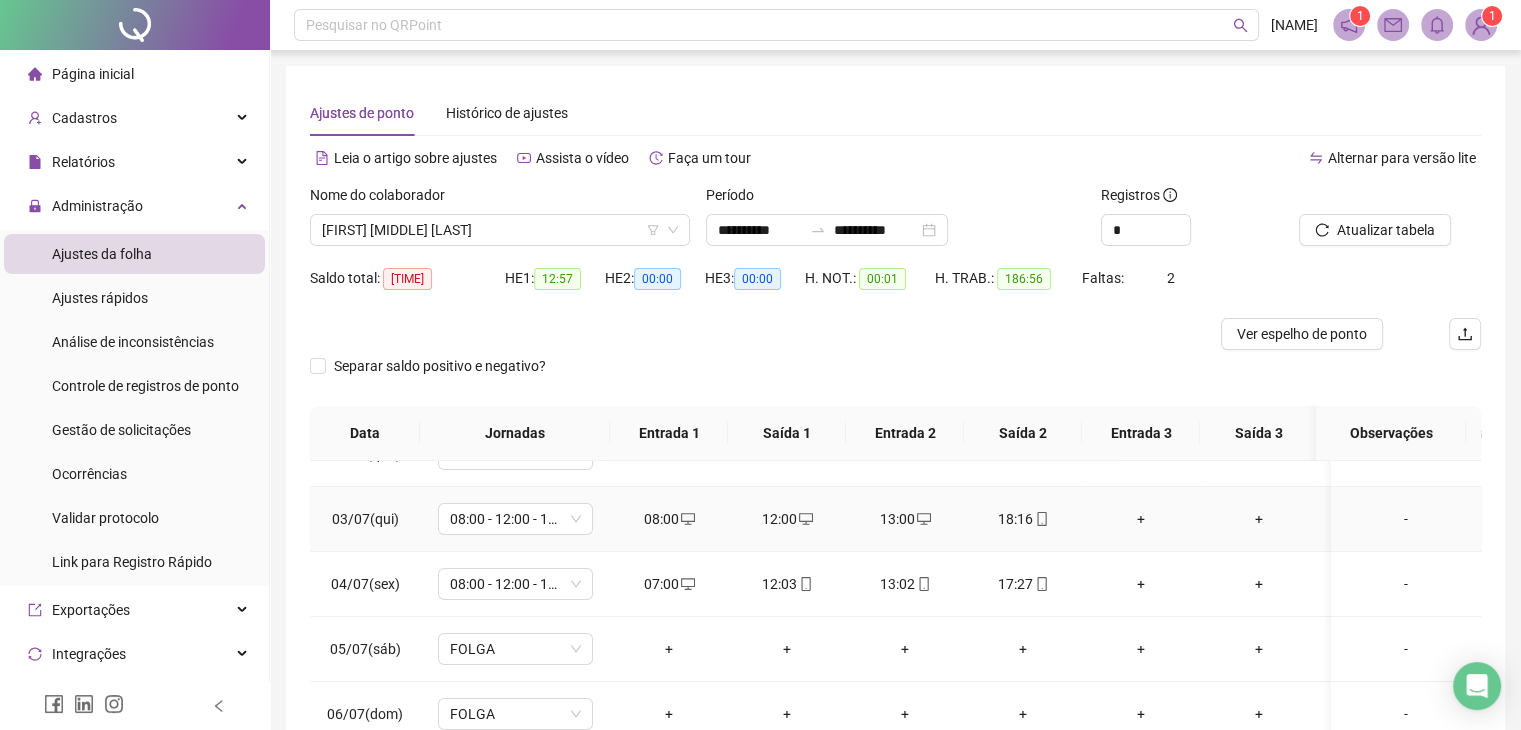 scroll, scrollTop: 0, scrollLeft: 0, axis: both 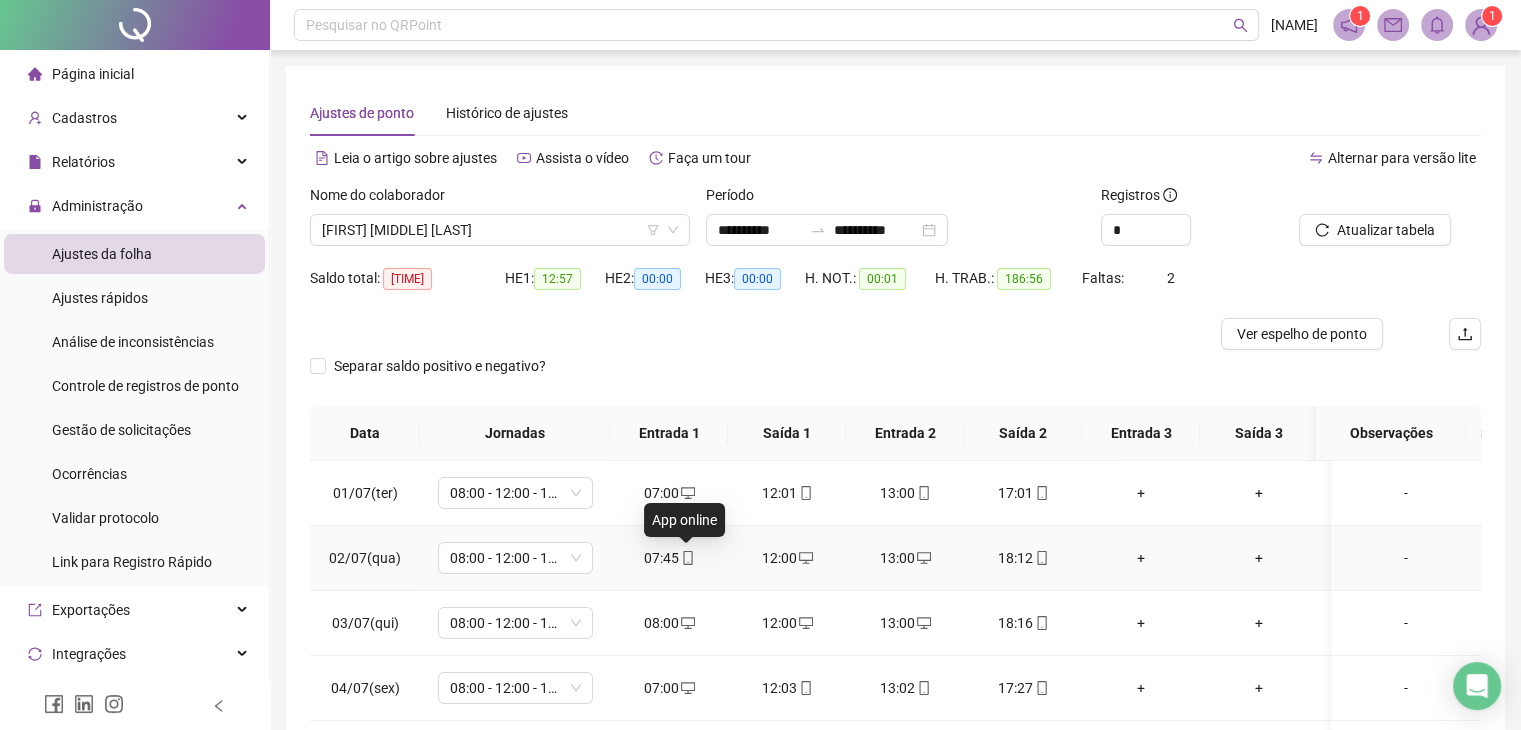 click 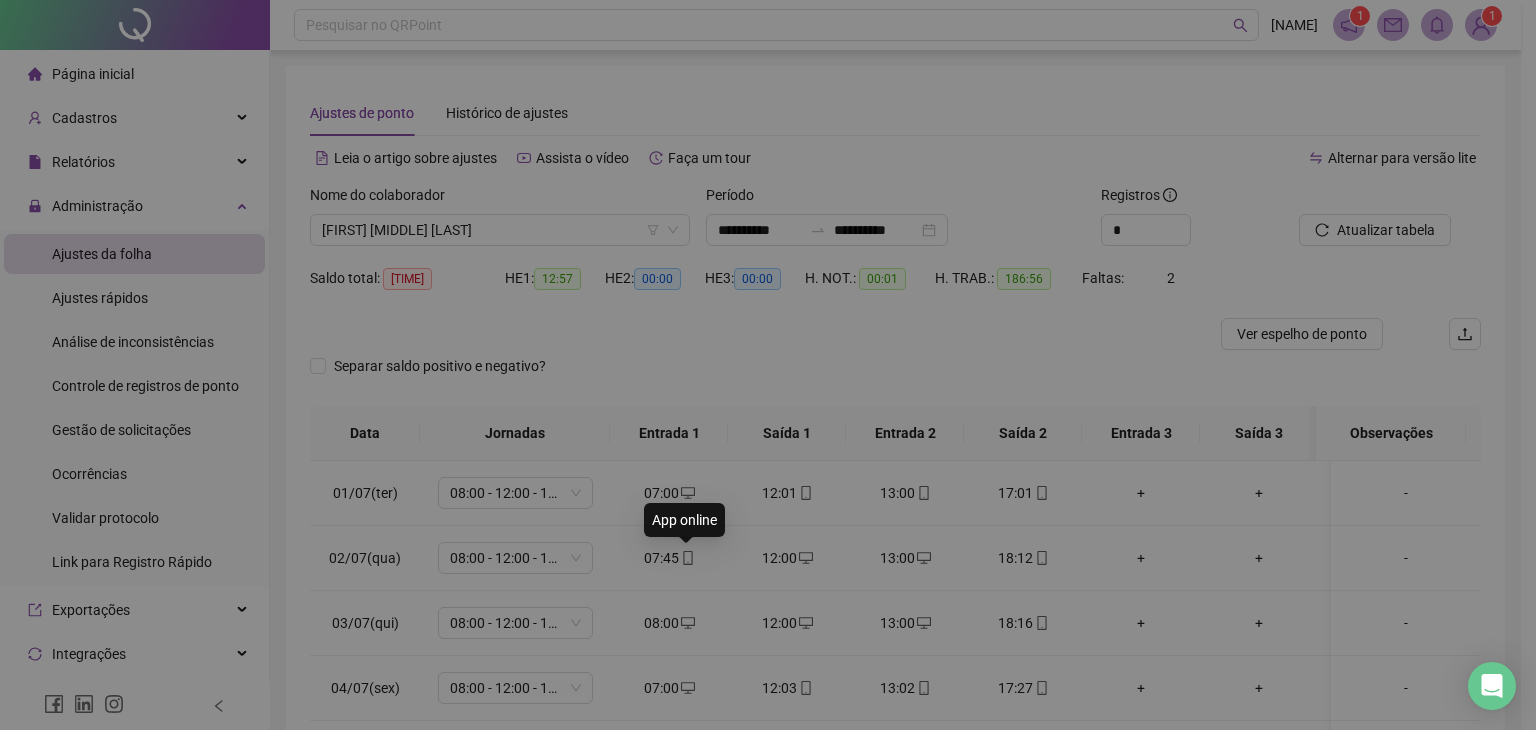 type on "**********" 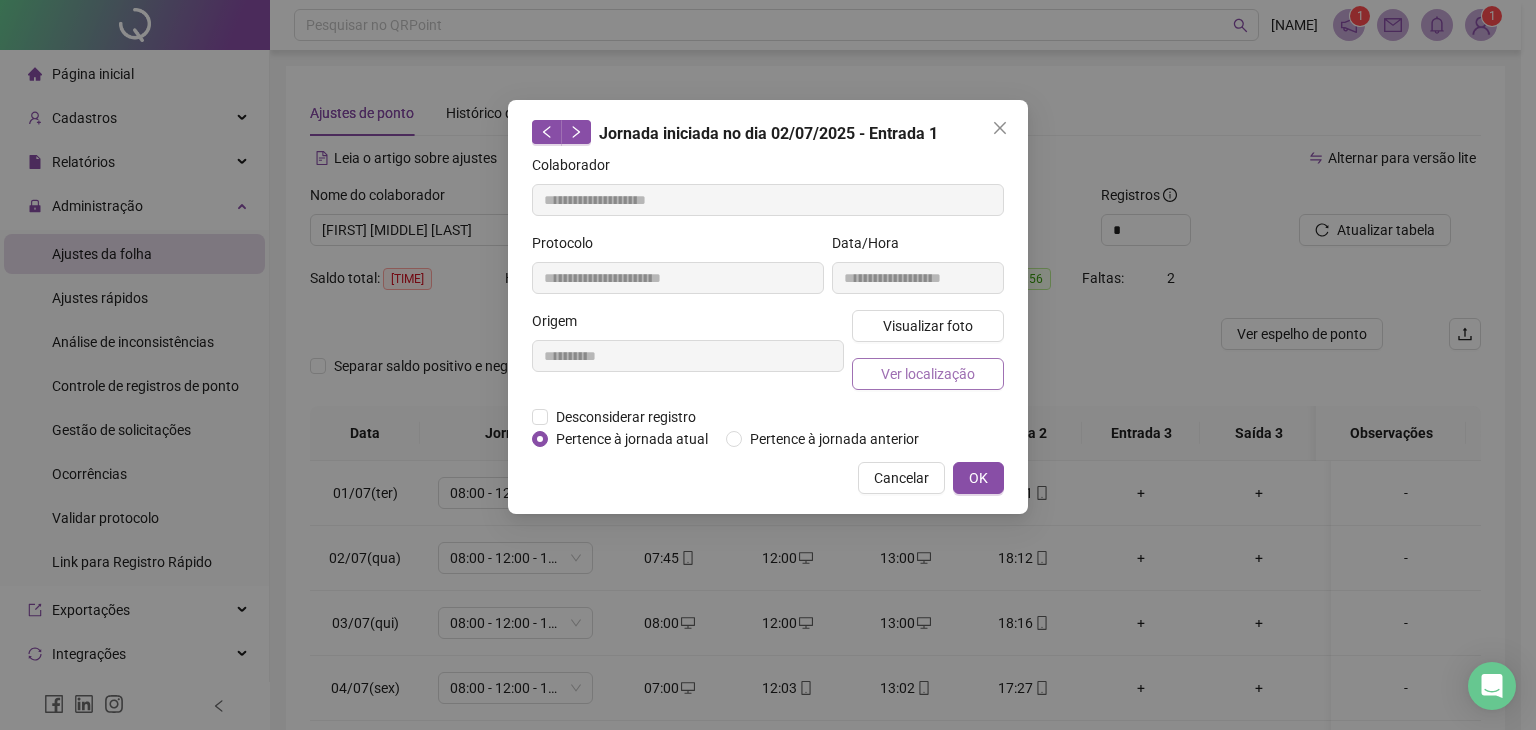 click on "Ver localização" at bounding box center (928, 374) 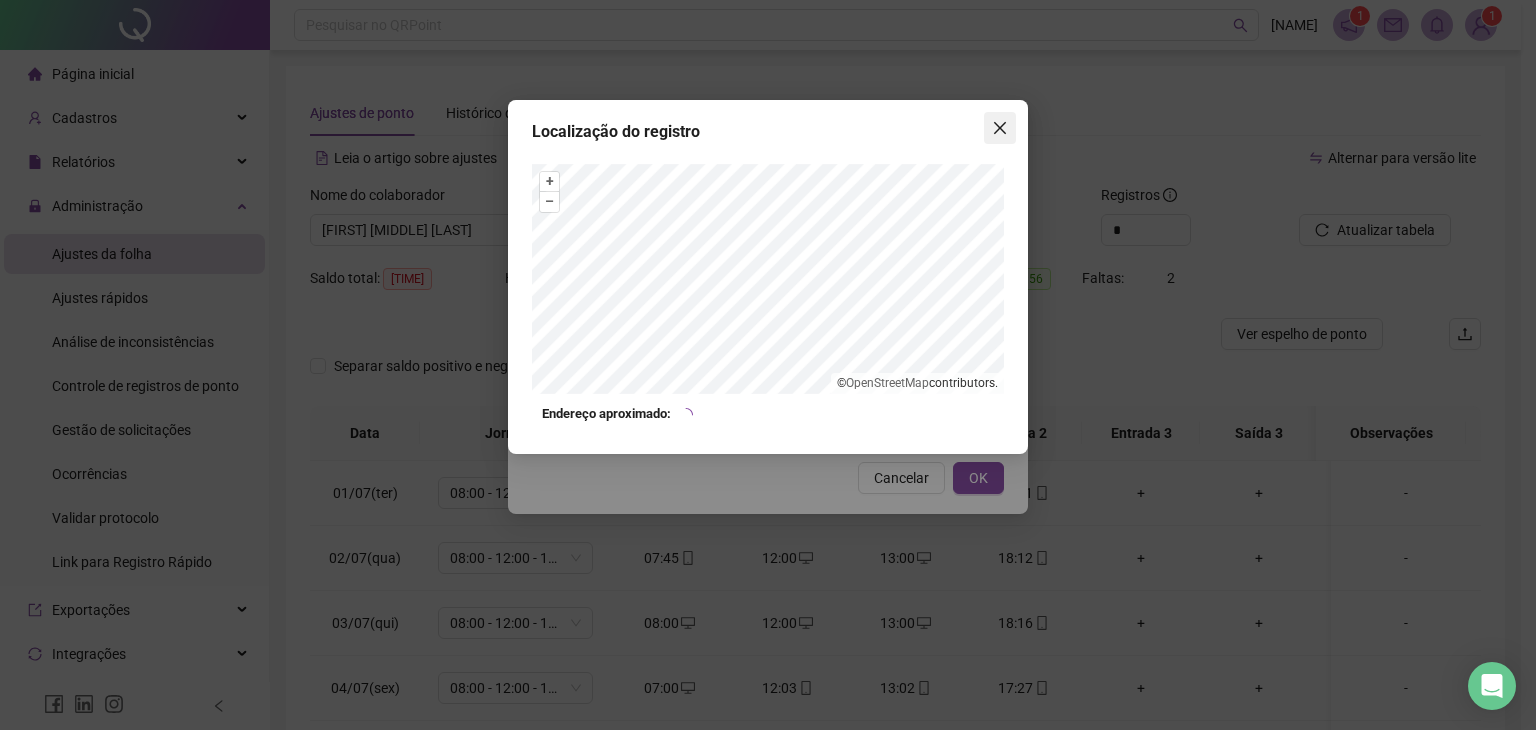 click 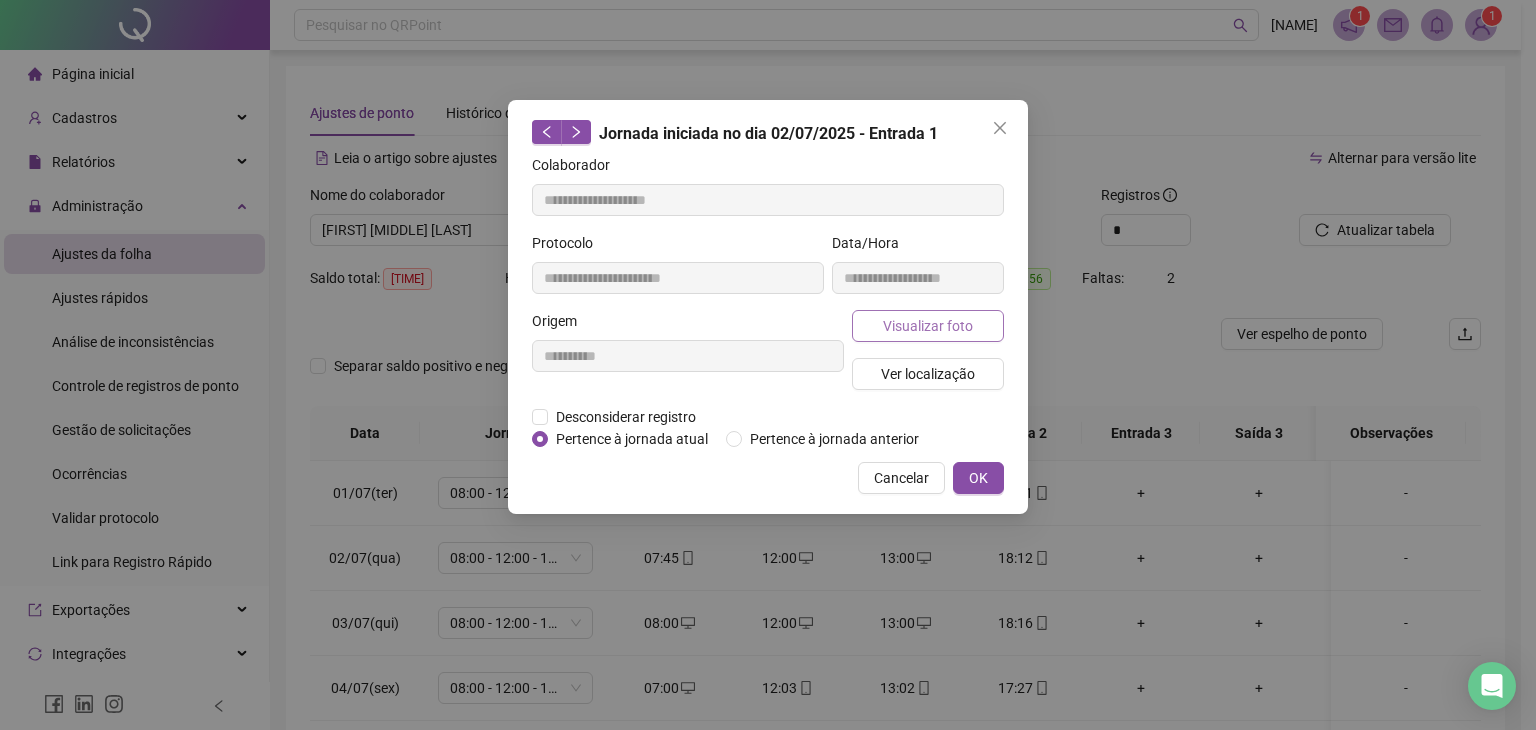 click on "Visualizar foto" at bounding box center (928, 326) 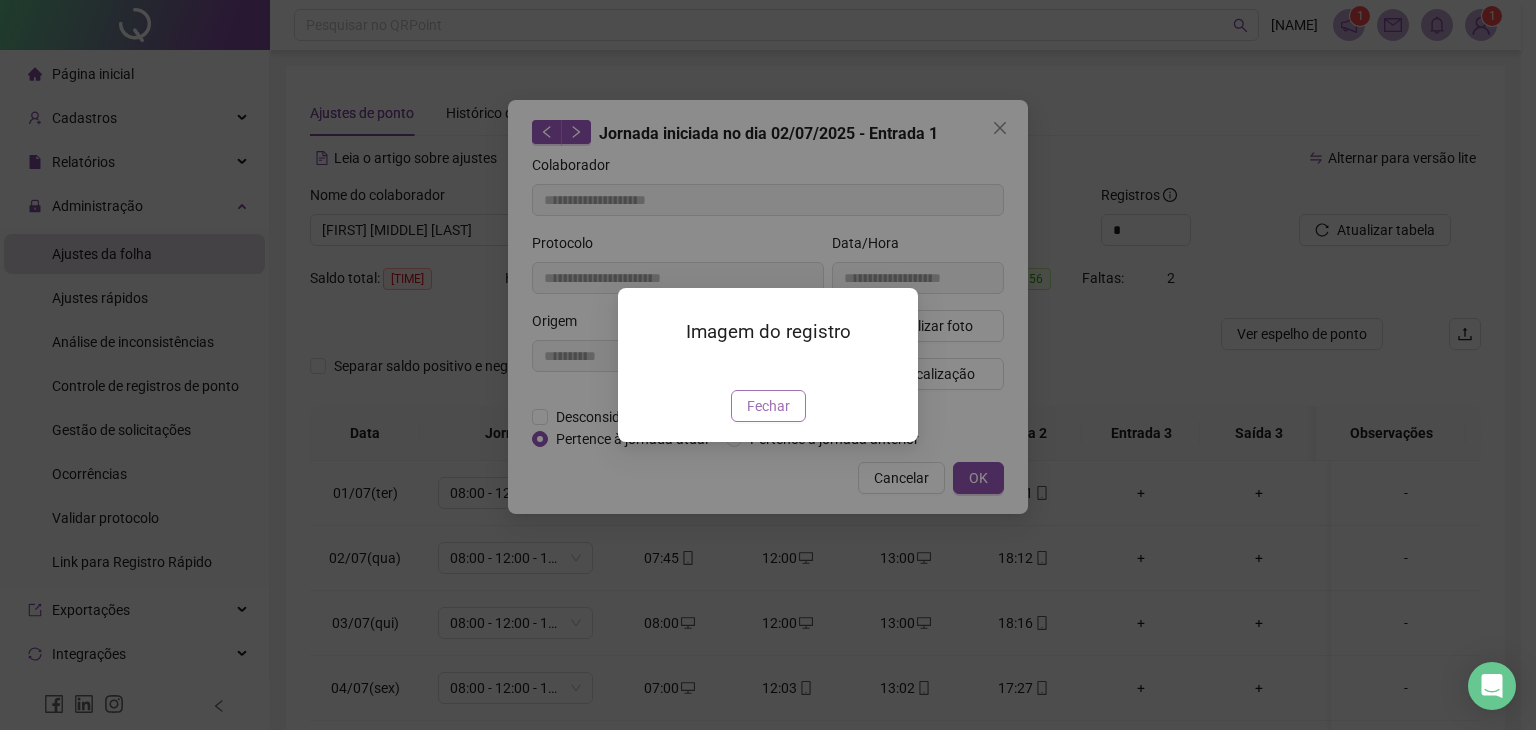 click on "Fechar" at bounding box center [768, 406] 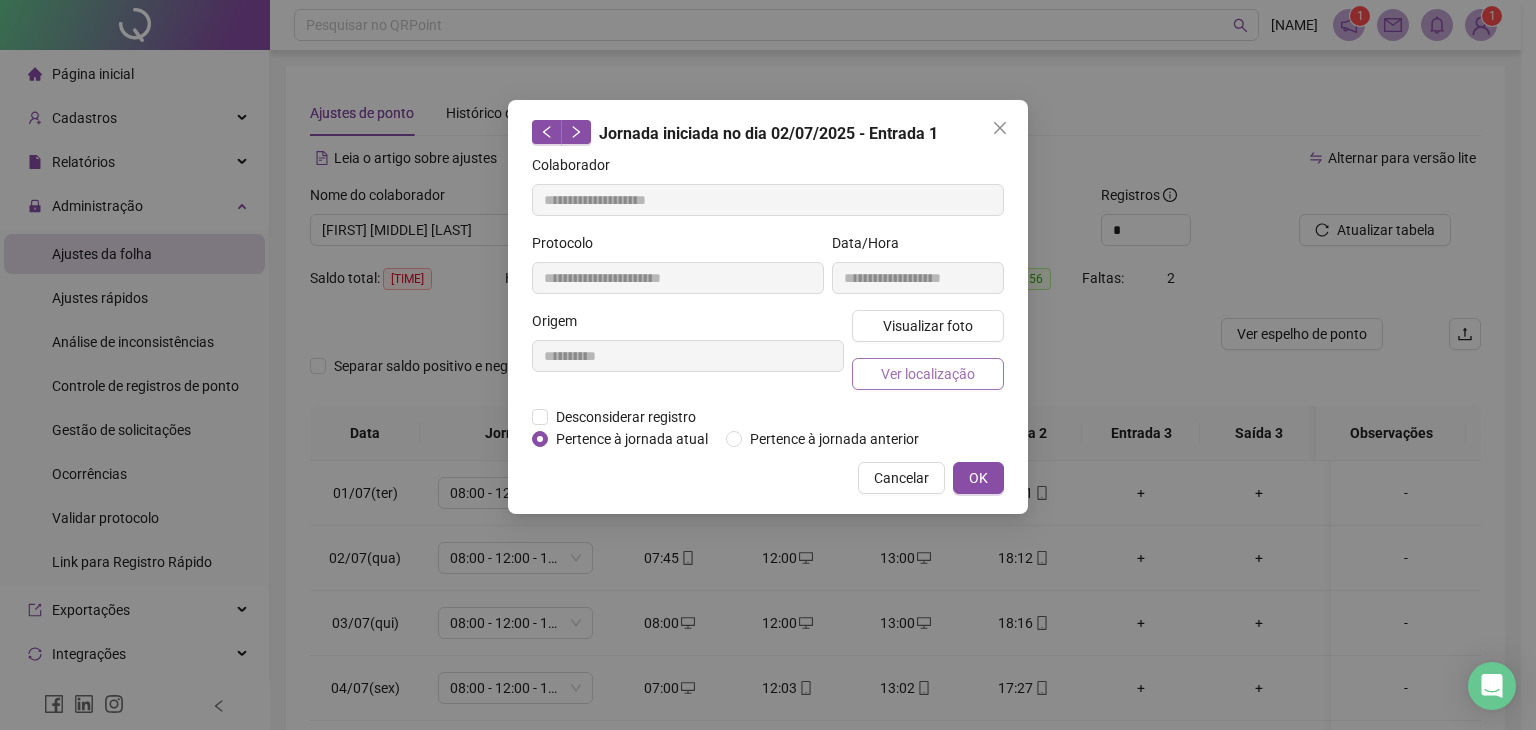 click on "Ver localização" at bounding box center (928, 374) 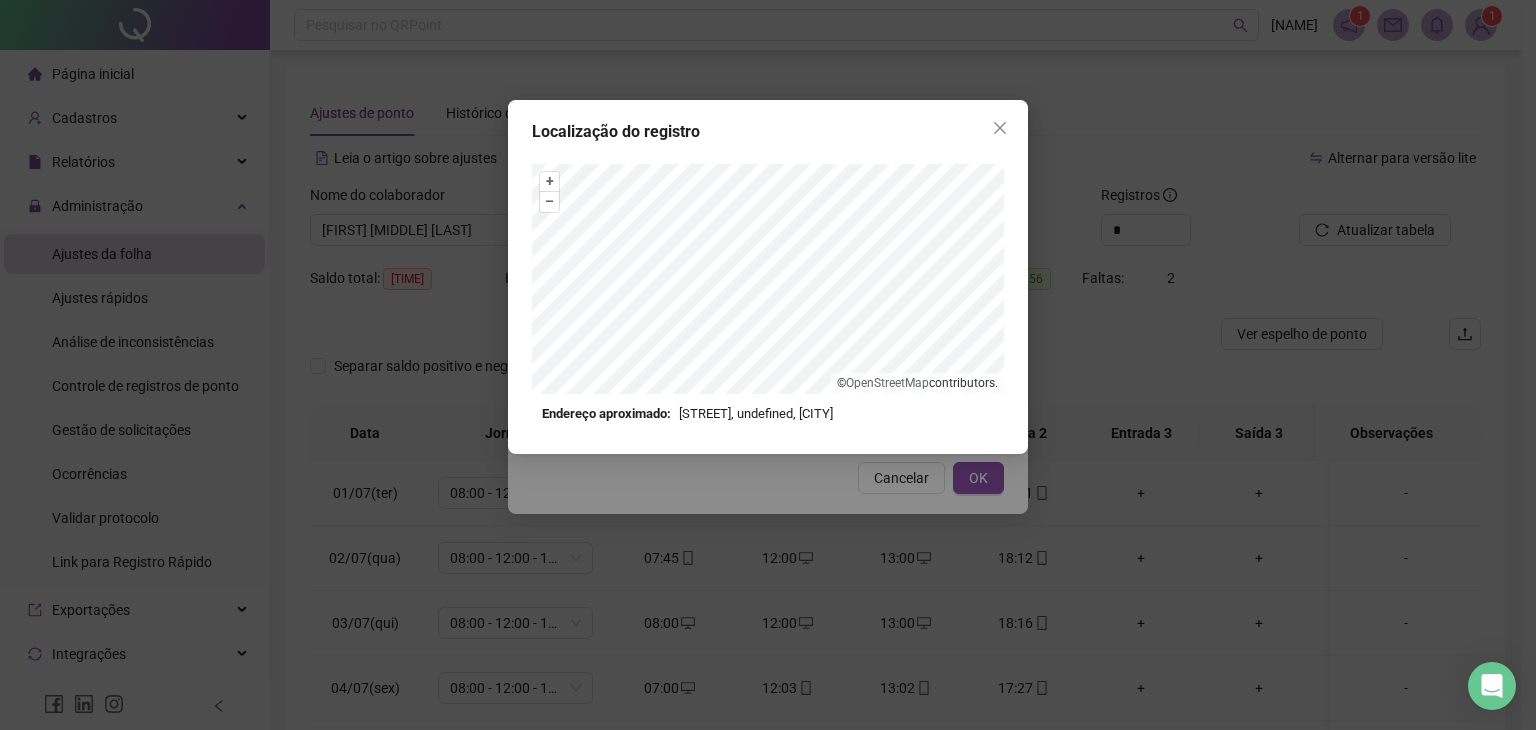 click on "Localização do registro" at bounding box center [768, 132] 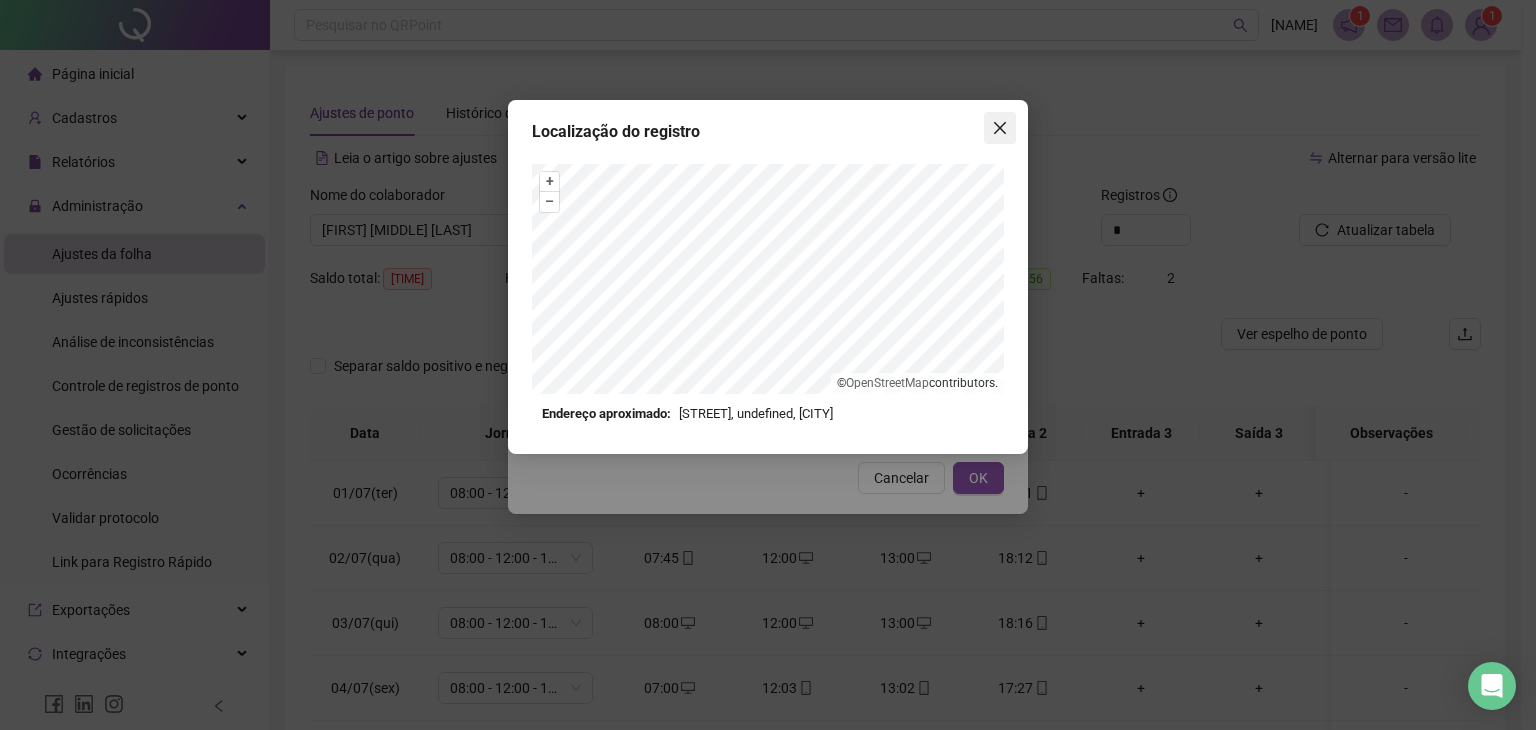 click 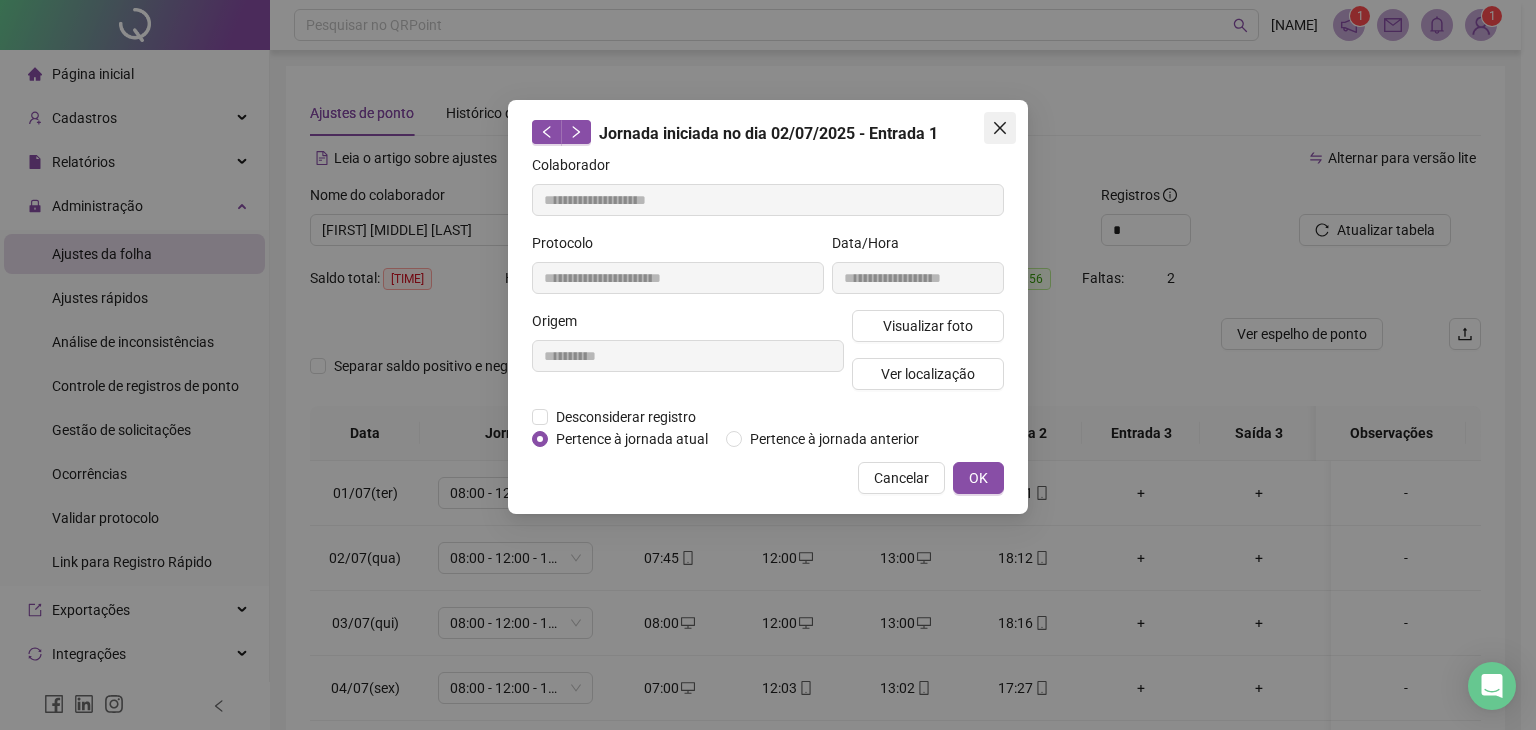click 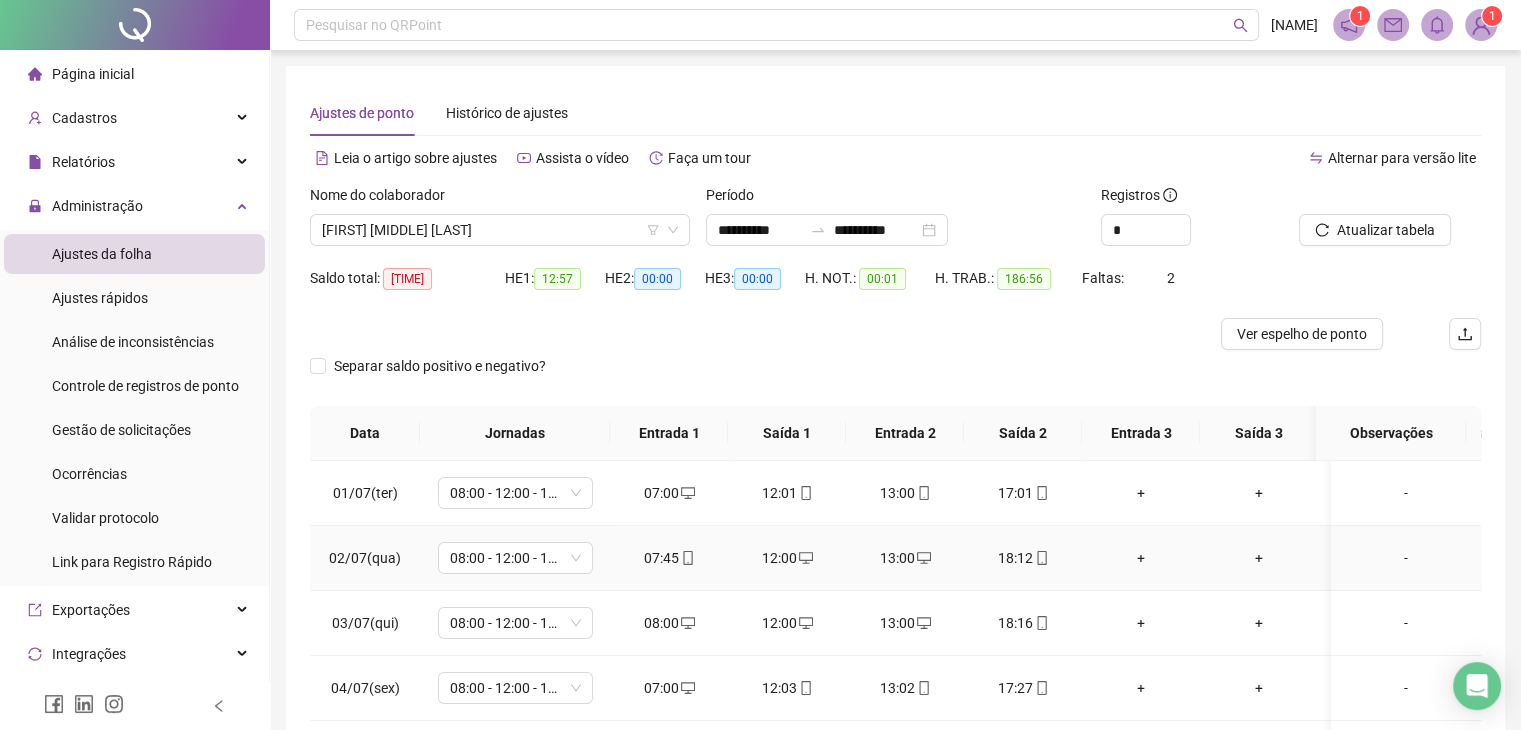 click on "18:12" at bounding box center [1023, 558] 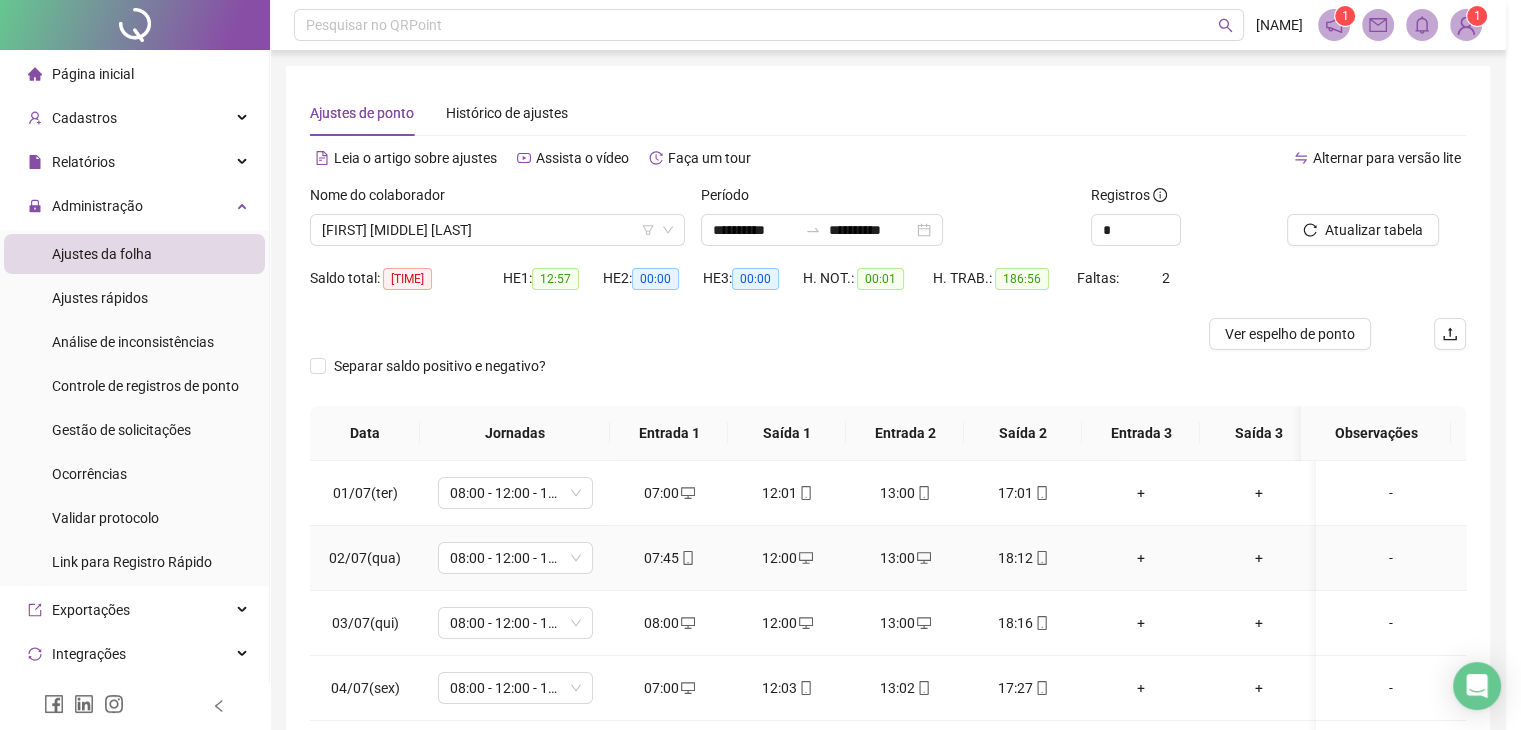 type on "**********" 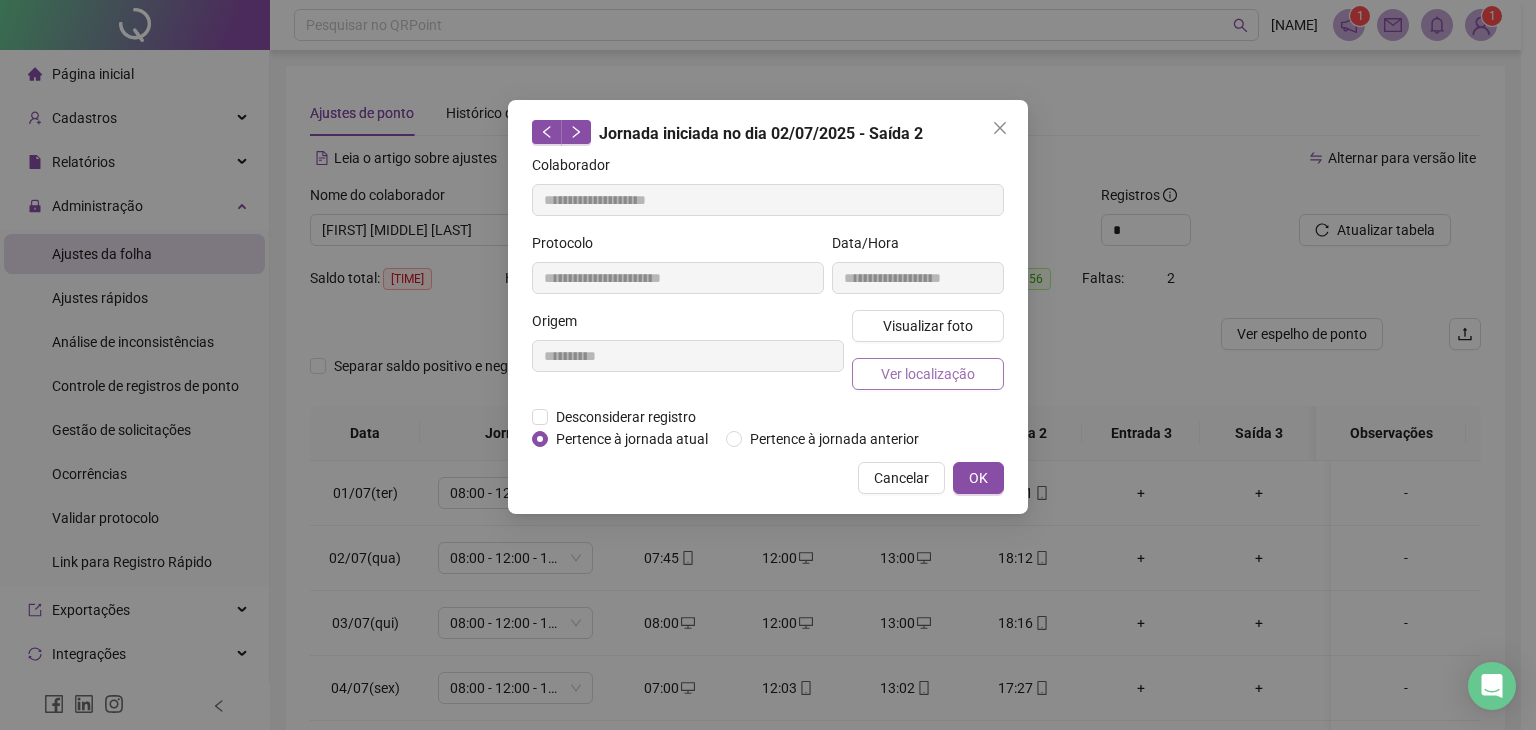 click on "Ver localização" at bounding box center (928, 374) 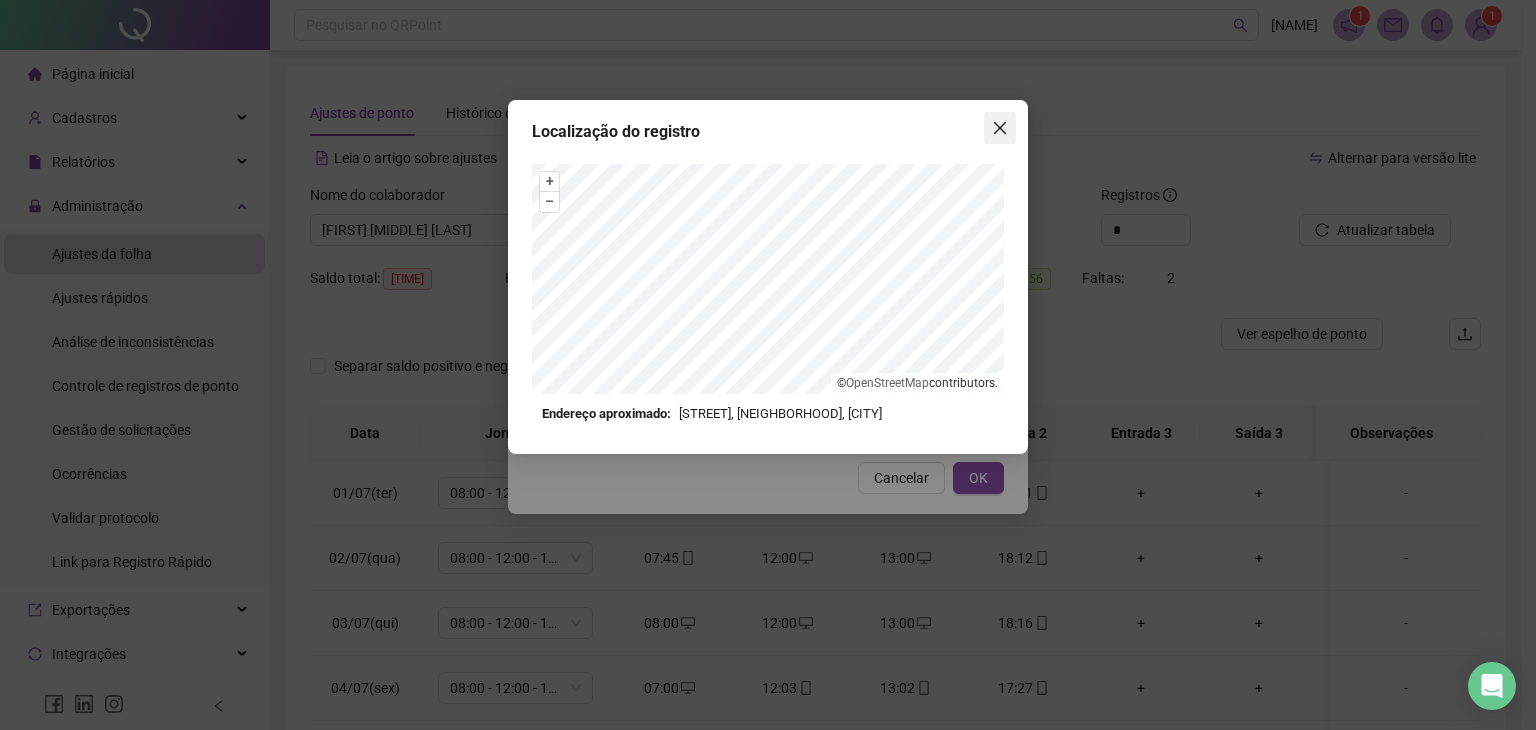 click at bounding box center [1000, 128] 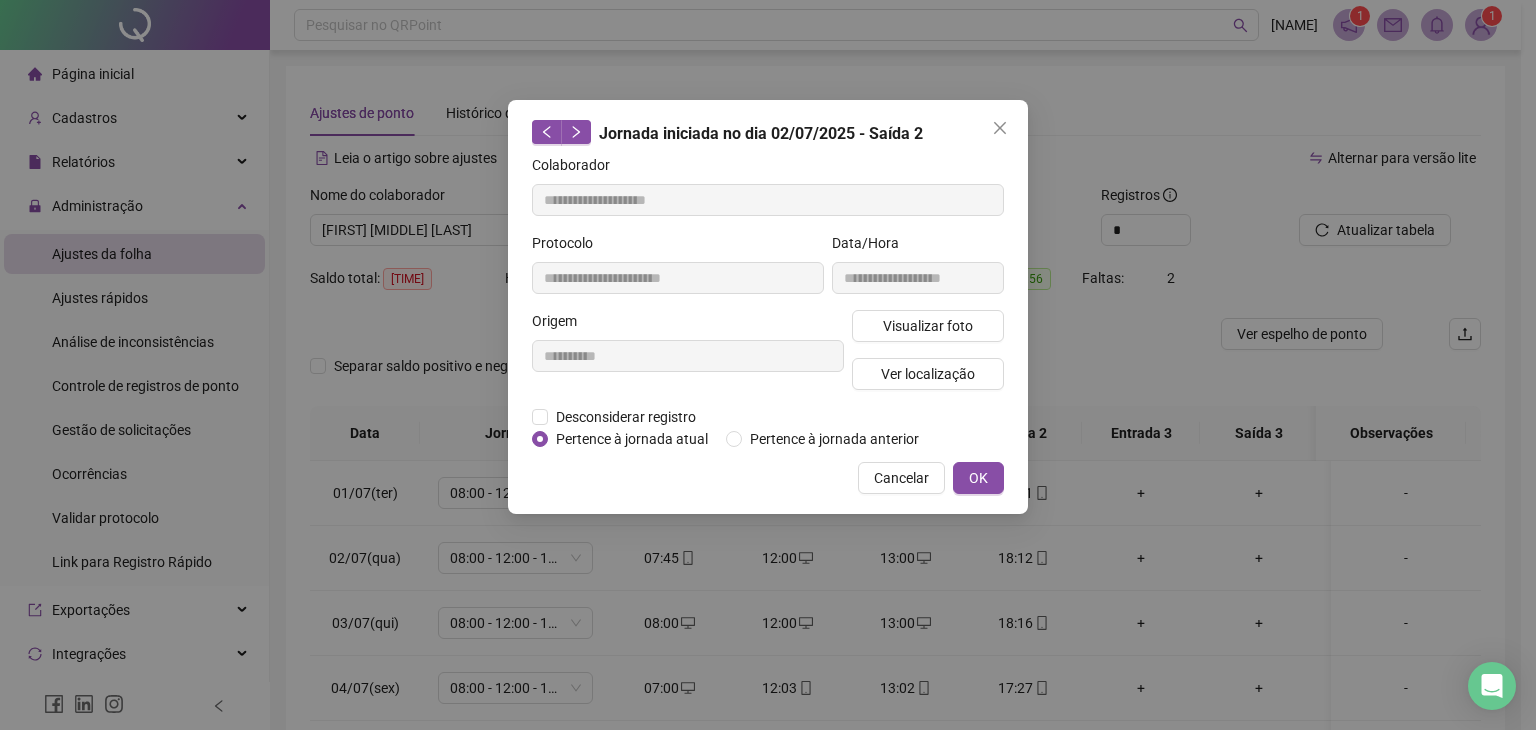 click on "Localização do registro + – ⇧ › ©  OpenStreetMap  contributors. Endereço aproximado:   [STREET], [NEIGHBORHOOD], [CITY] *OBS Os registros de ponto executados através da web utilizam uma tecnologia menos precisa para obter a geolocalização do colaborador, o que poderá resultar em localizações distintas." at bounding box center [768, 277] 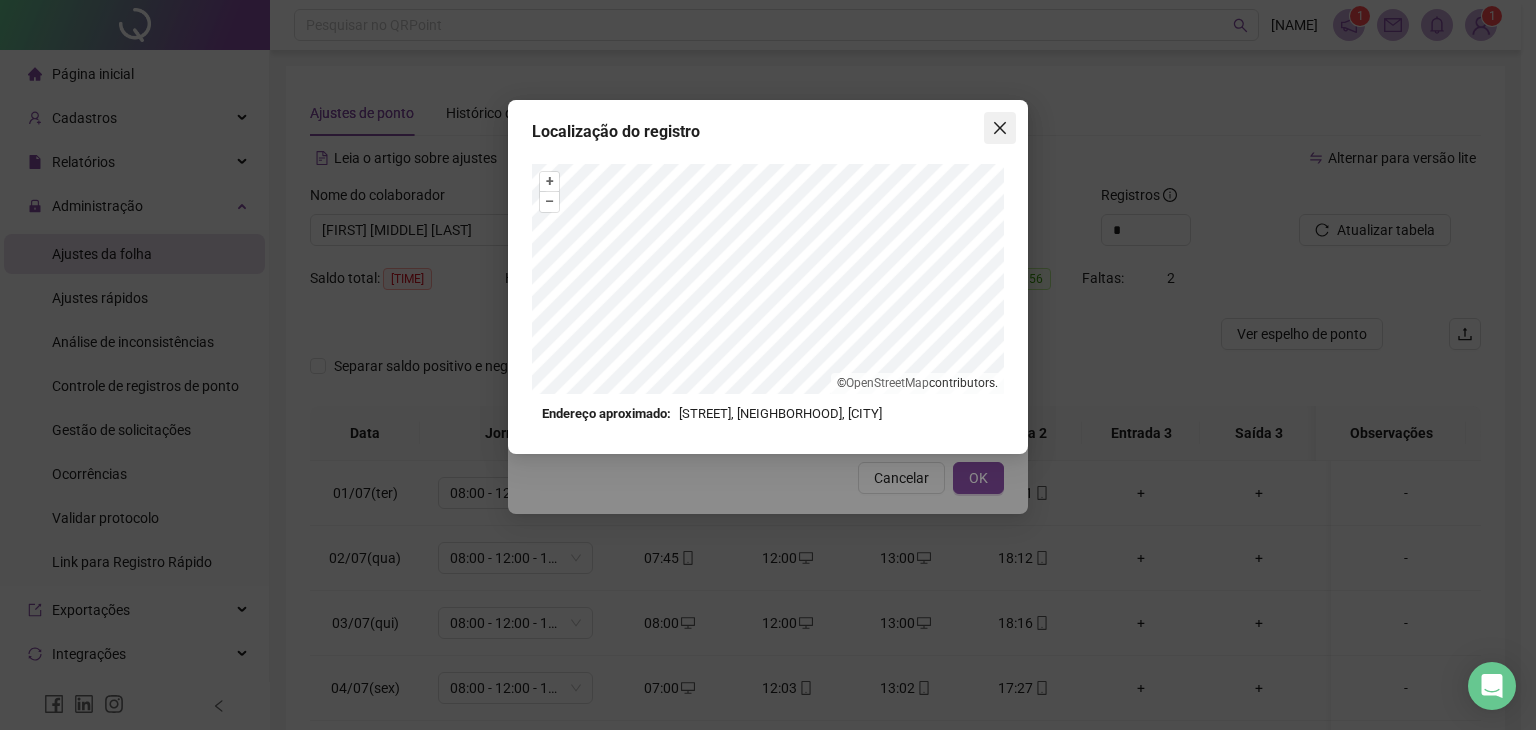 click at bounding box center [1000, 128] 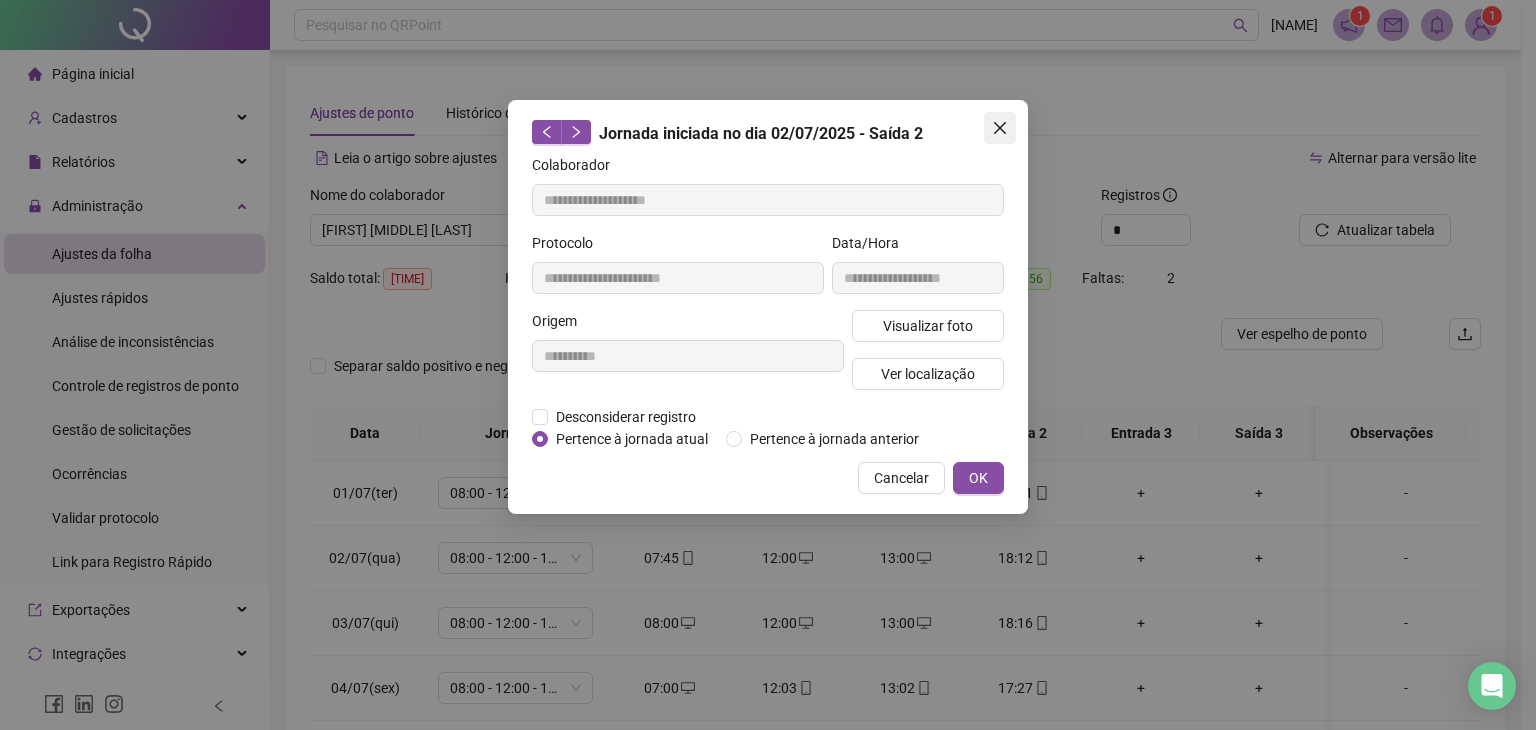 click 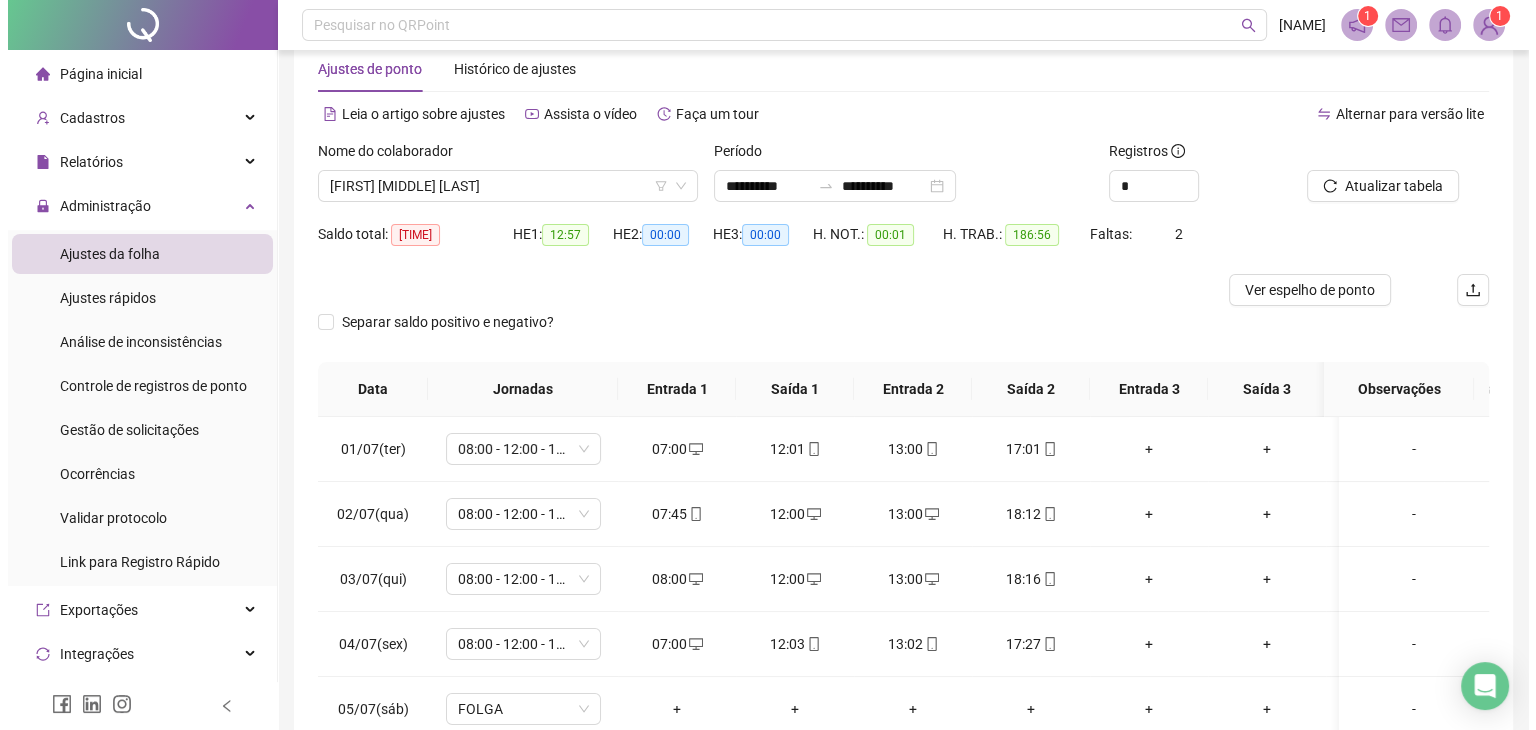 scroll, scrollTop: 100, scrollLeft: 0, axis: vertical 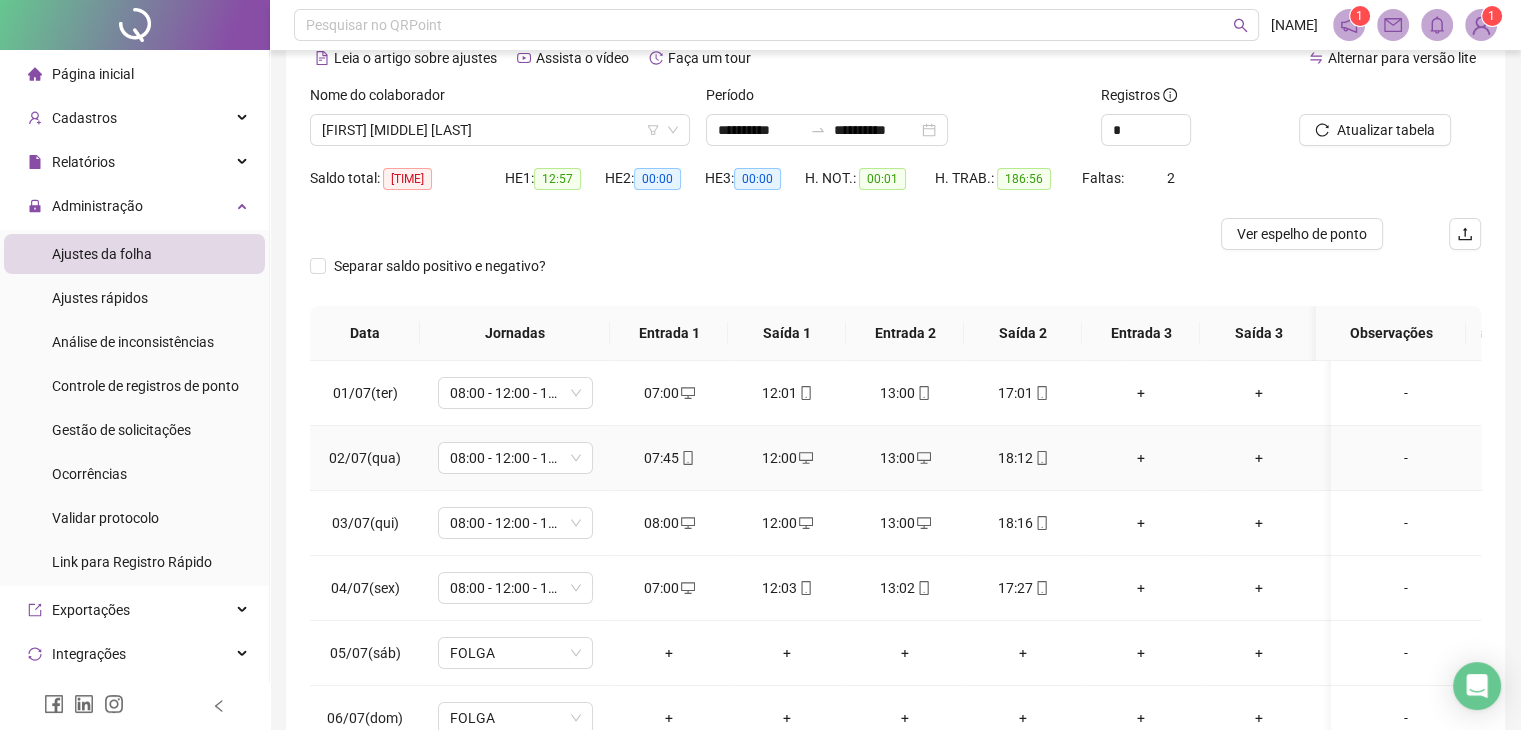 click 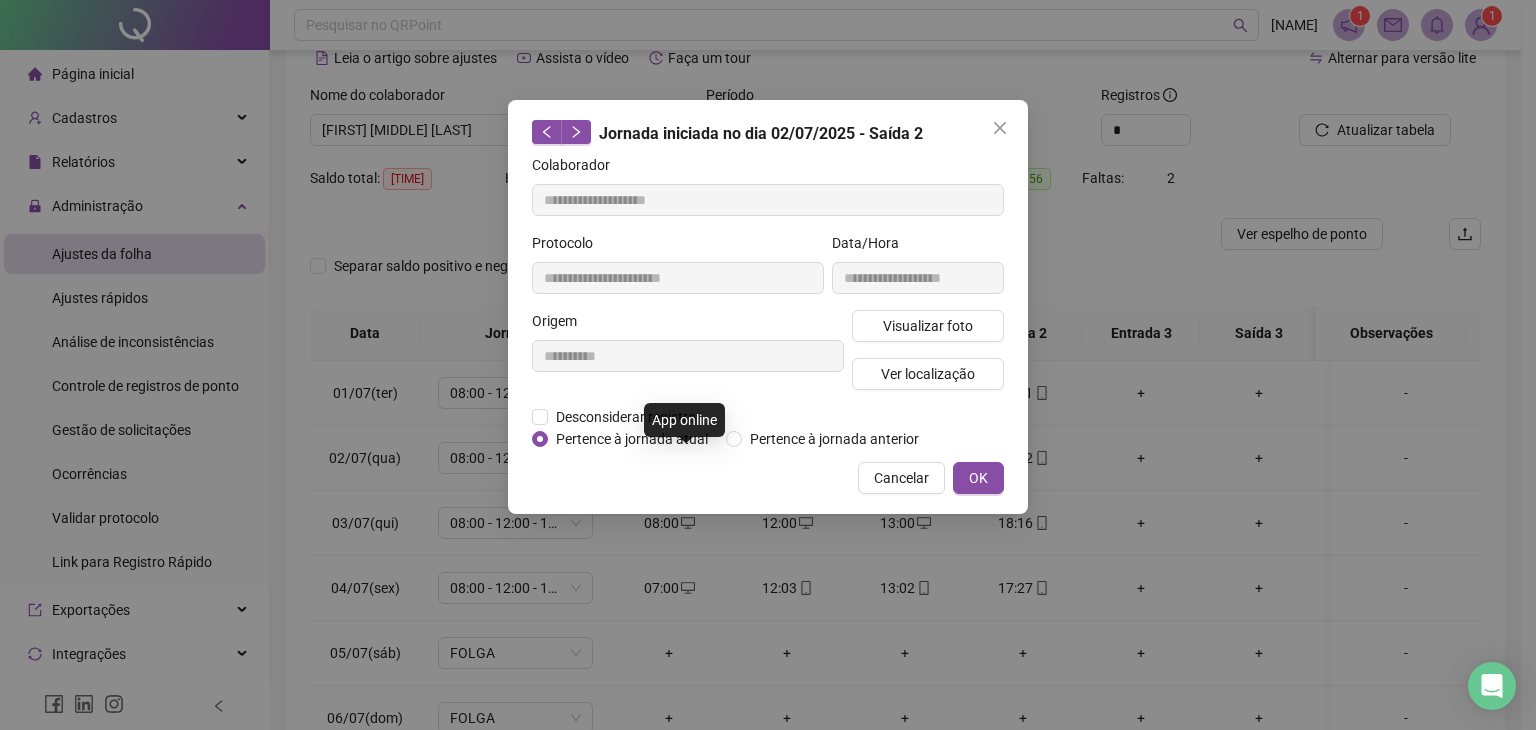 type on "**********" 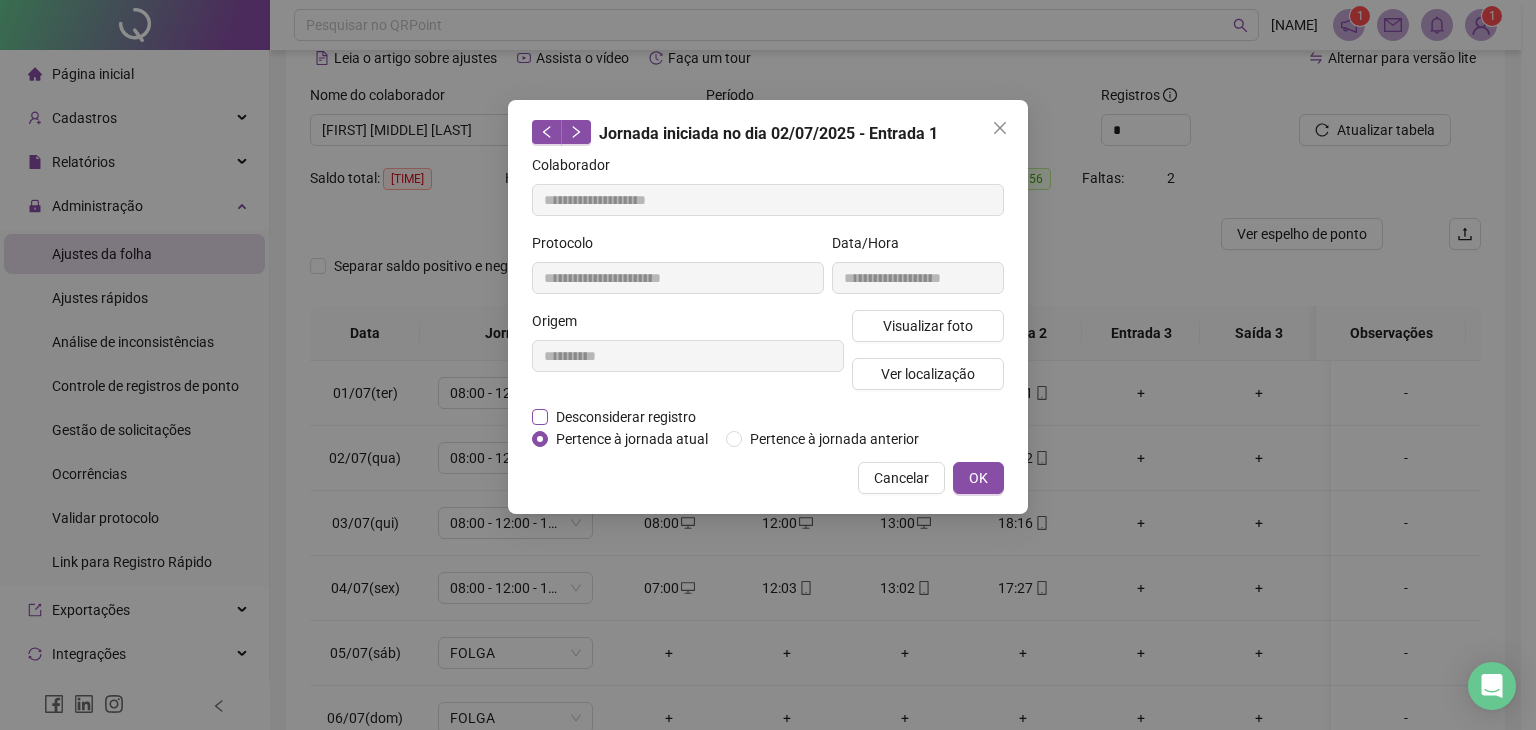 click on "Desconsiderar registro" at bounding box center (626, 417) 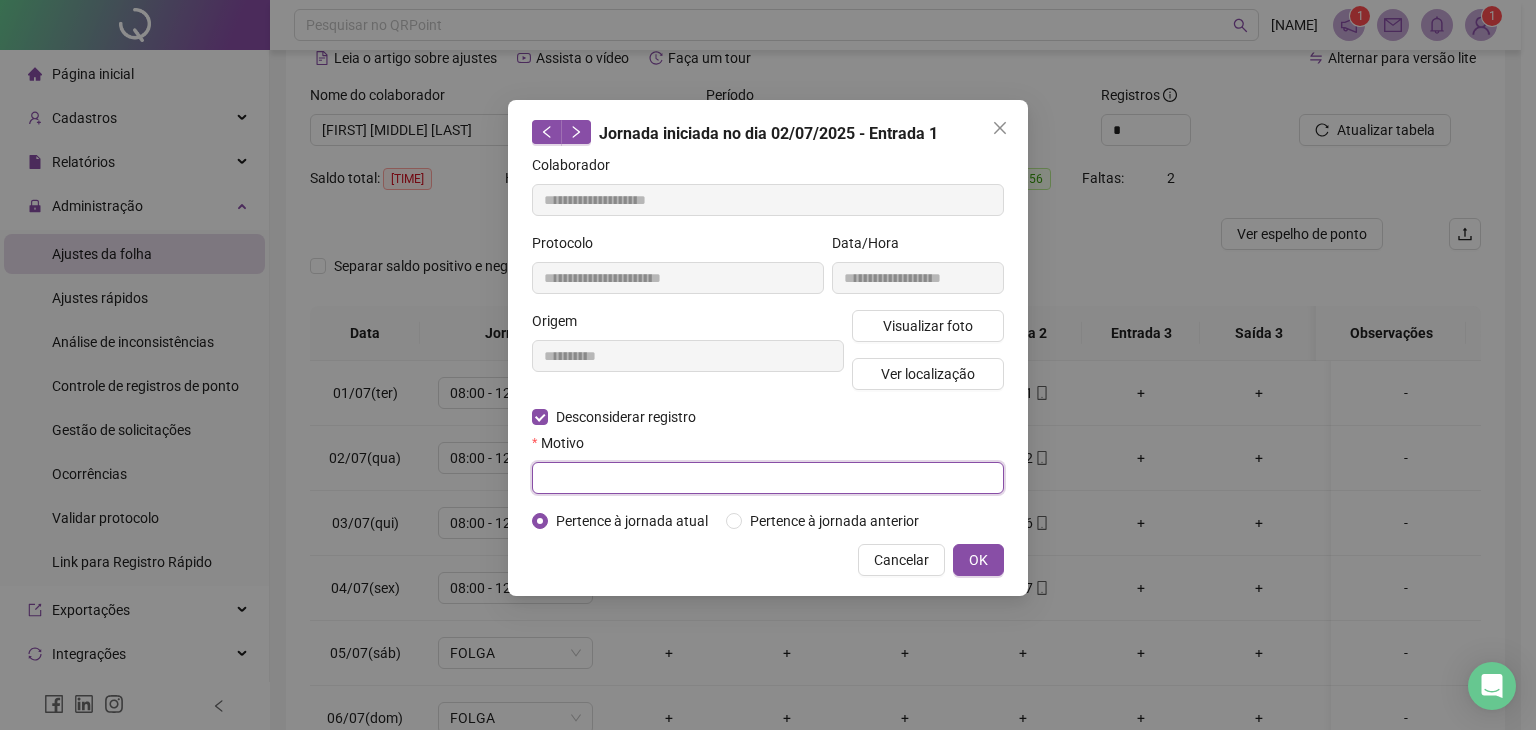 click at bounding box center [768, 478] 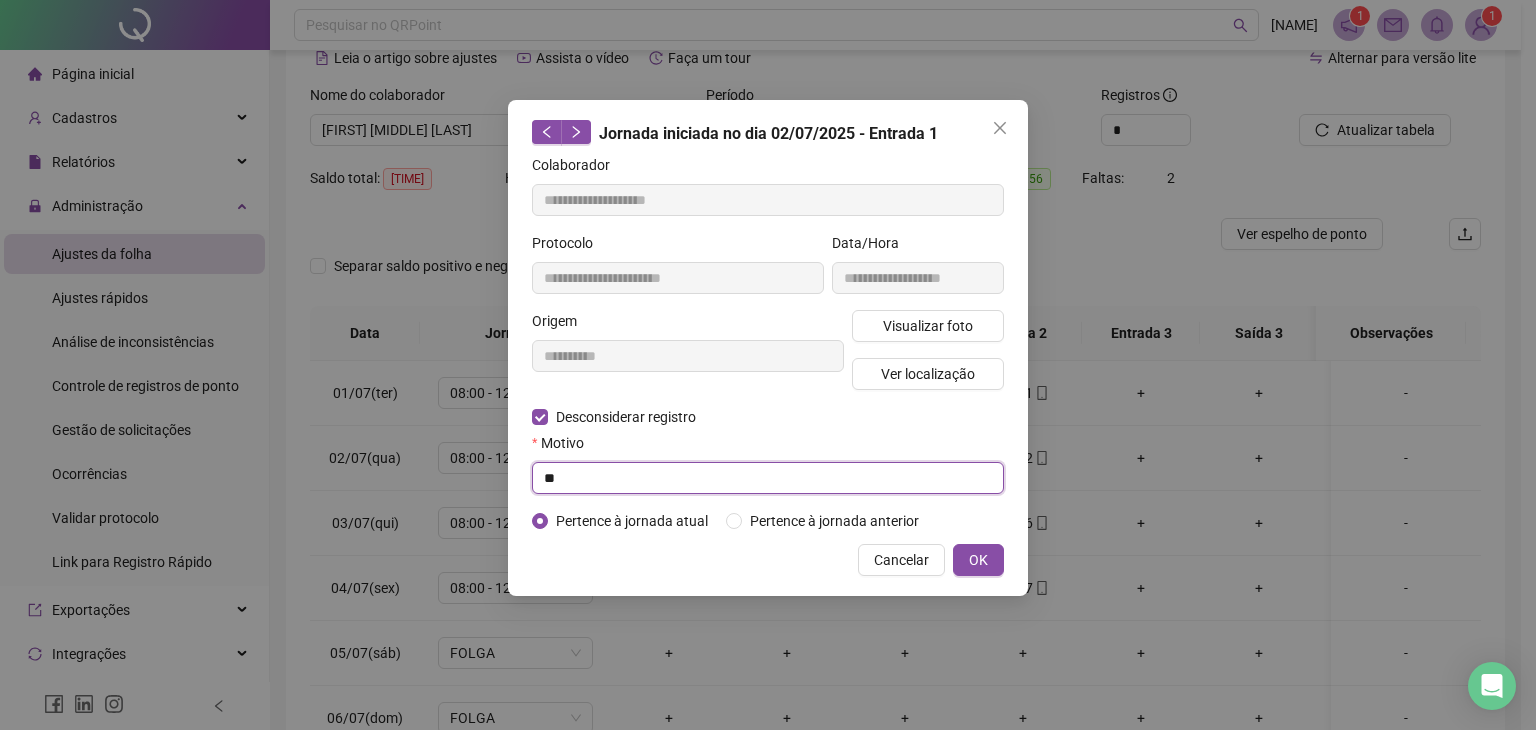 type on "*" 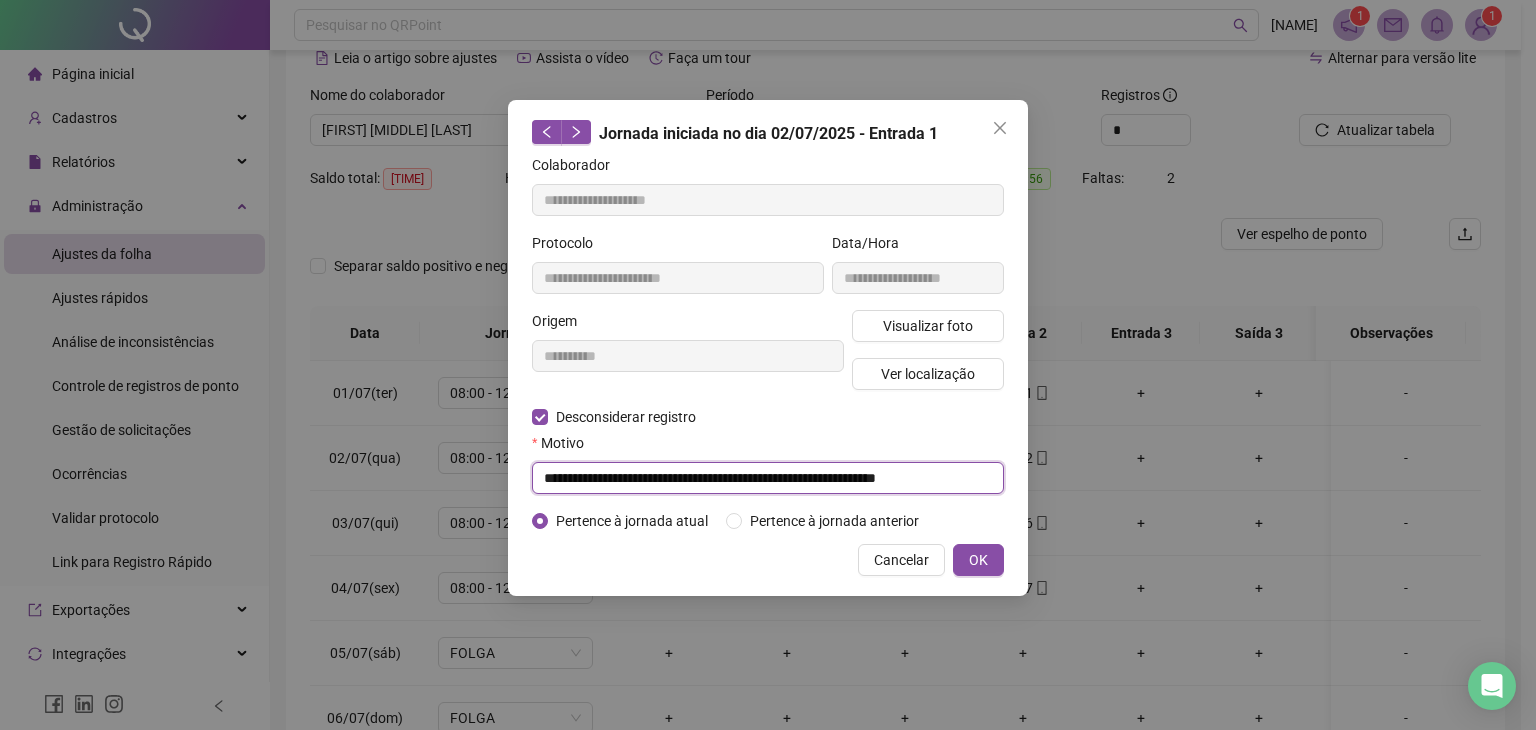 scroll, scrollTop: 0, scrollLeft: 27, axis: horizontal 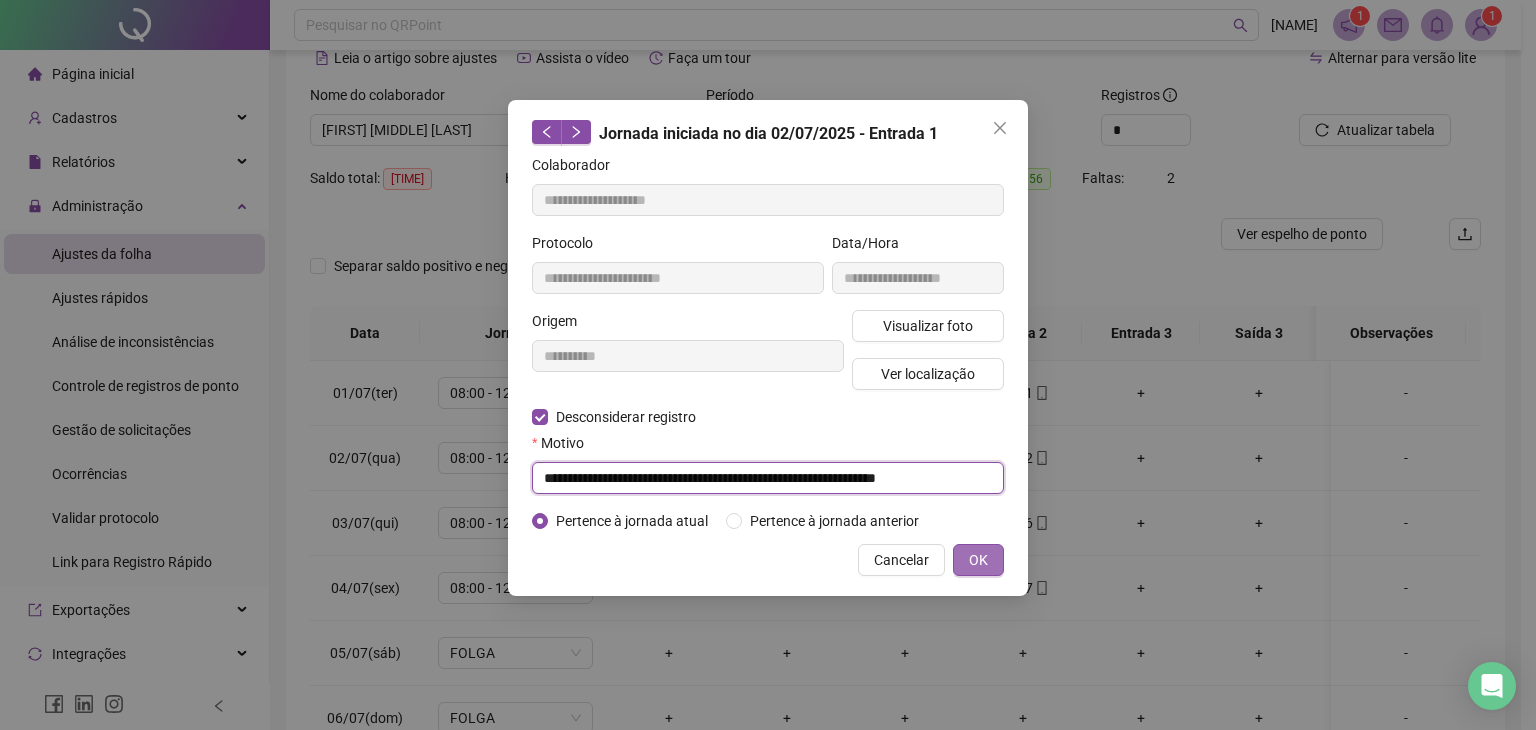 type on "**********" 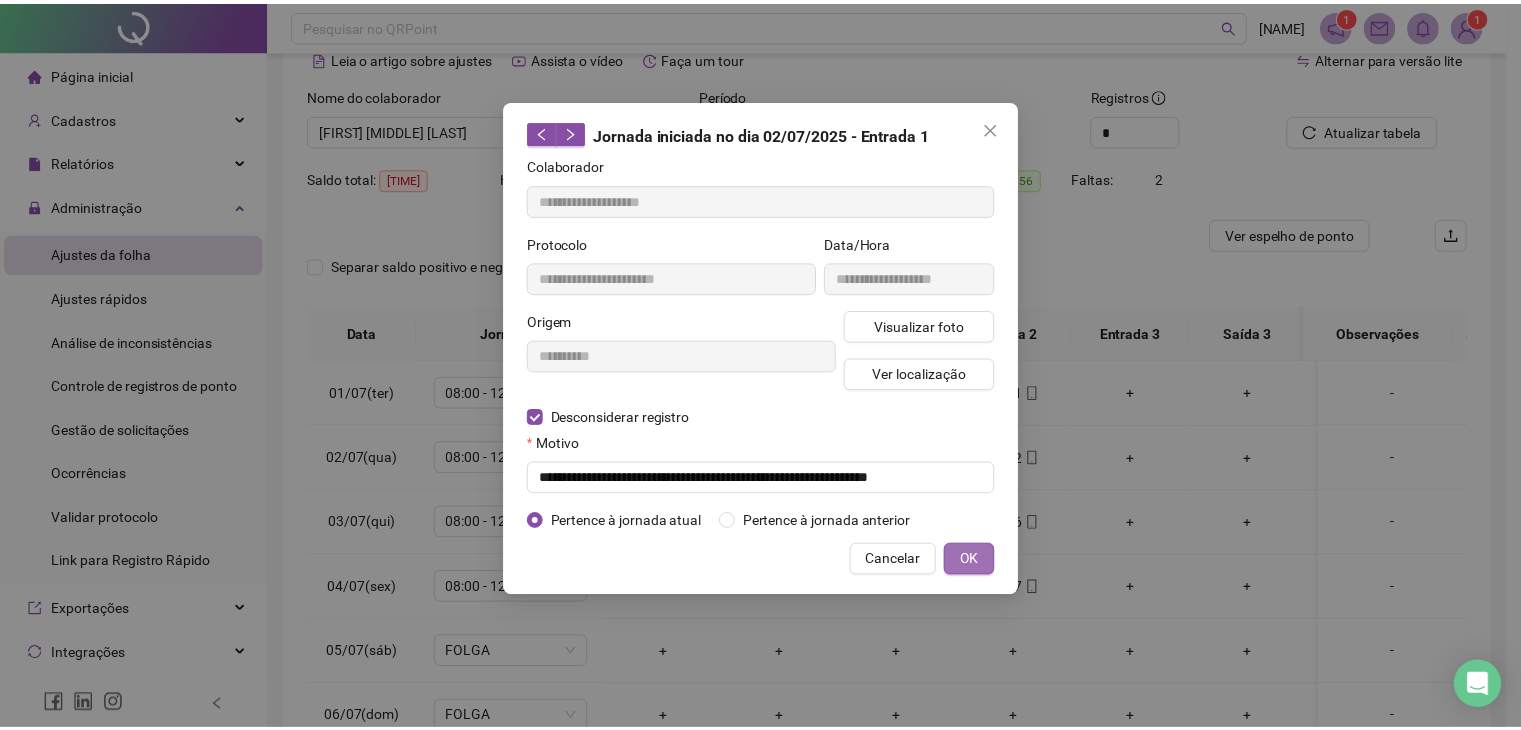 scroll, scrollTop: 0, scrollLeft: 0, axis: both 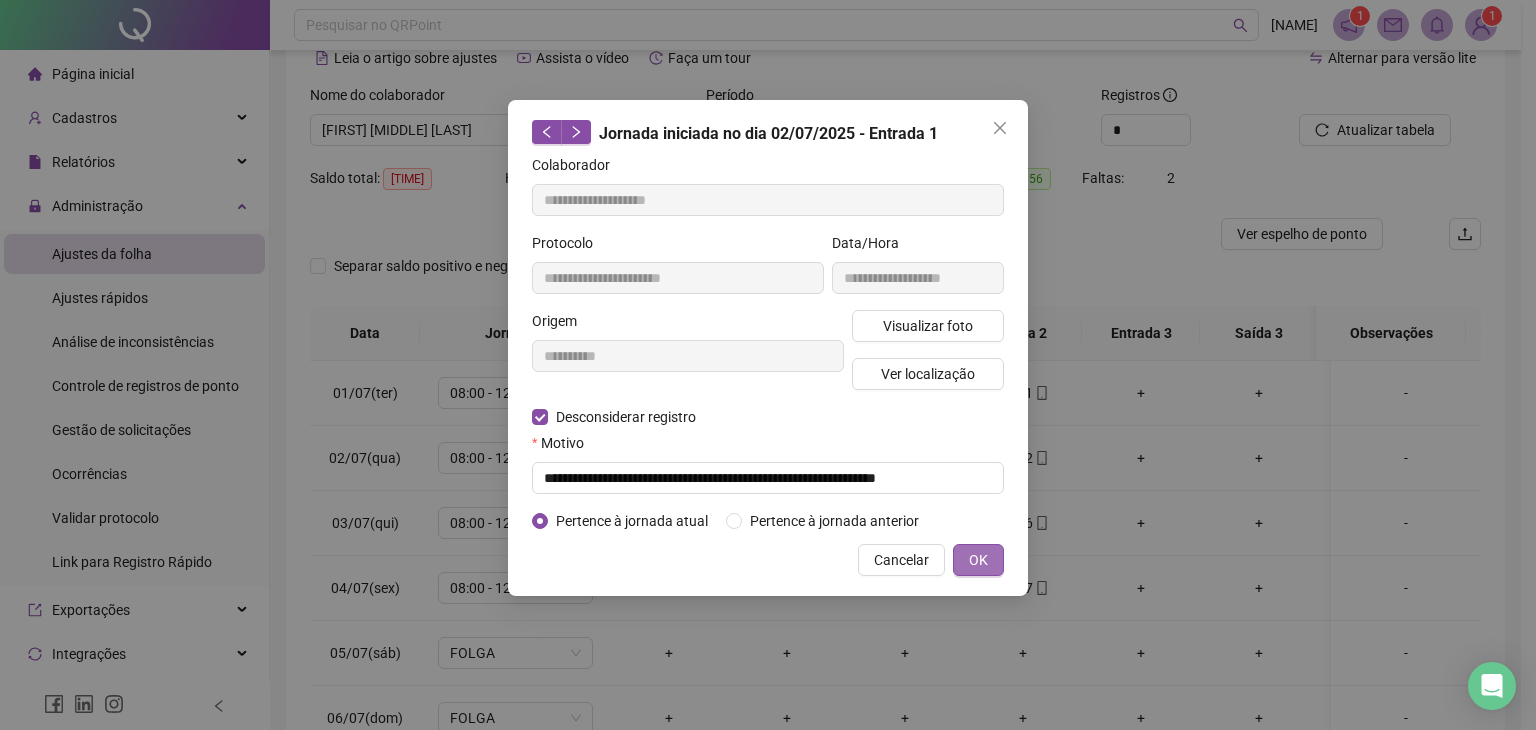 click on "OK" at bounding box center (978, 560) 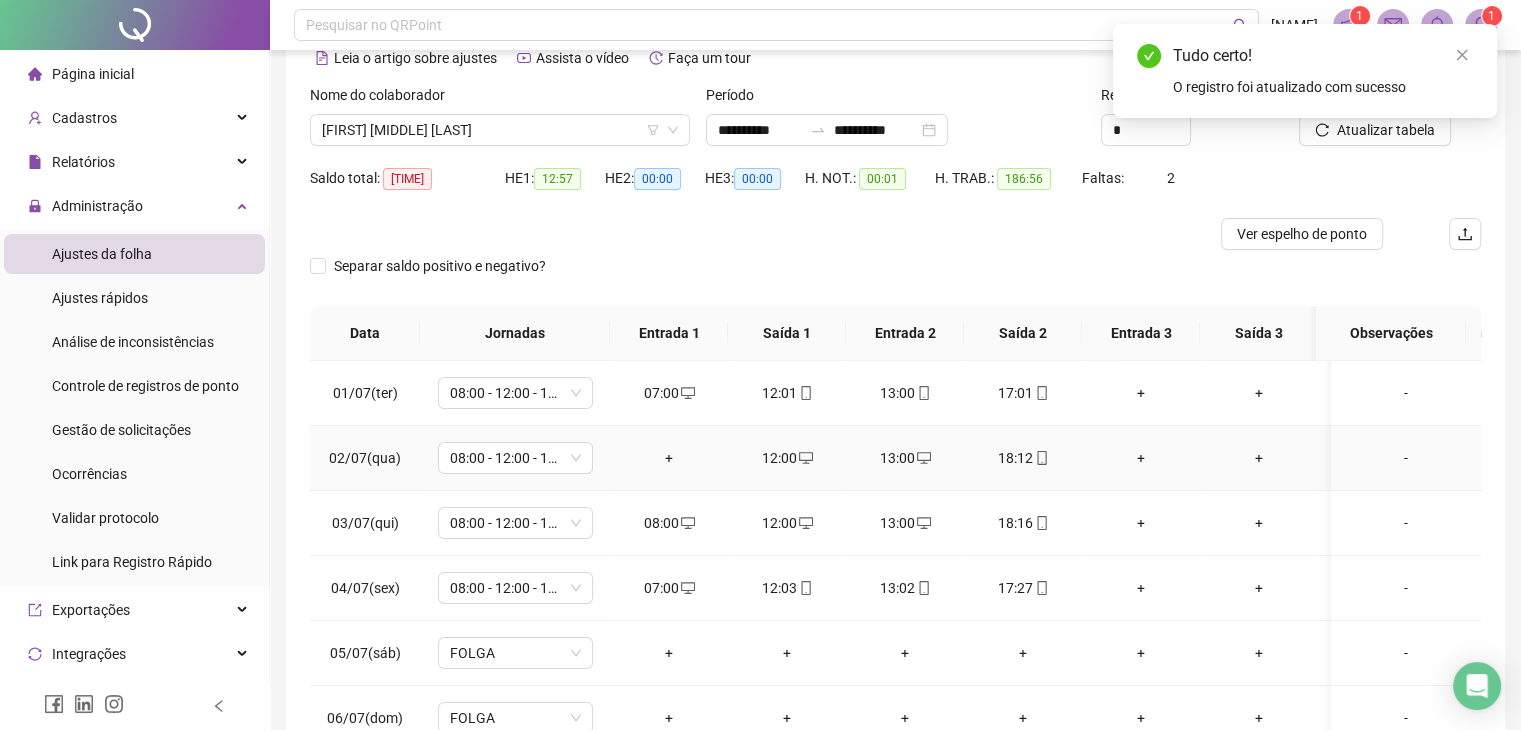 click on "+" at bounding box center [669, 458] 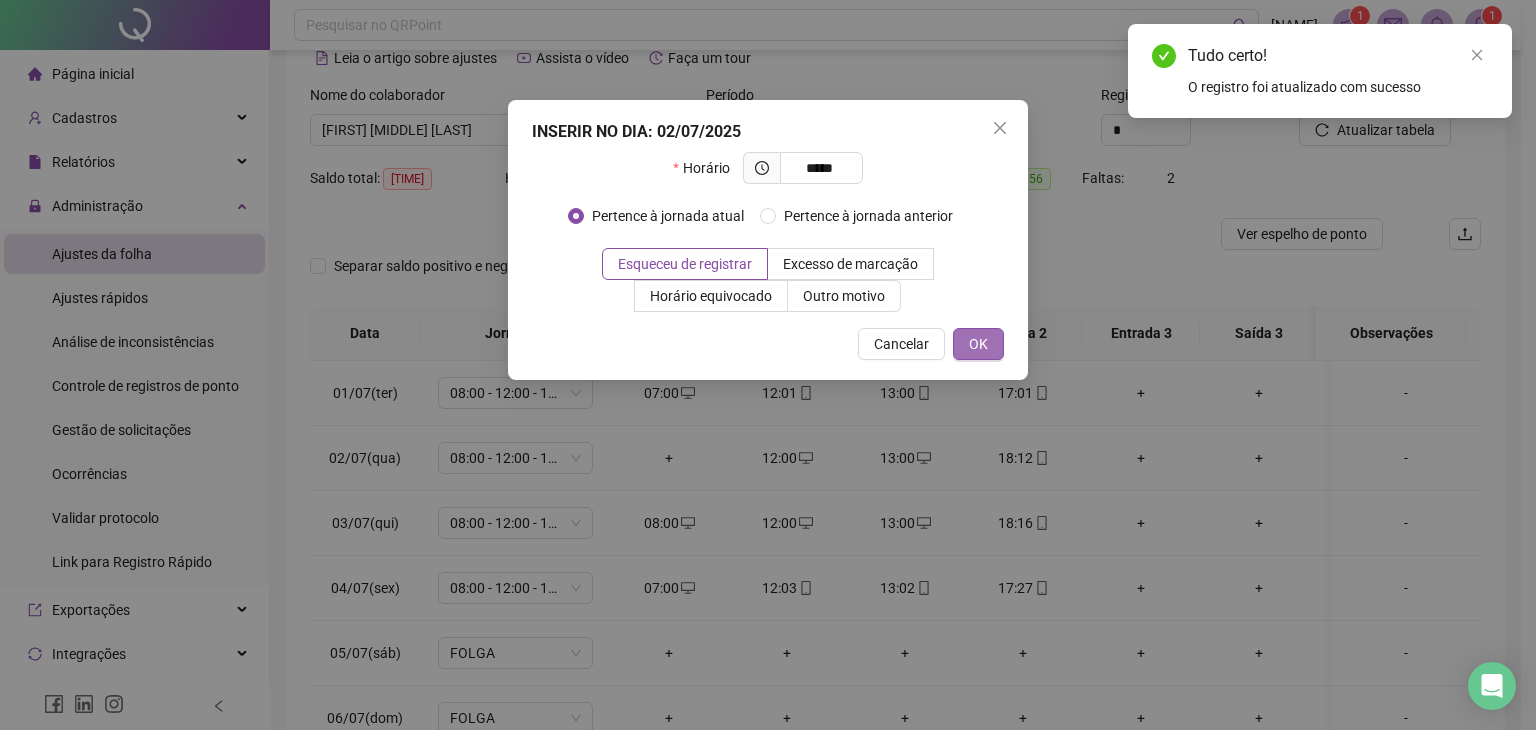 type on "*****" 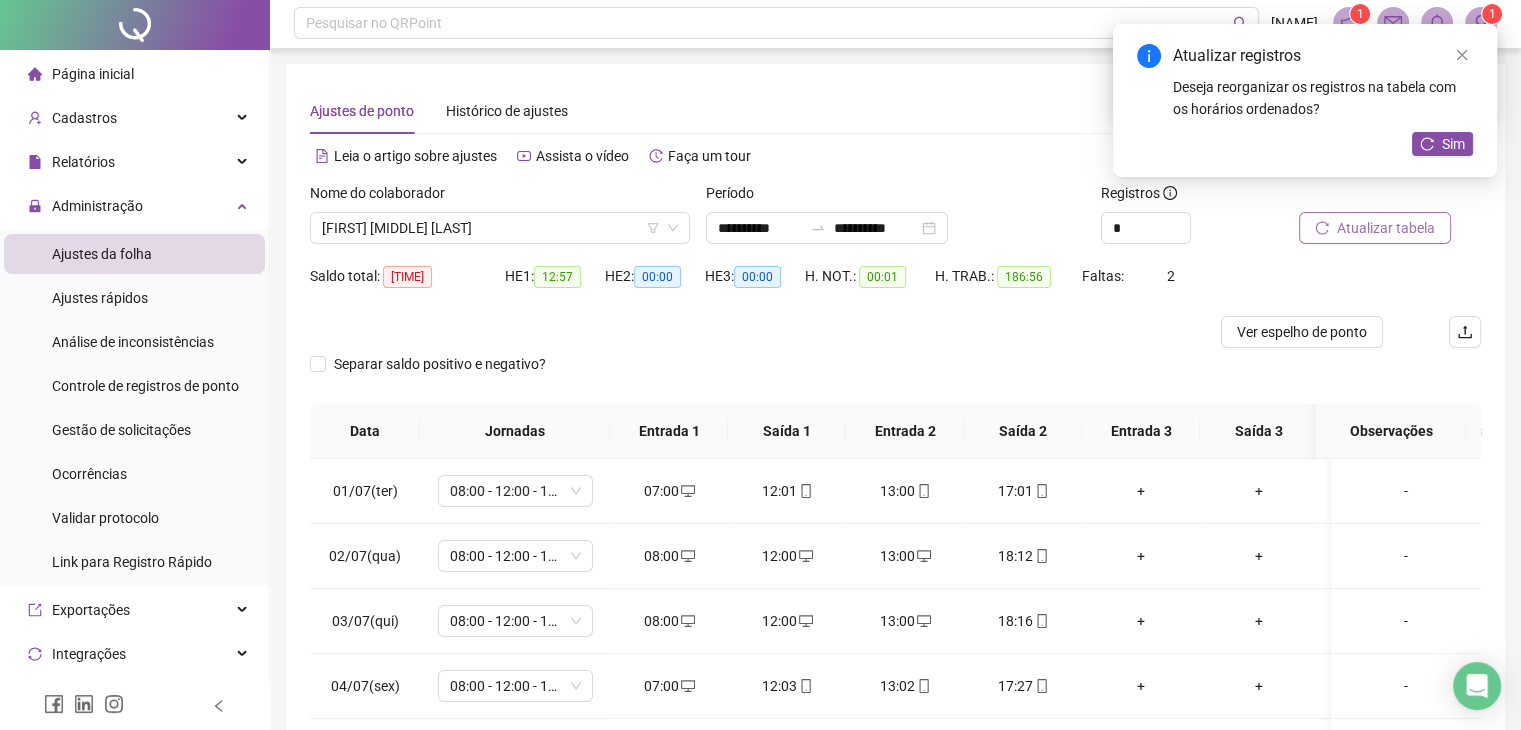 scroll, scrollTop: 0, scrollLeft: 0, axis: both 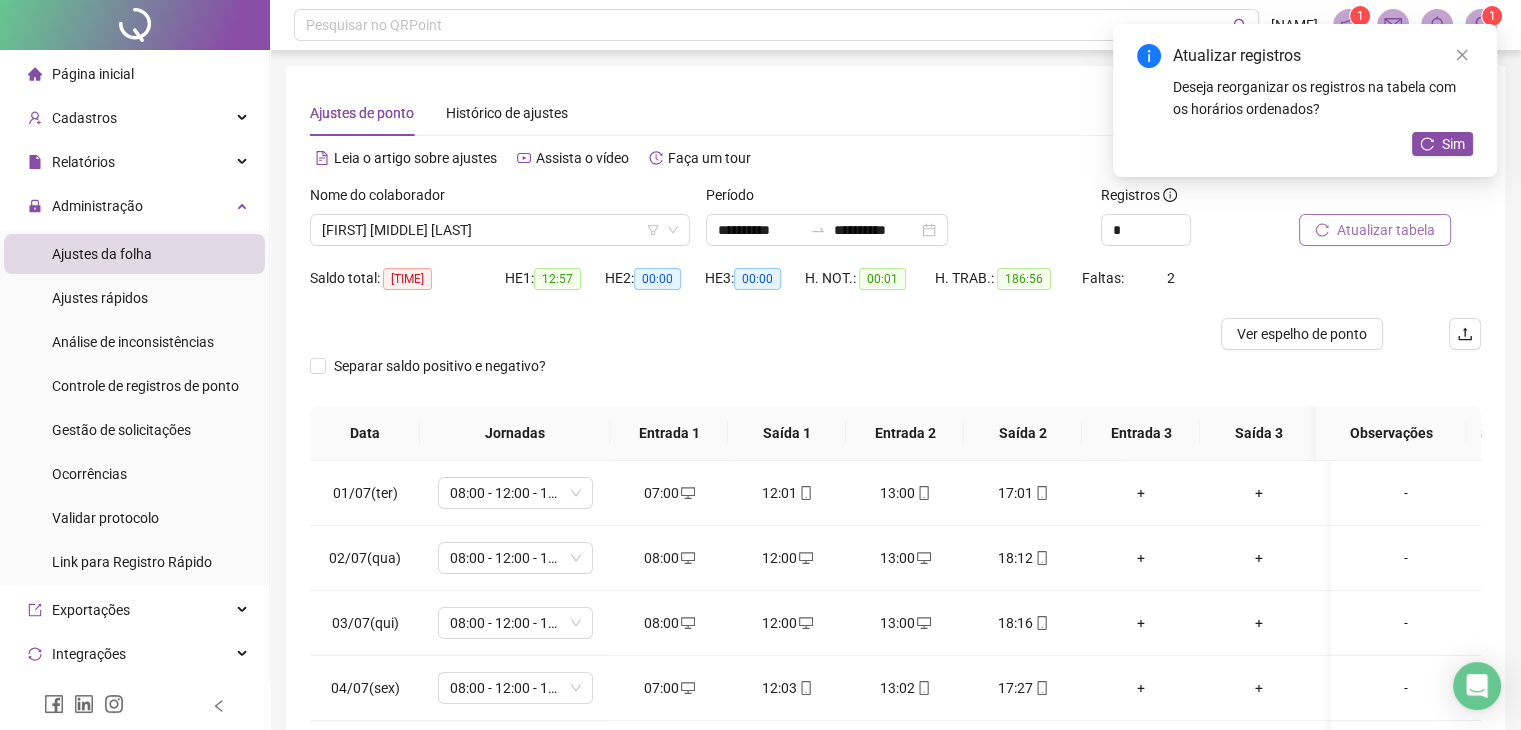 click on "Atualizar tabela" at bounding box center (1386, 230) 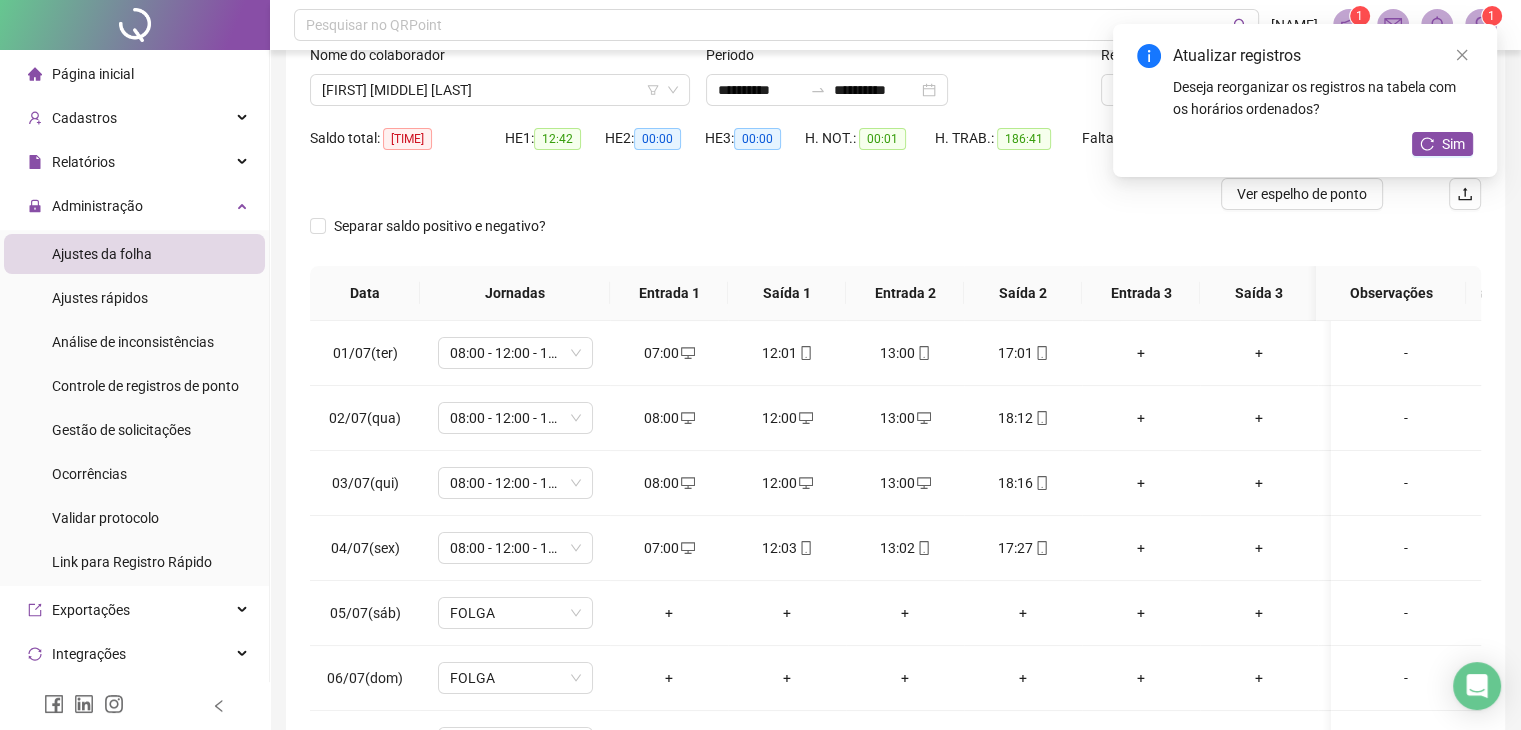 scroll, scrollTop: 0, scrollLeft: 0, axis: both 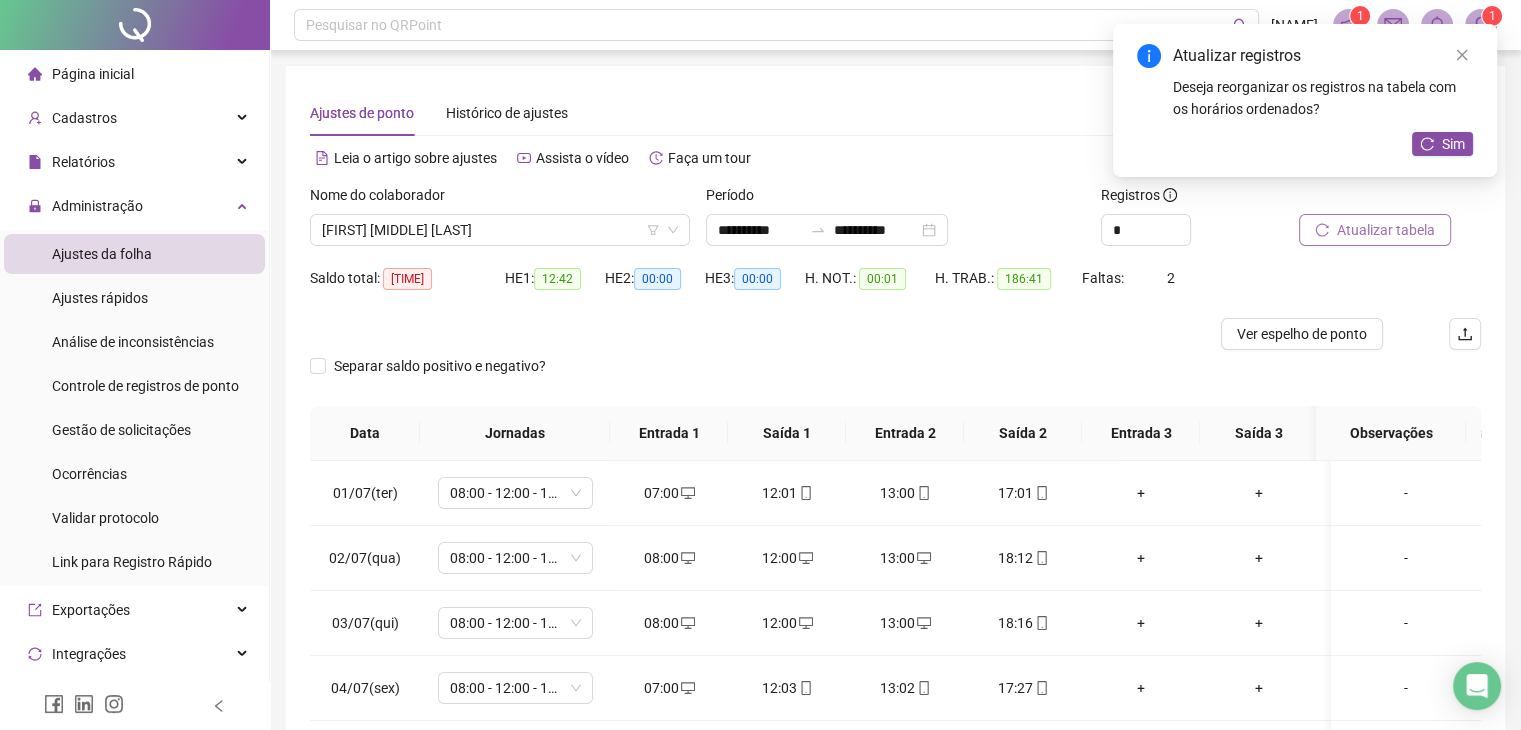 click on "Atualizar tabela" at bounding box center (1386, 230) 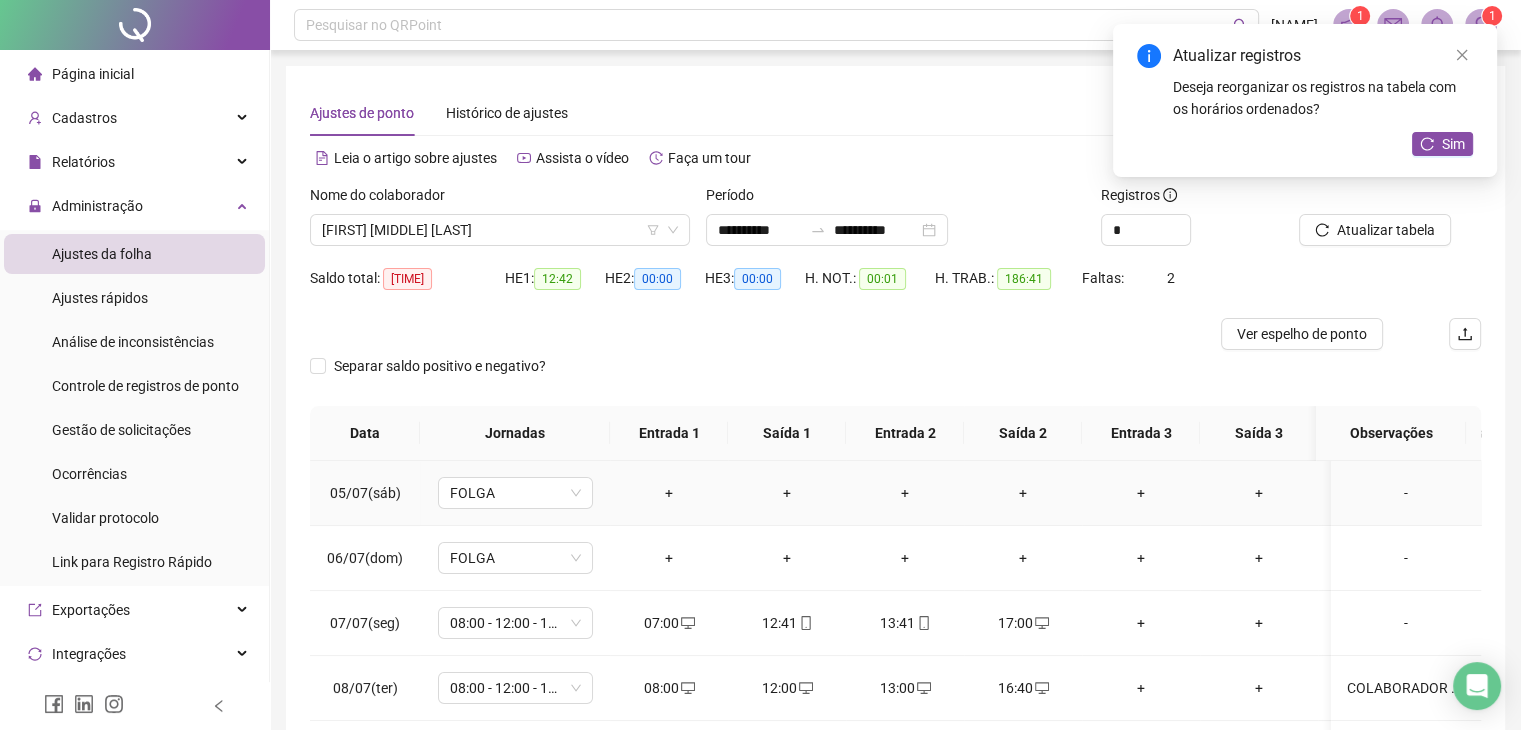 scroll, scrollTop: 300, scrollLeft: 0, axis: vertical 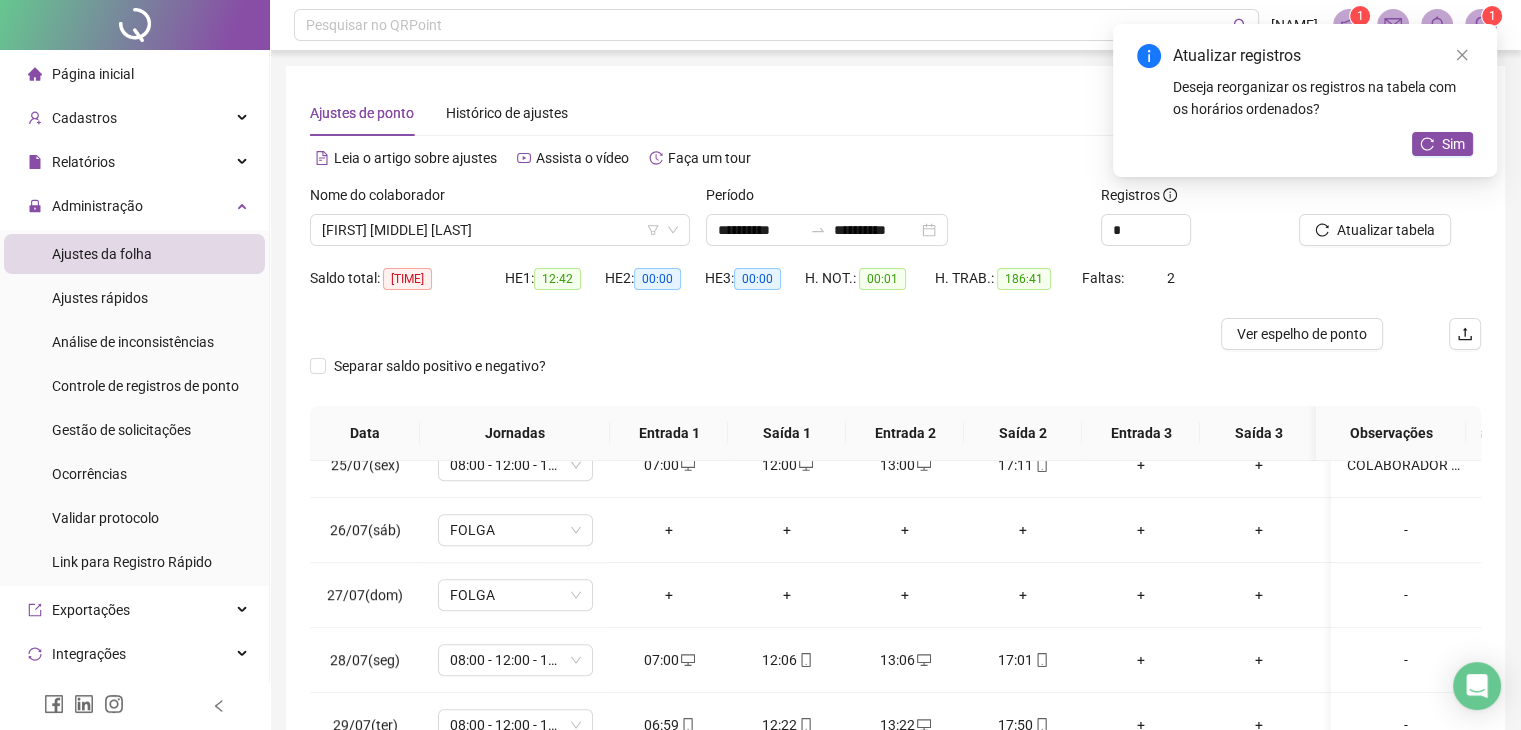 drag, startPoint x: 1273, startPoint y: 339, endPoint x: 1128, endPoint y: 338, distance: 145.00345 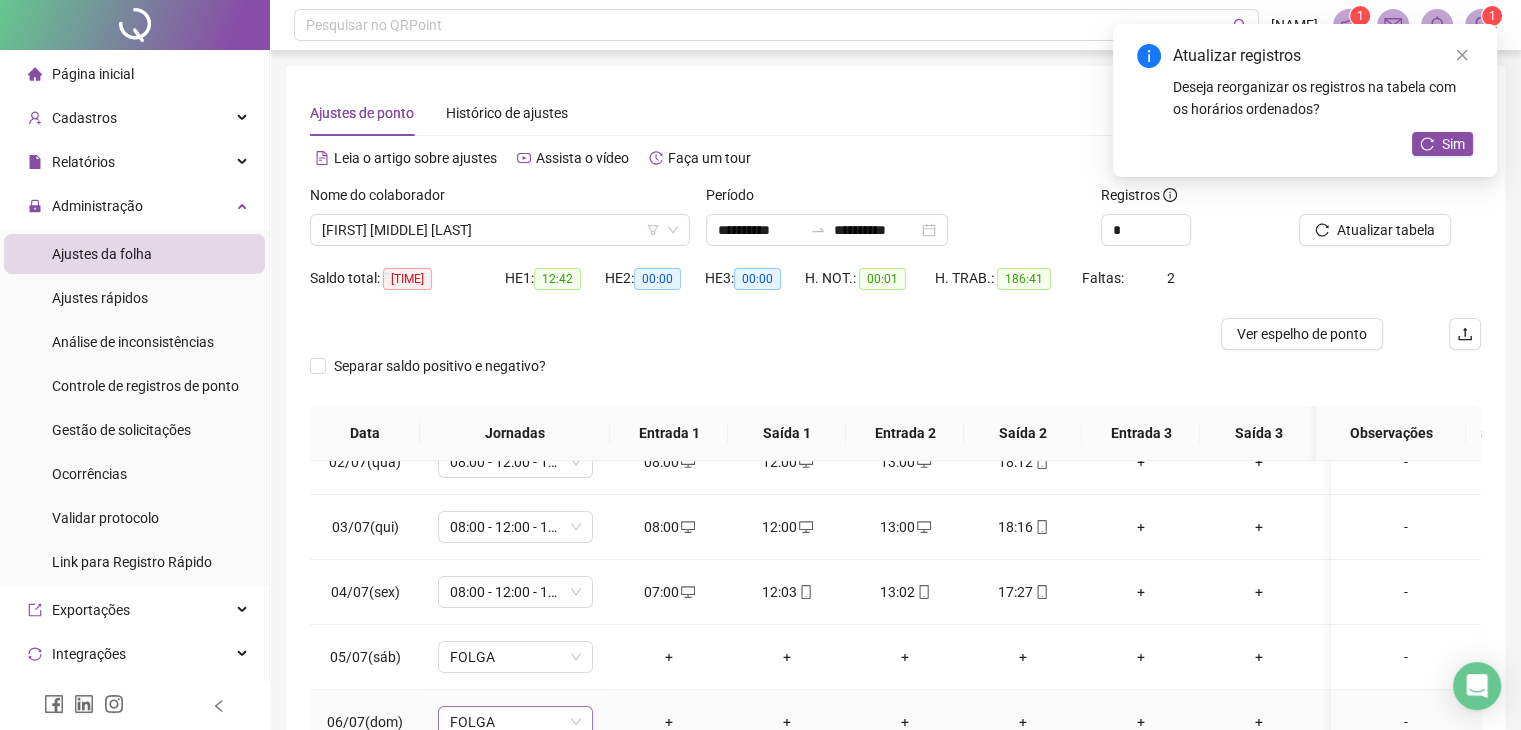 scroll, scrollTop: 0, scrollLeft: 0, axis: both 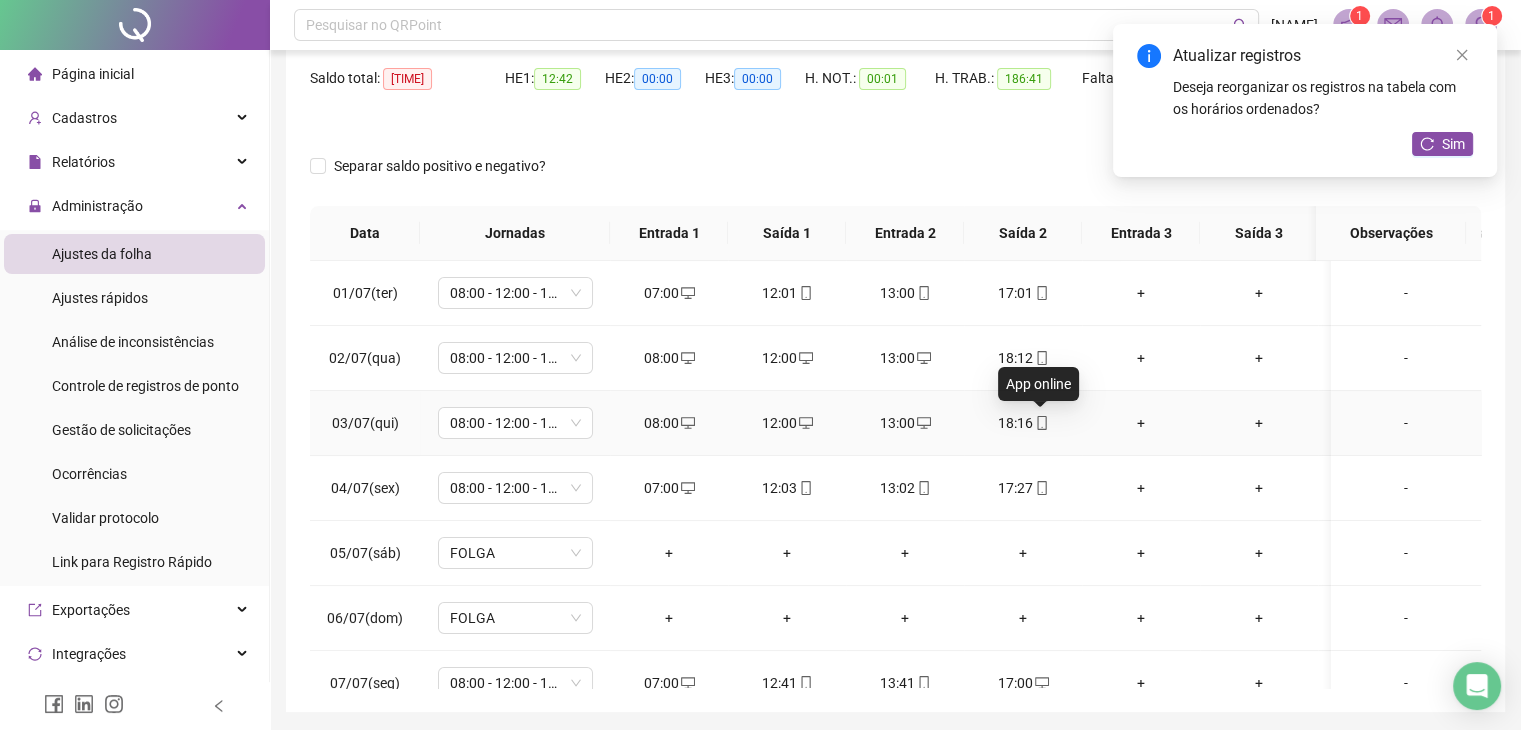 click 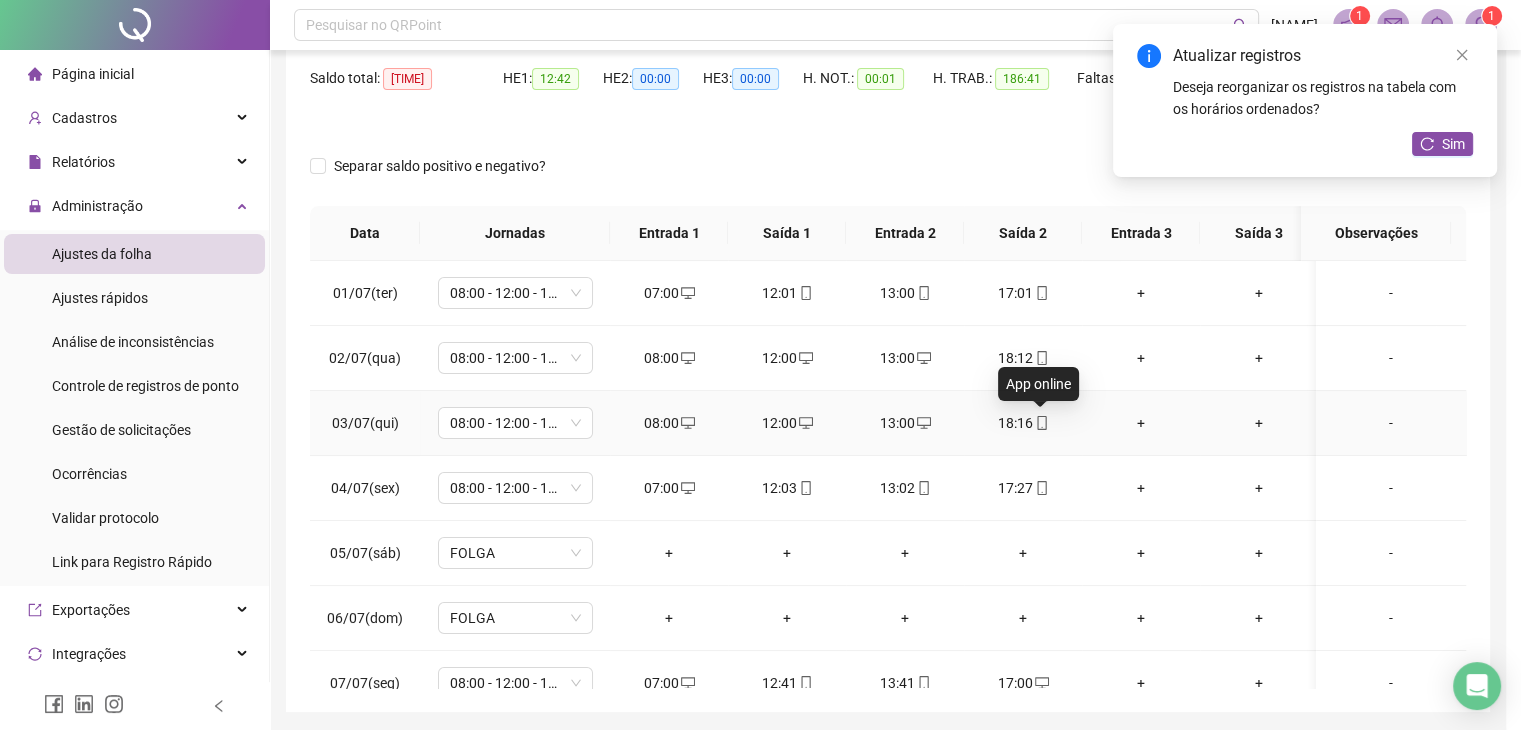 type on "**********" 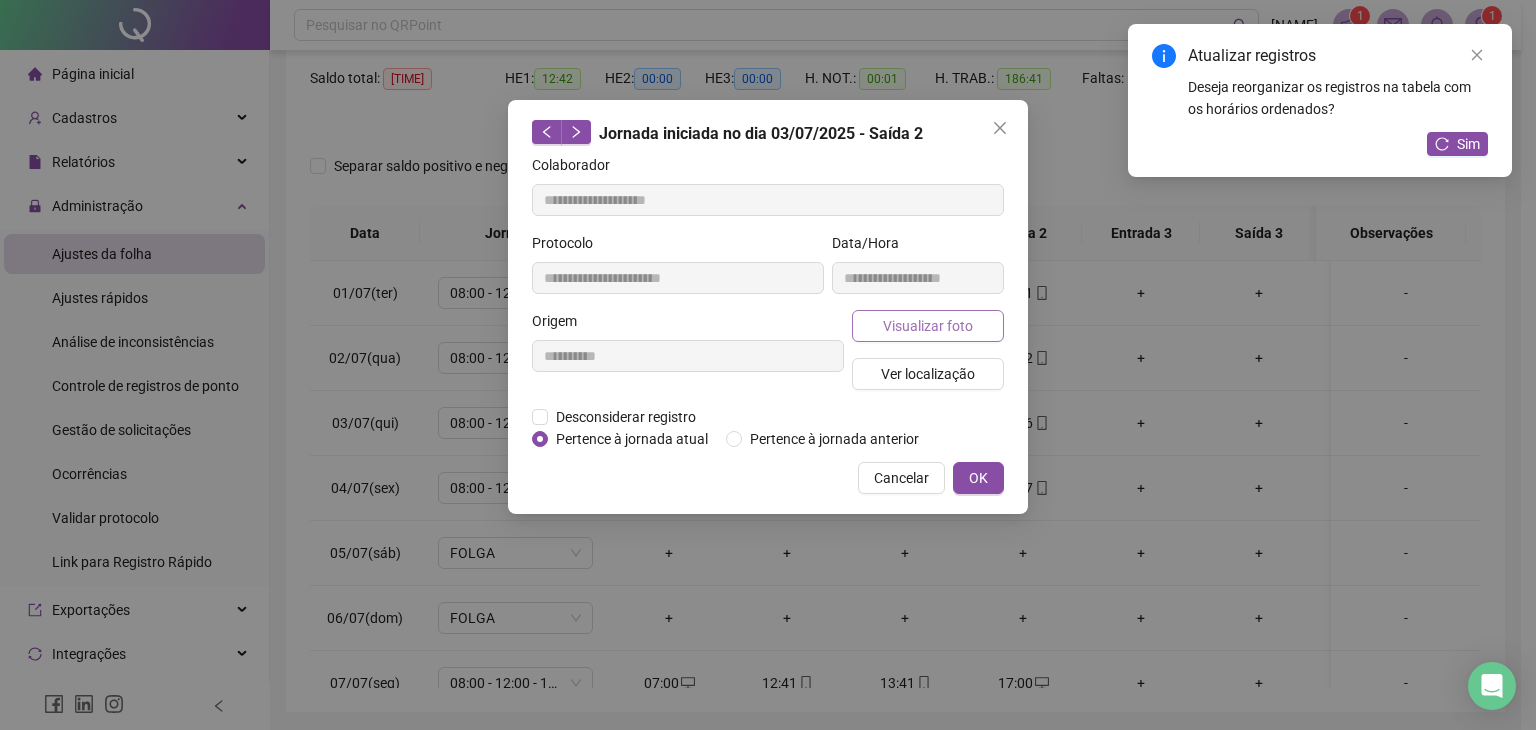click on "Visualizar foto" at bounding box center [928, 326] 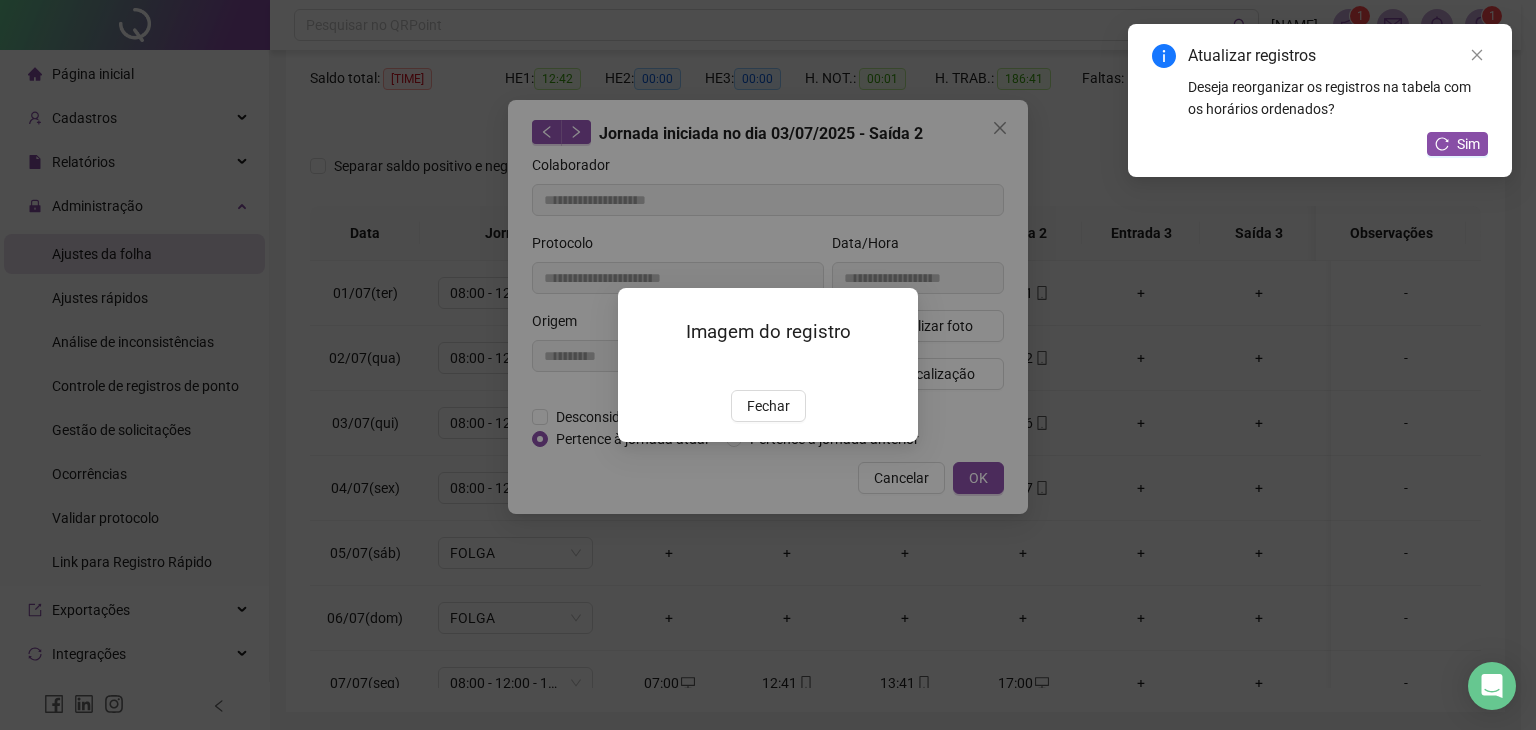 click on "Fechar" at bounding box center (768, 406) 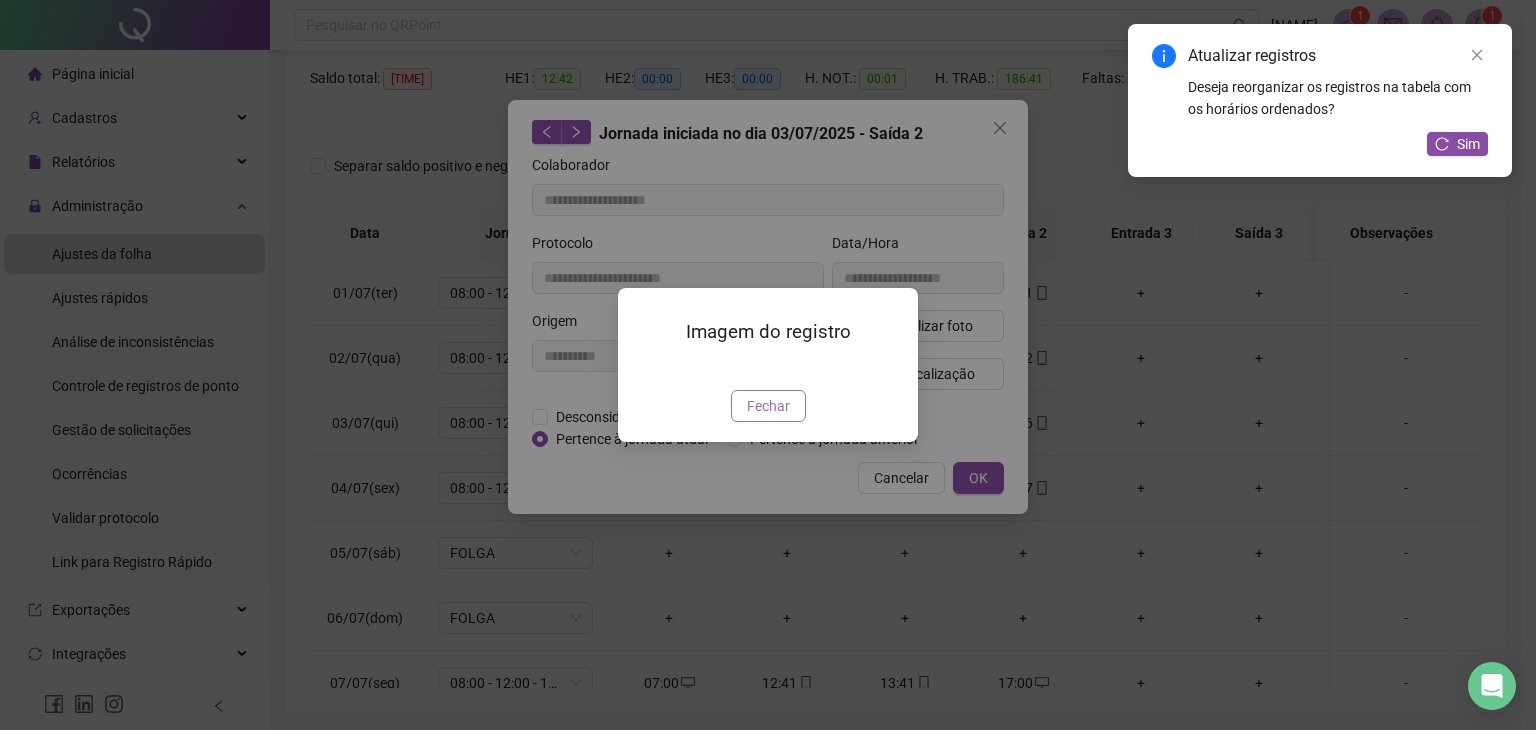 click on "Fechar" at bounding box center [768, 406] 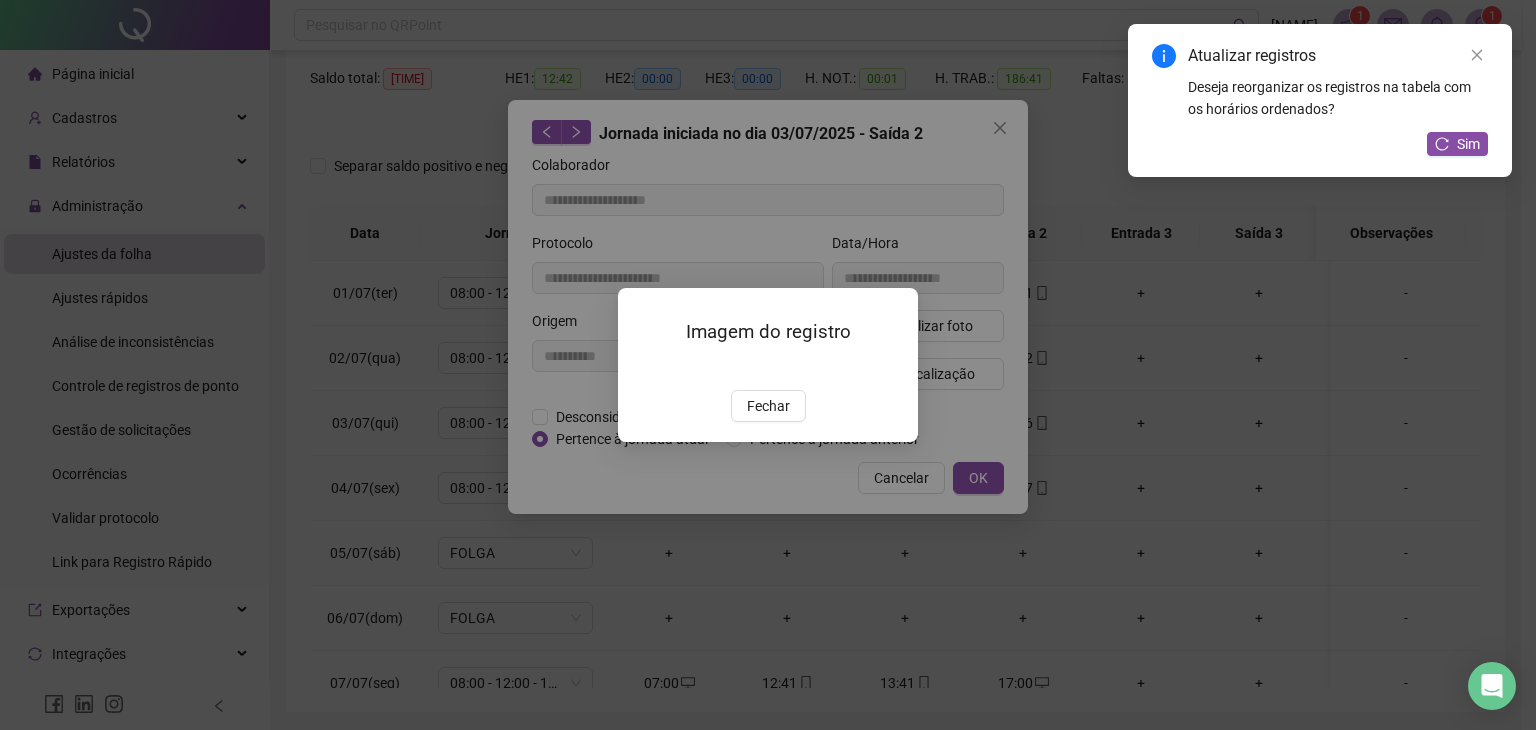 click on "Fechar" at bounding box center (768, 406) 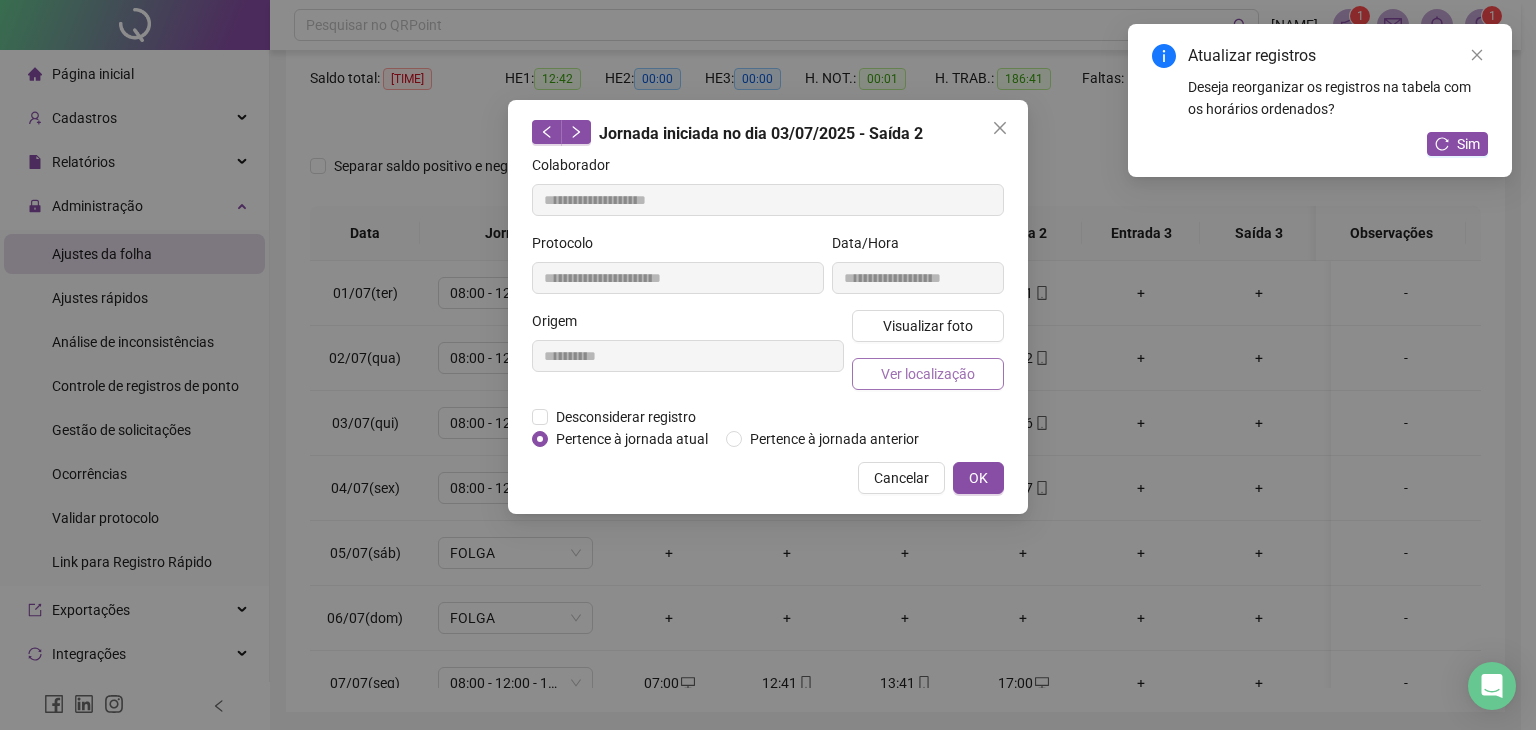 click on "Ver localização" at bounding box center (928, 374) 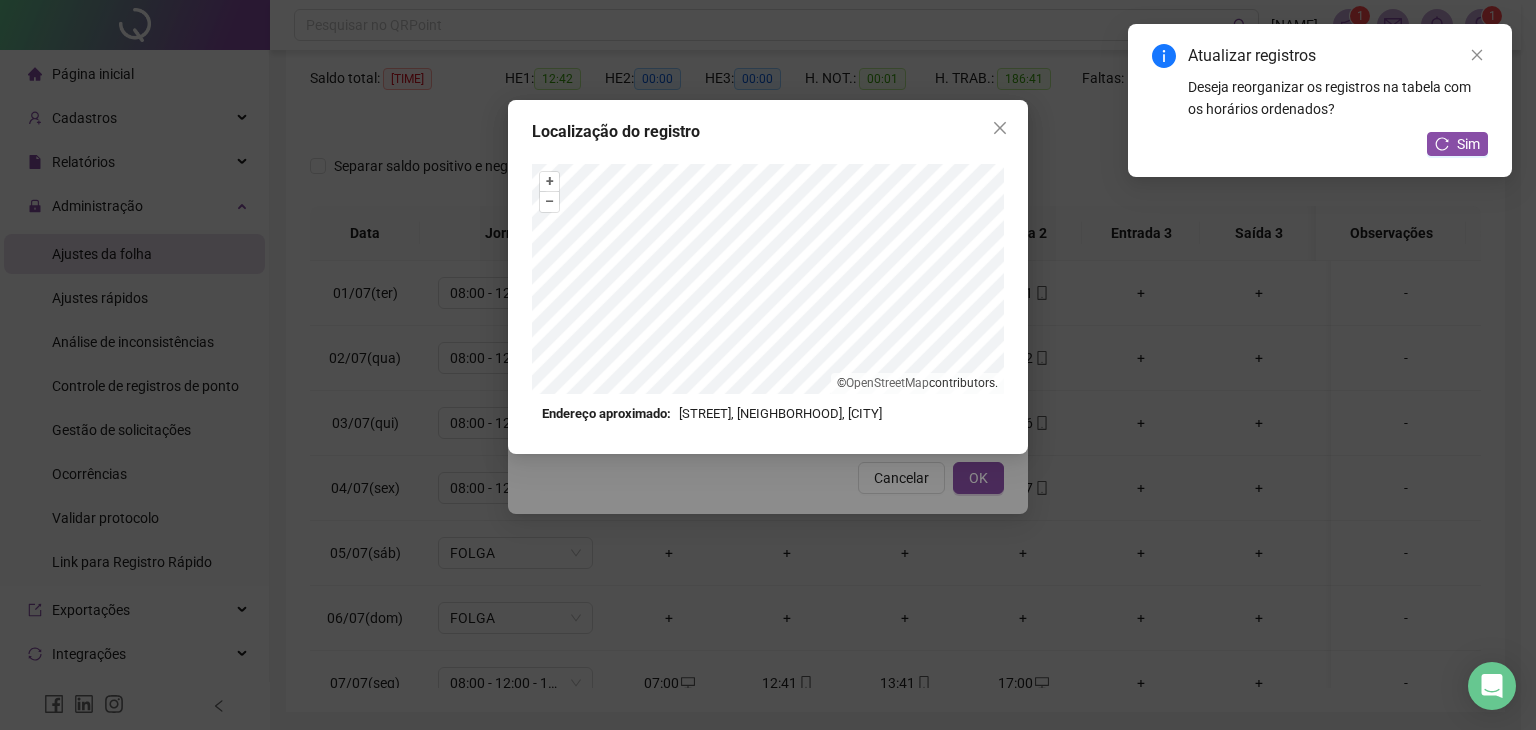 click at bounding box center (1000, 128) 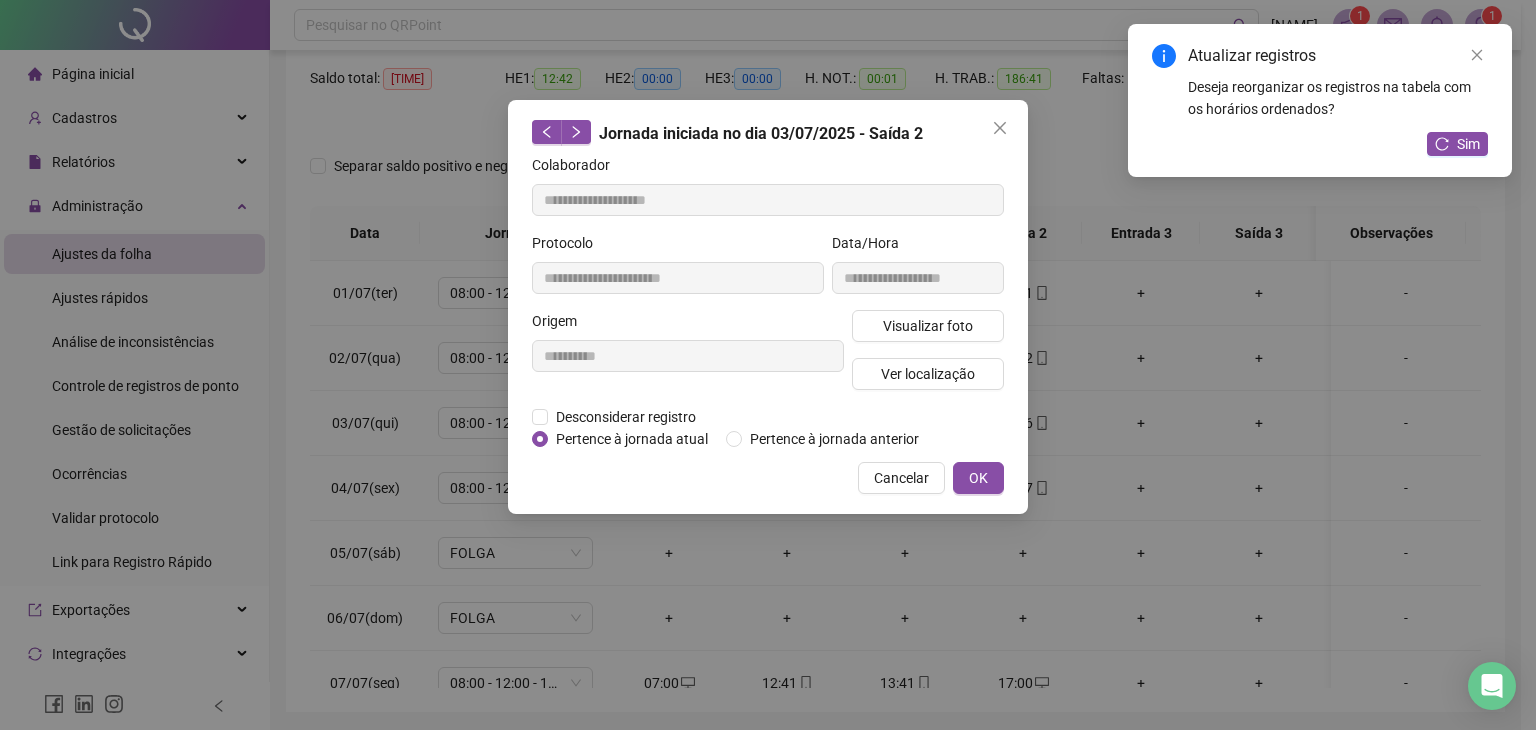 click 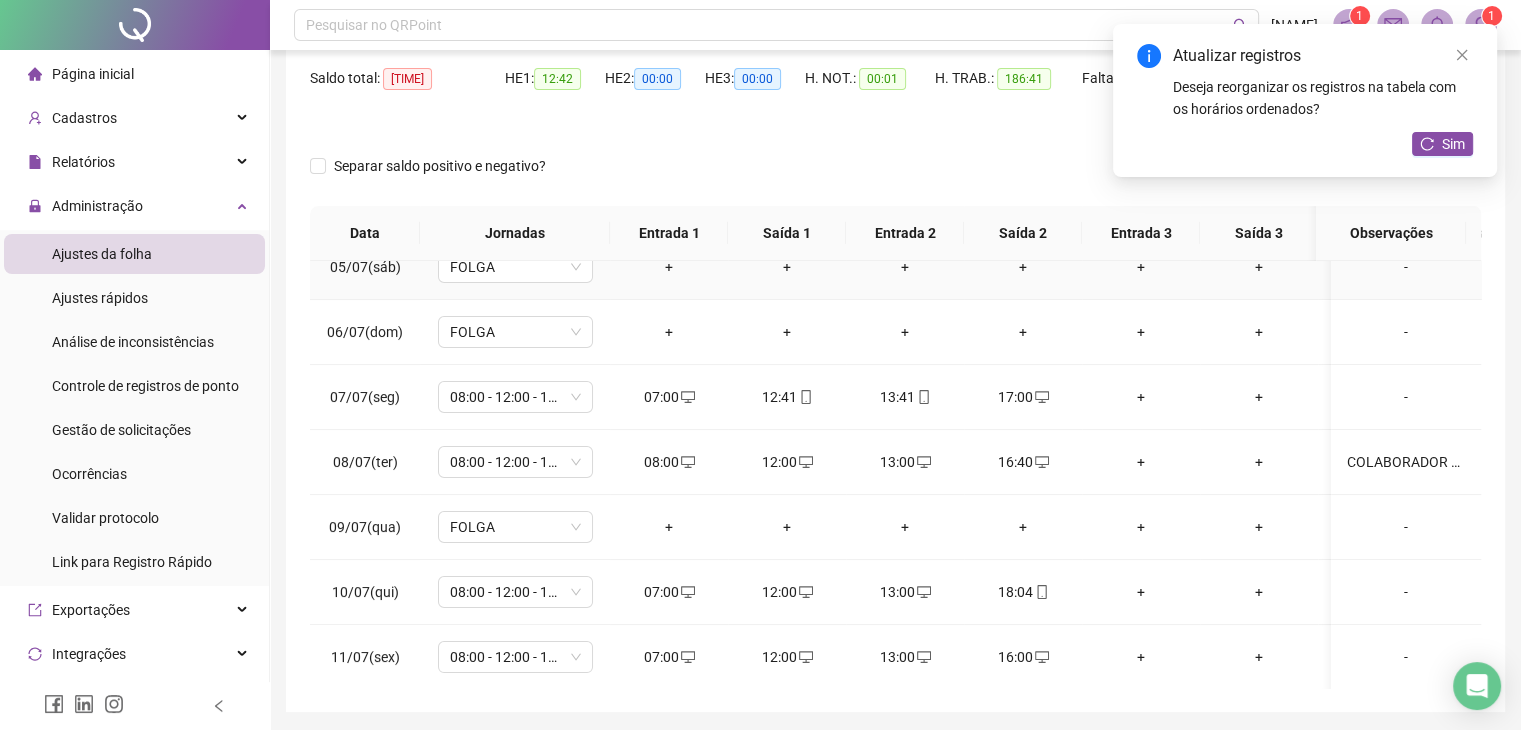 scroll, scrollTop: 300, scrollLeft: 0, axis: vertical 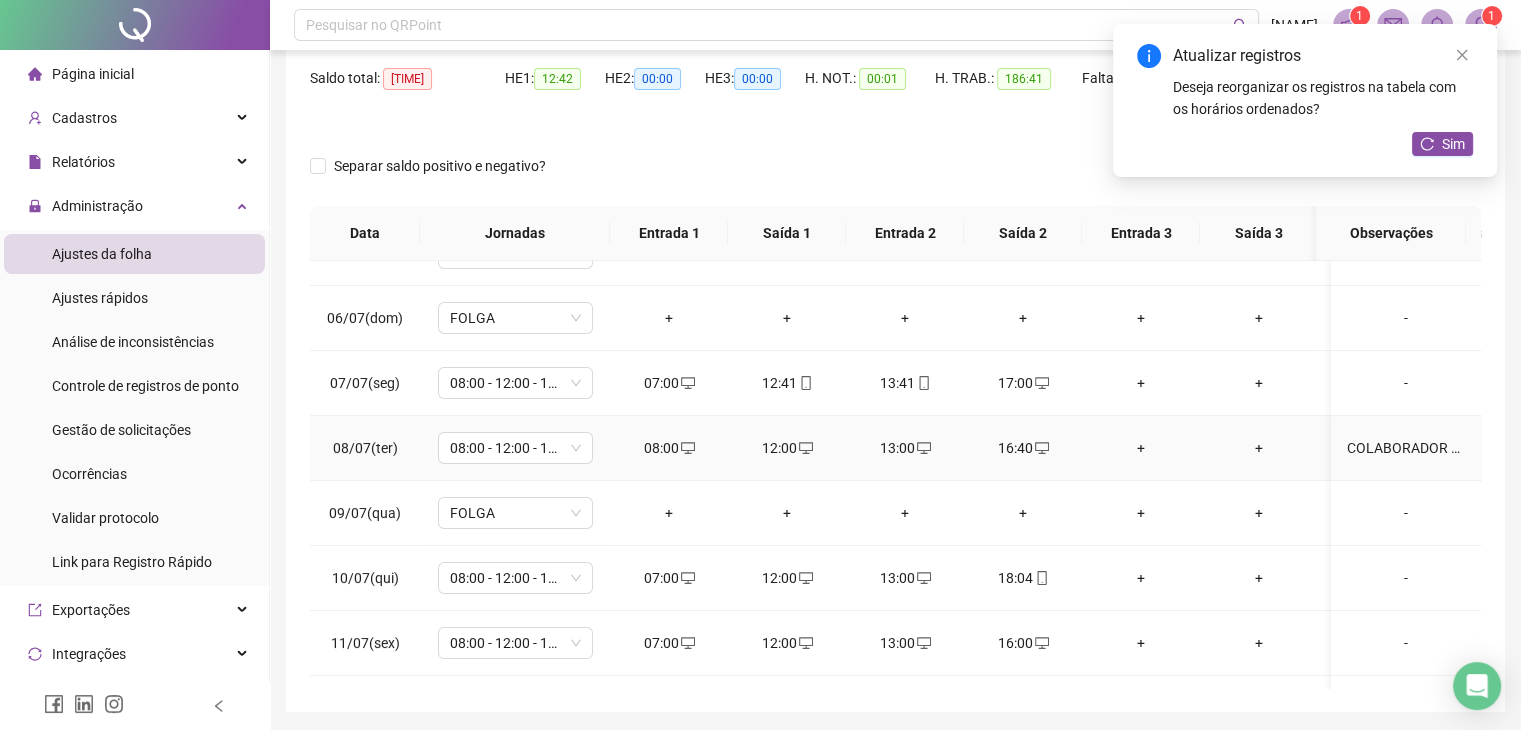 click on "COLABORADOR ESTA COM PROBLEMA NO CELULAR POR ISSO NÃO CONSEGUIU REGISTRAR O PONTO" at bounding box center (1406, 448) 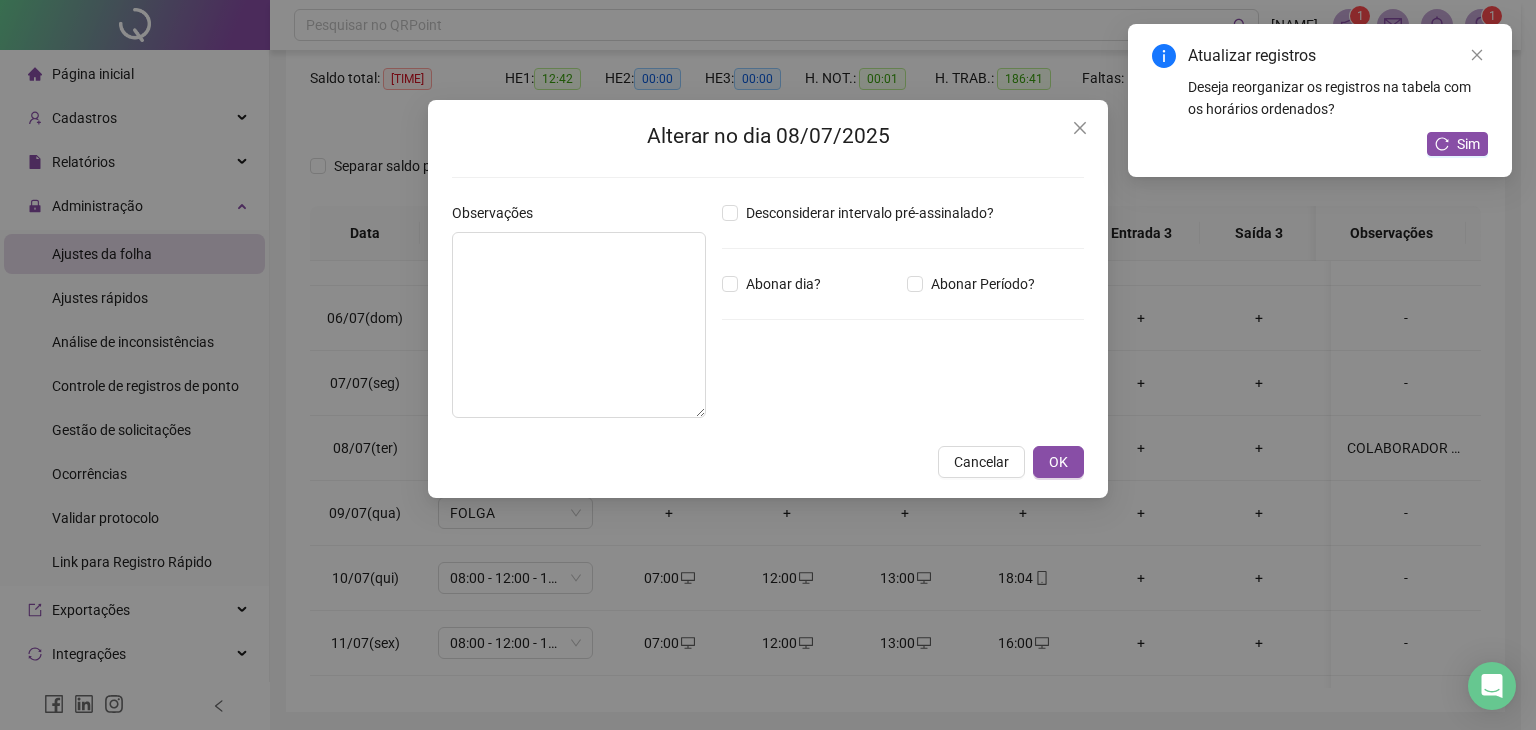type on "**********" 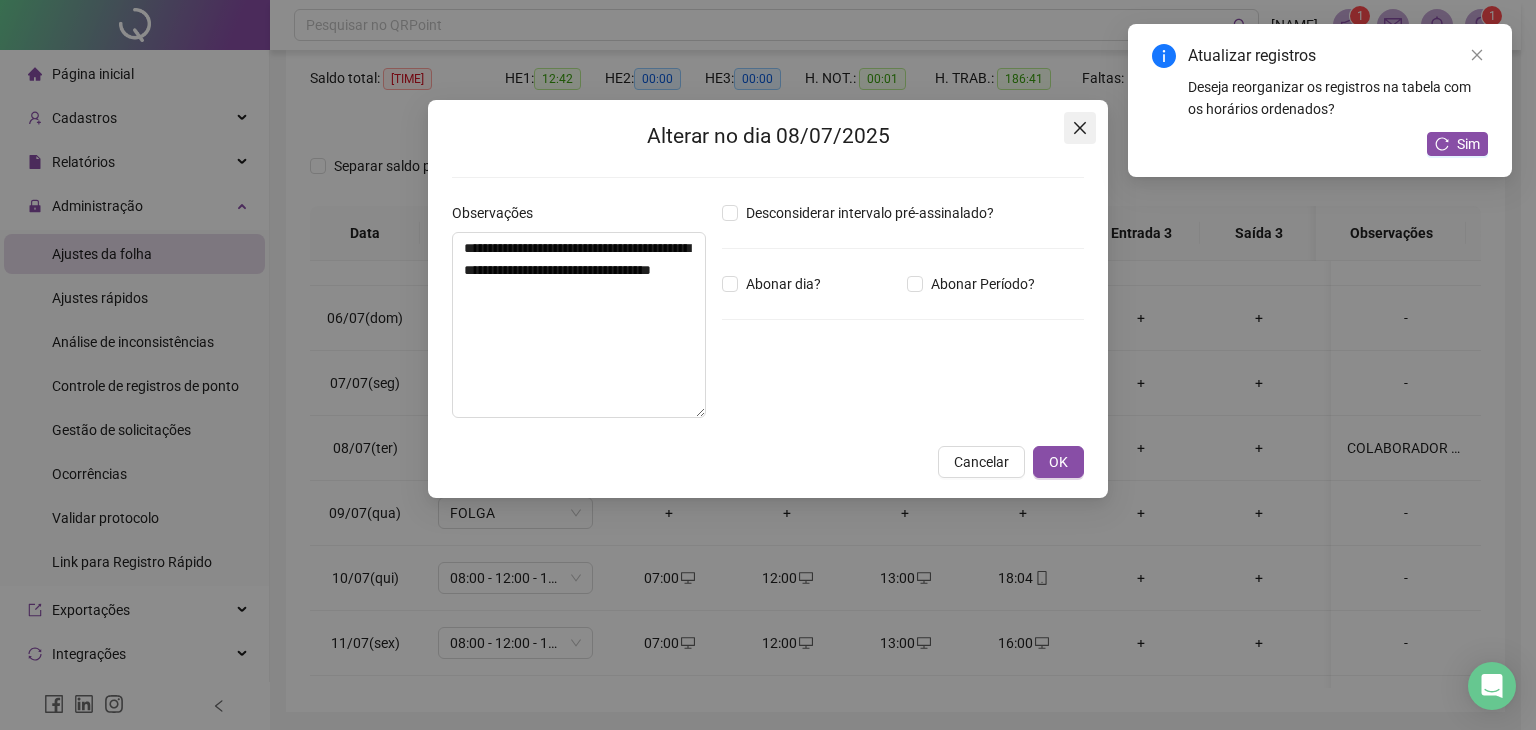 click 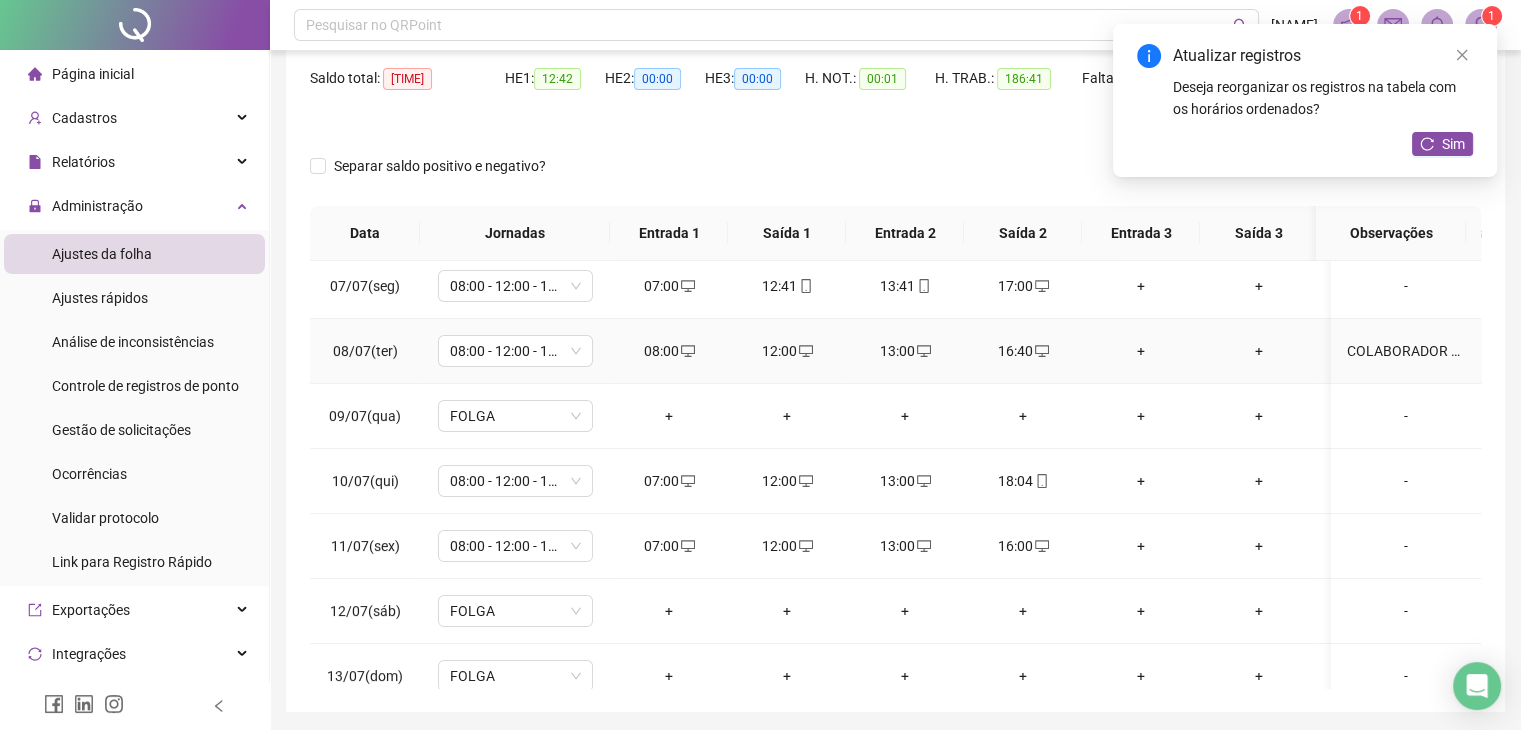 scroll, scrollTop: 400, scrollLeft: 0, axis: vertical 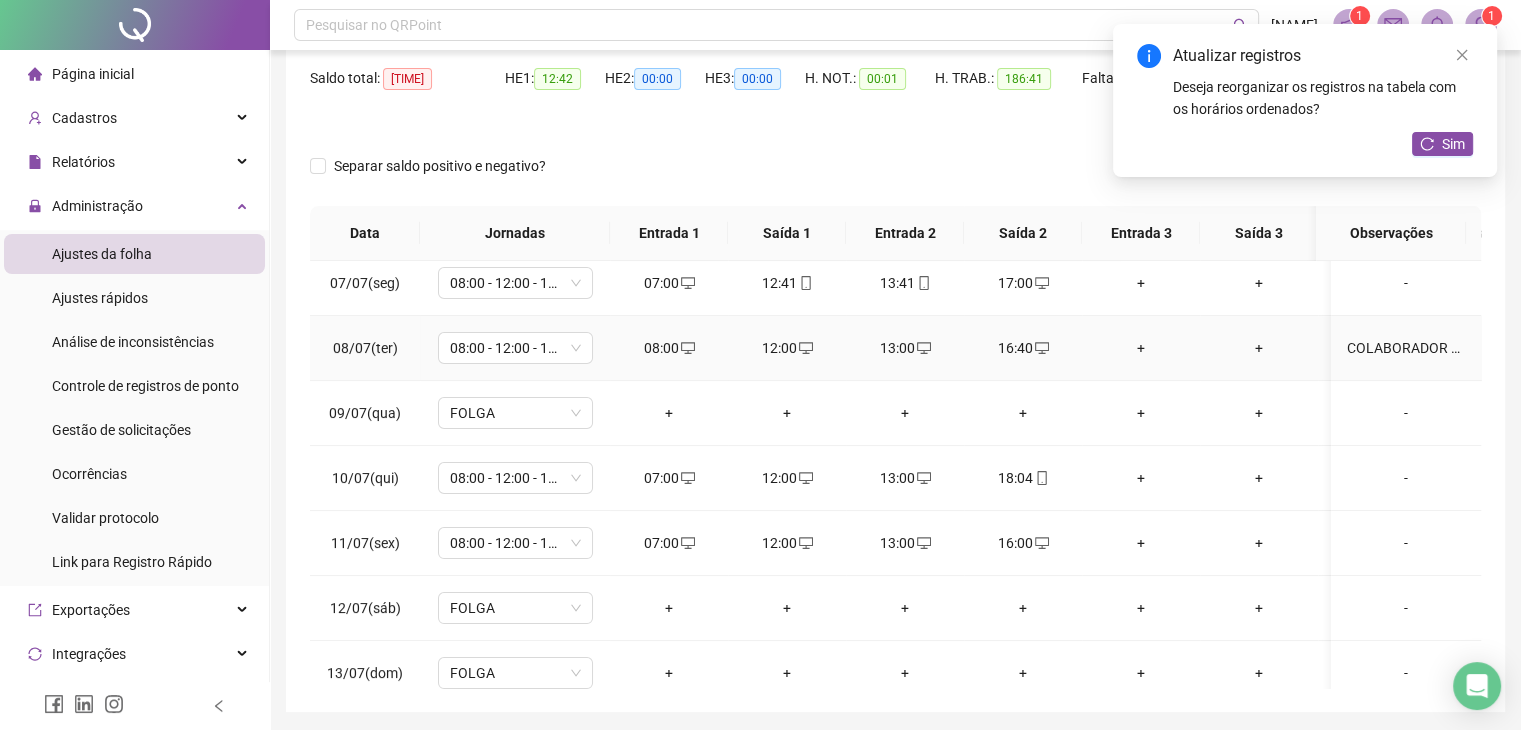click on "08:00" at bounding box center (669, 348) 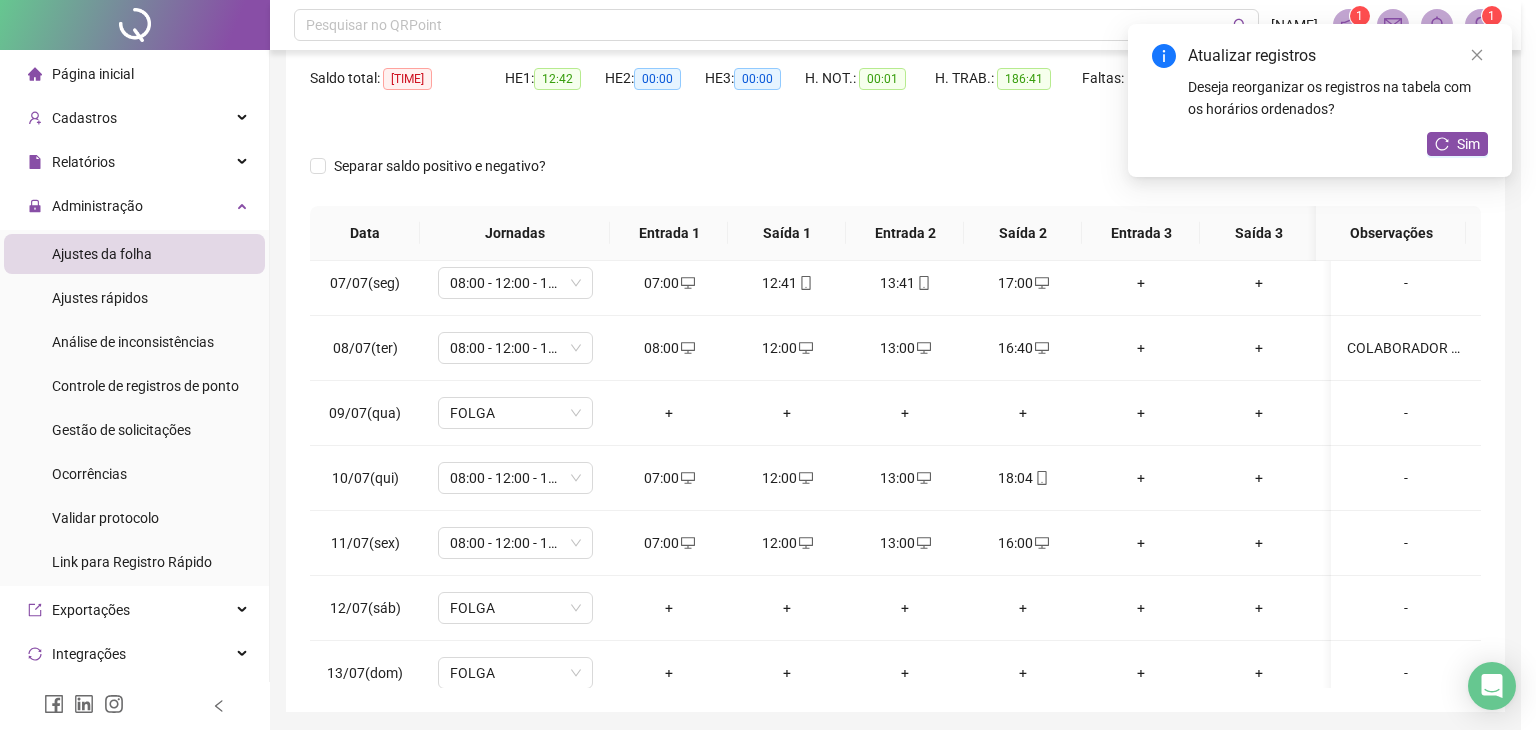 type on "**********" 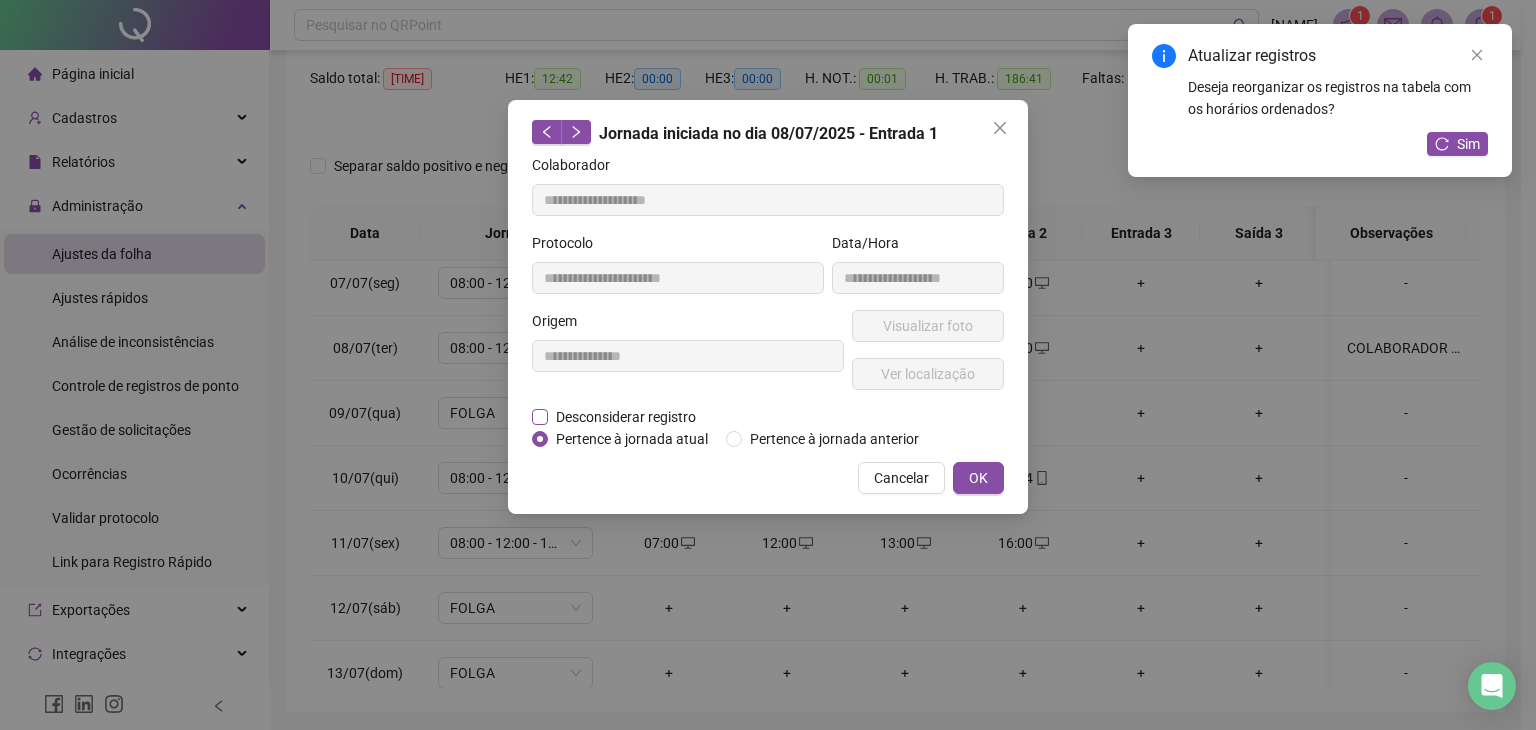 click on "Desconsiderar registro" at bounding box center [626, 417] 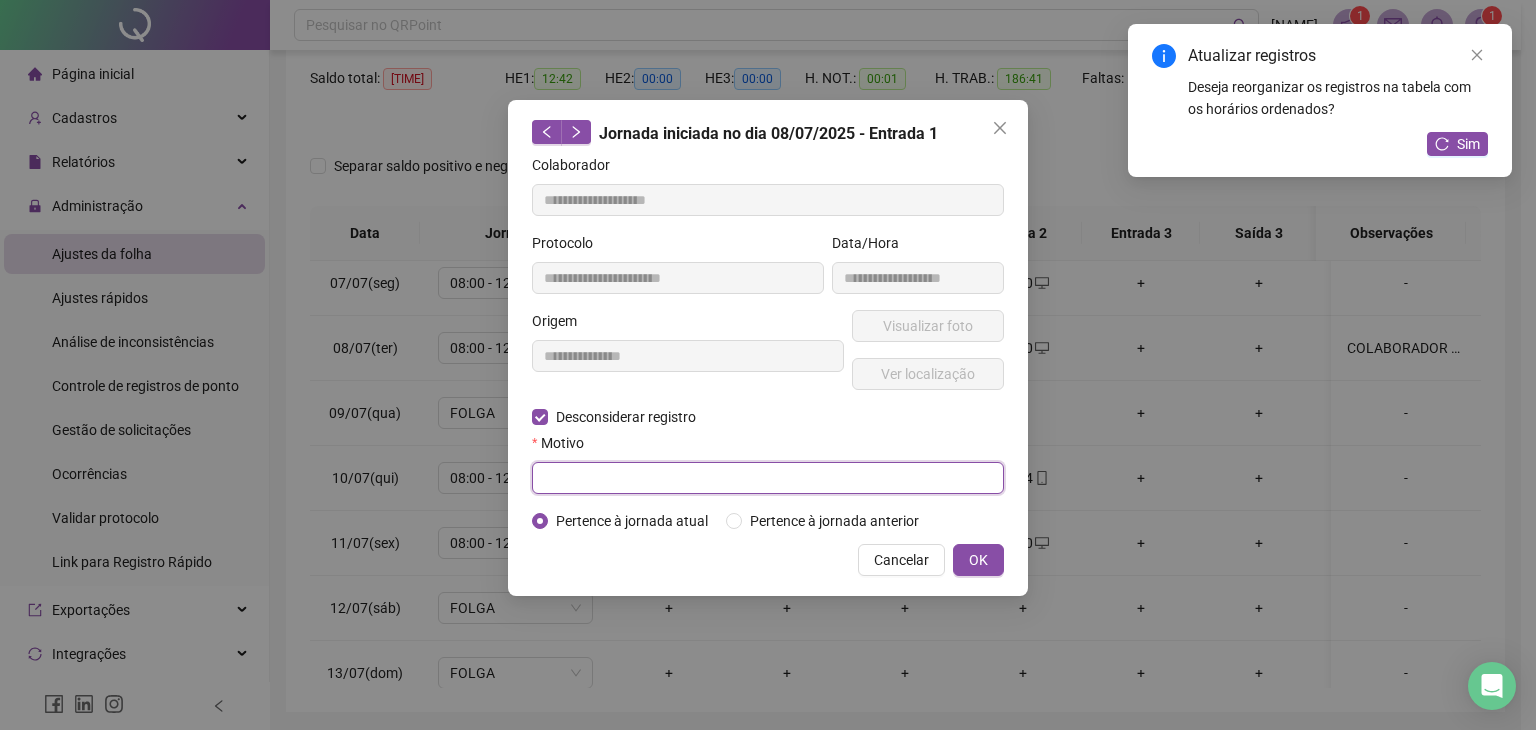 click at bounding box center (768, 478) 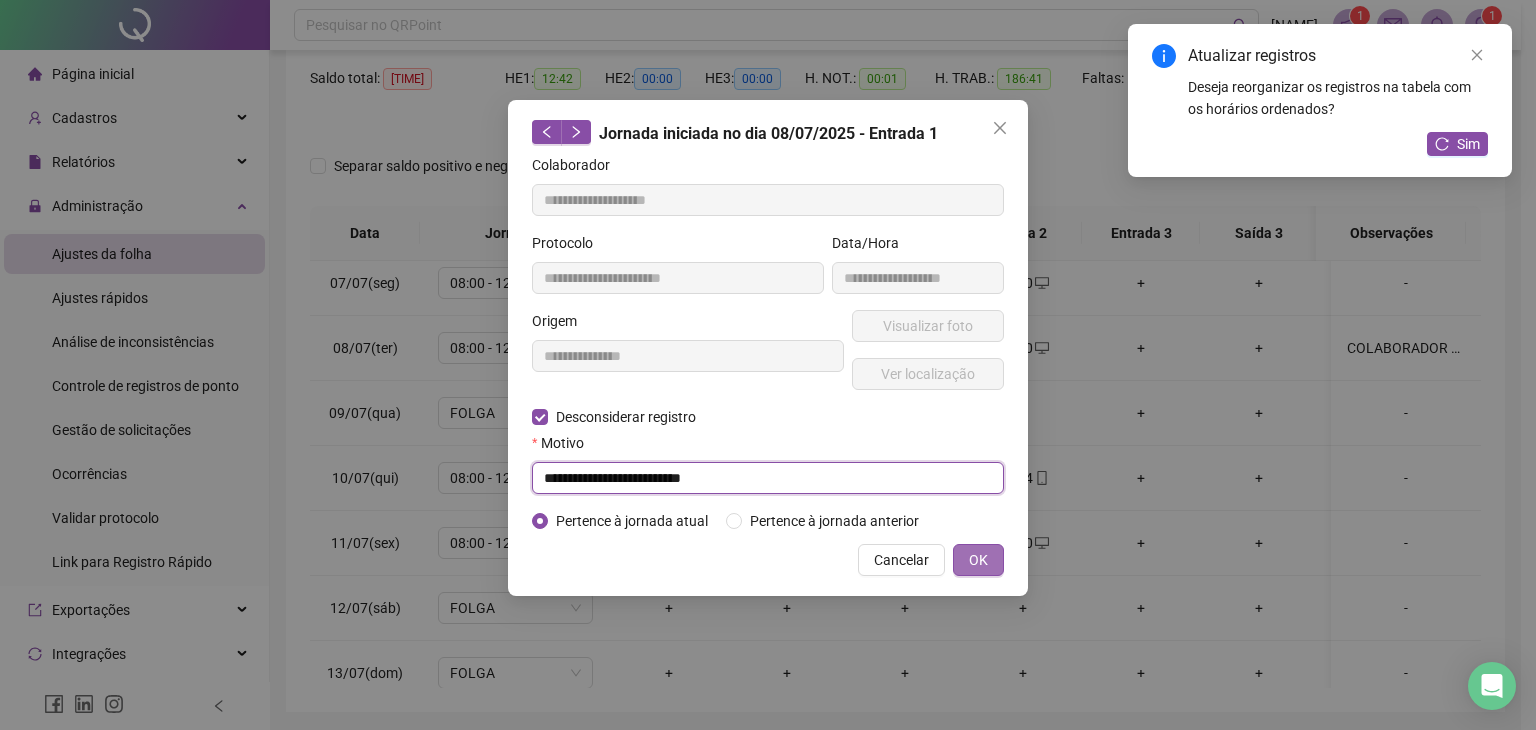 type on "**********" 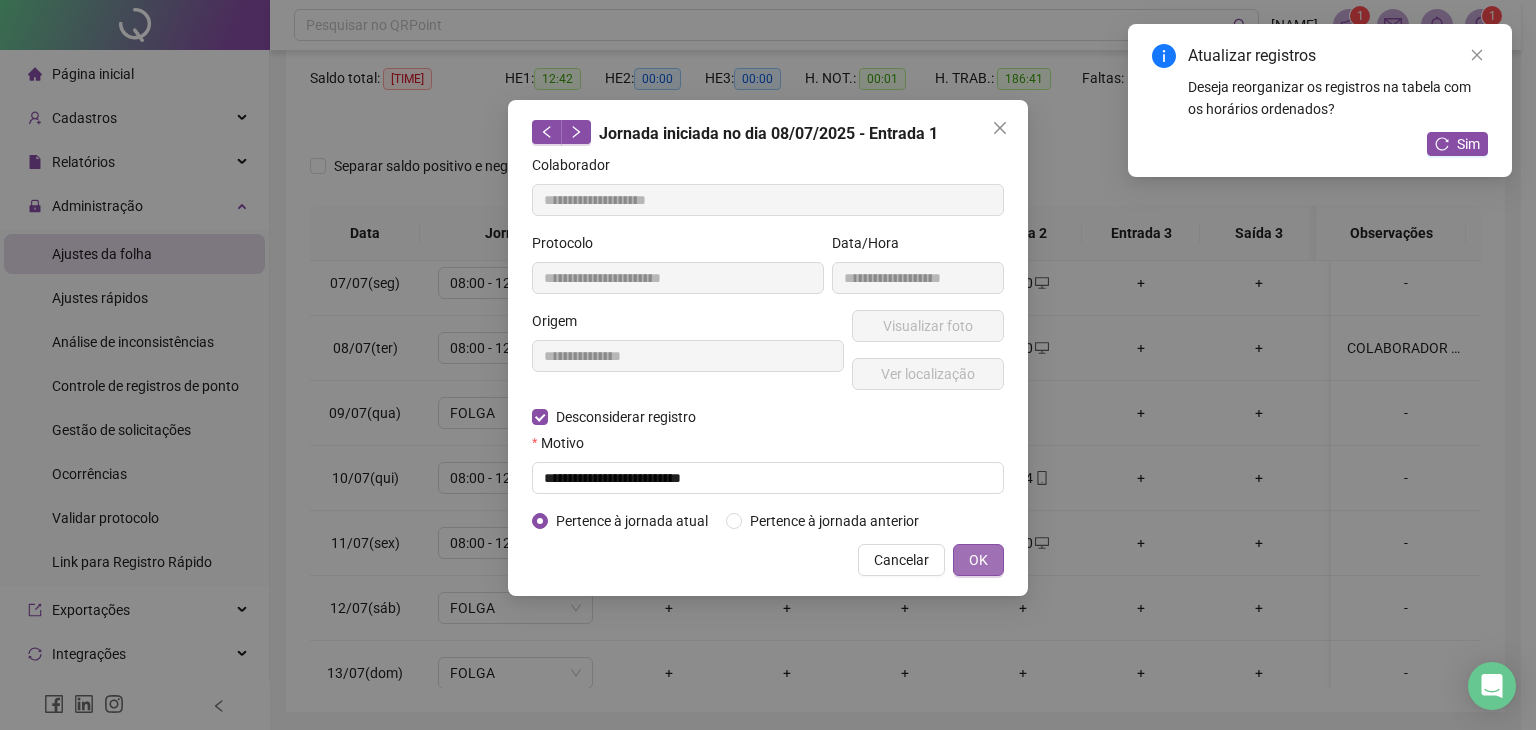 click on "OK" at bounding box center [978, 560] 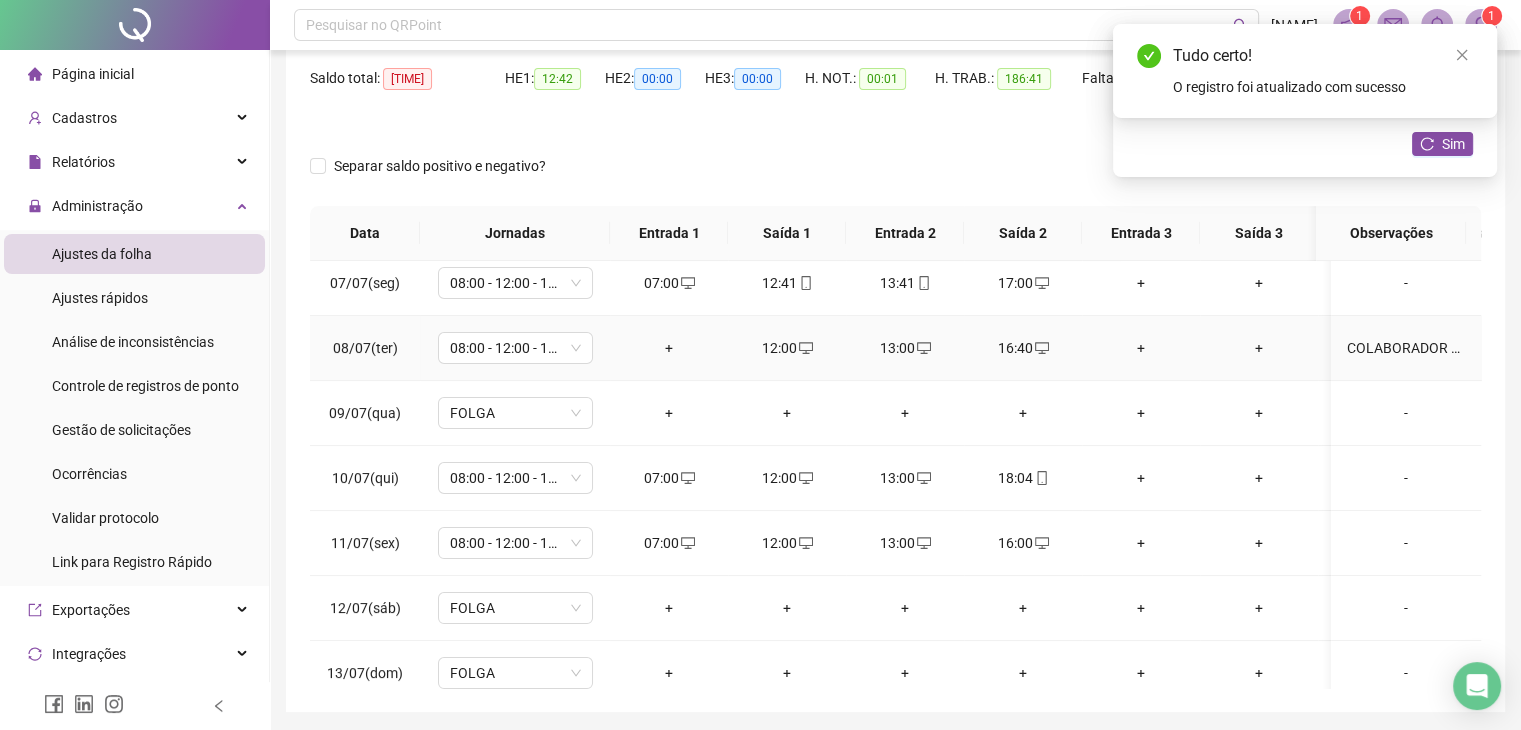 click on "+" at bounding box center (669, 348) 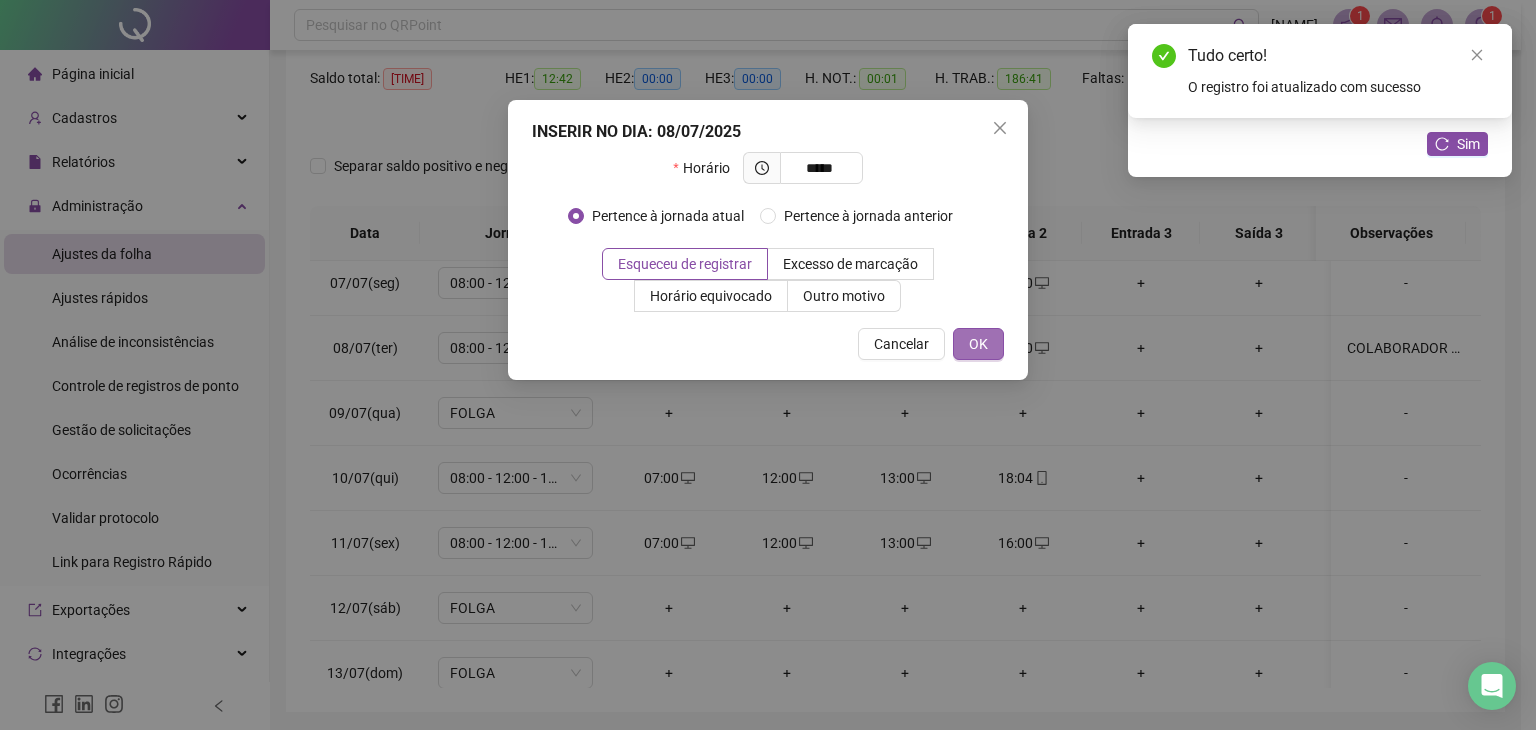 type on "*****" 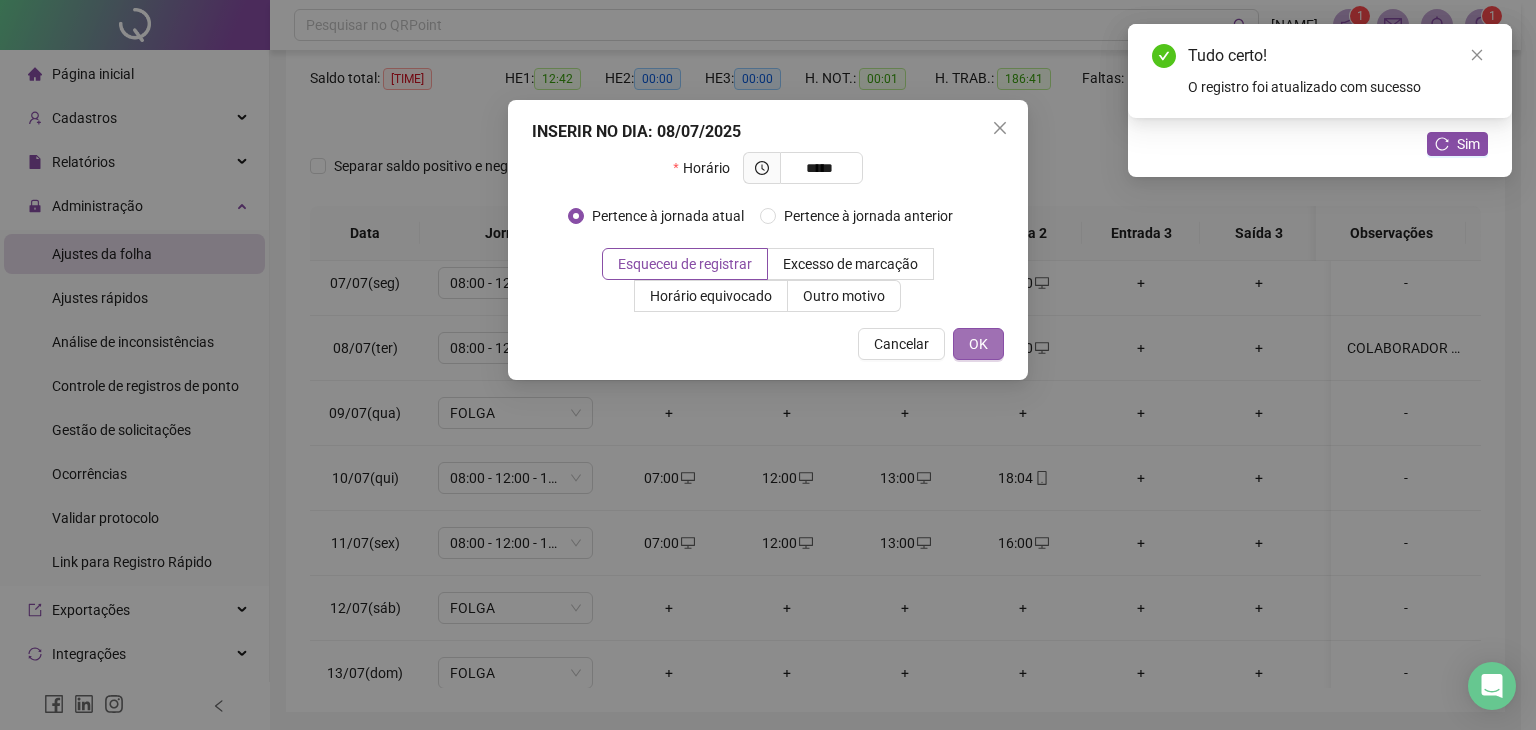 click on "OK" at bounding box center (978, 344) 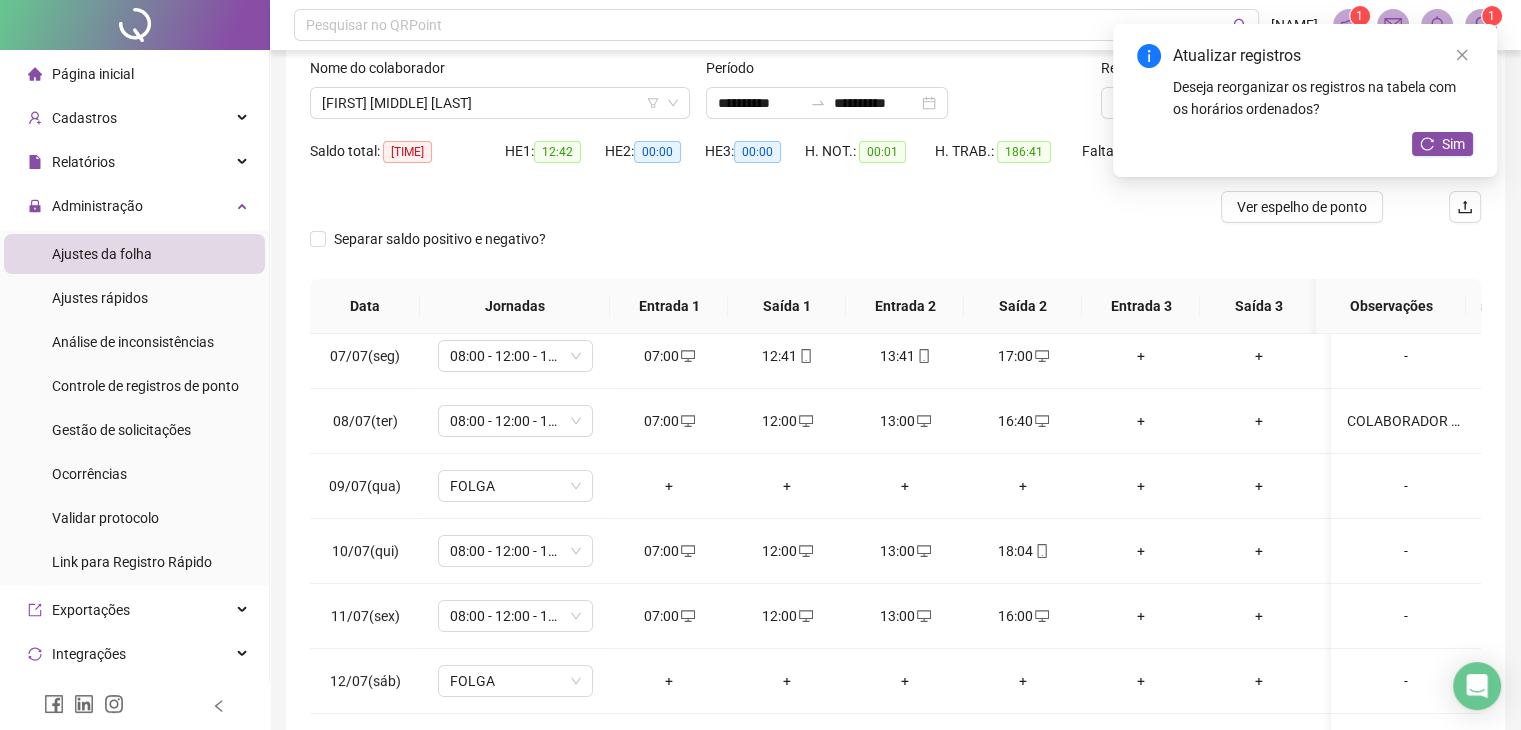 scroll, scrollTop: 0, scrollLeft: 0, axis: both 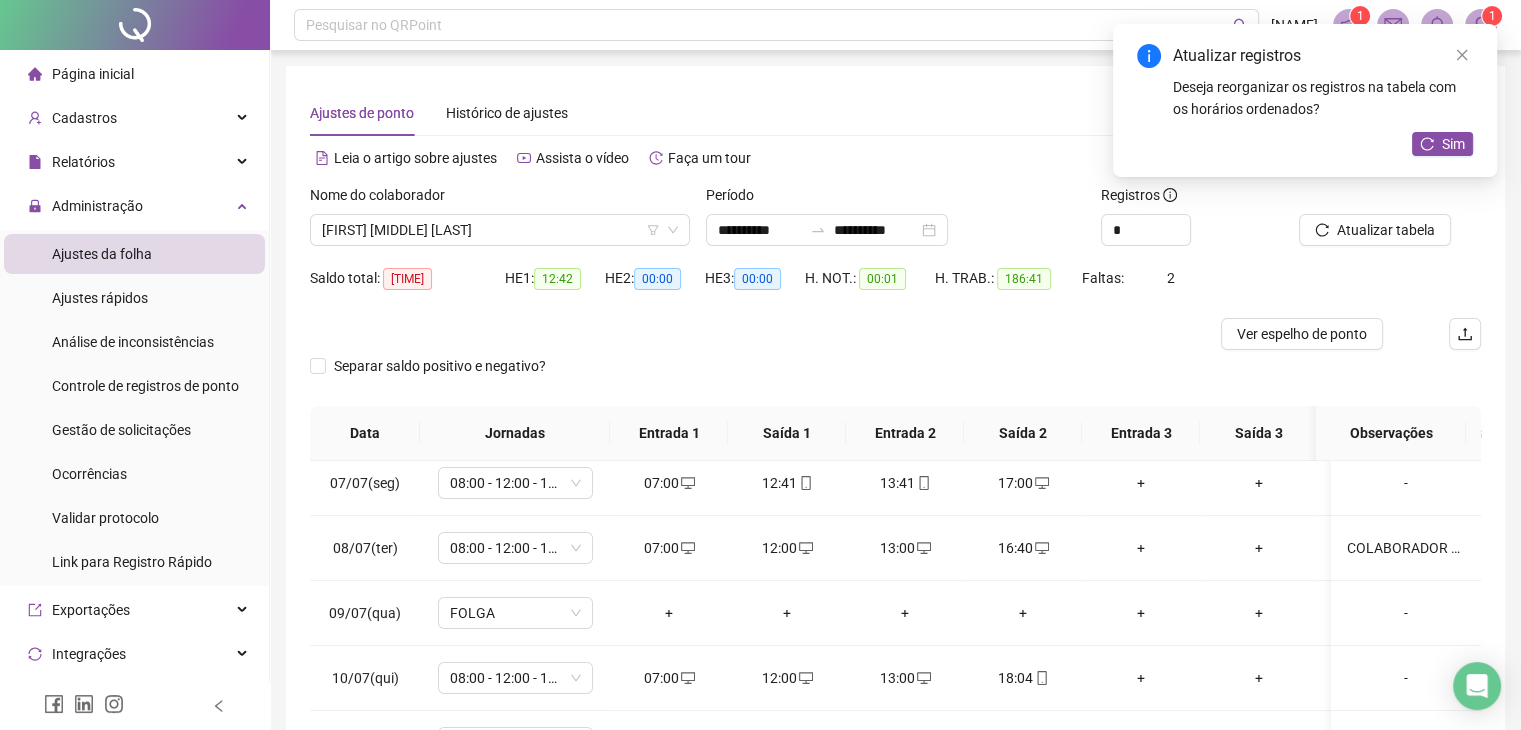 click at bounding box center [1365, 199] 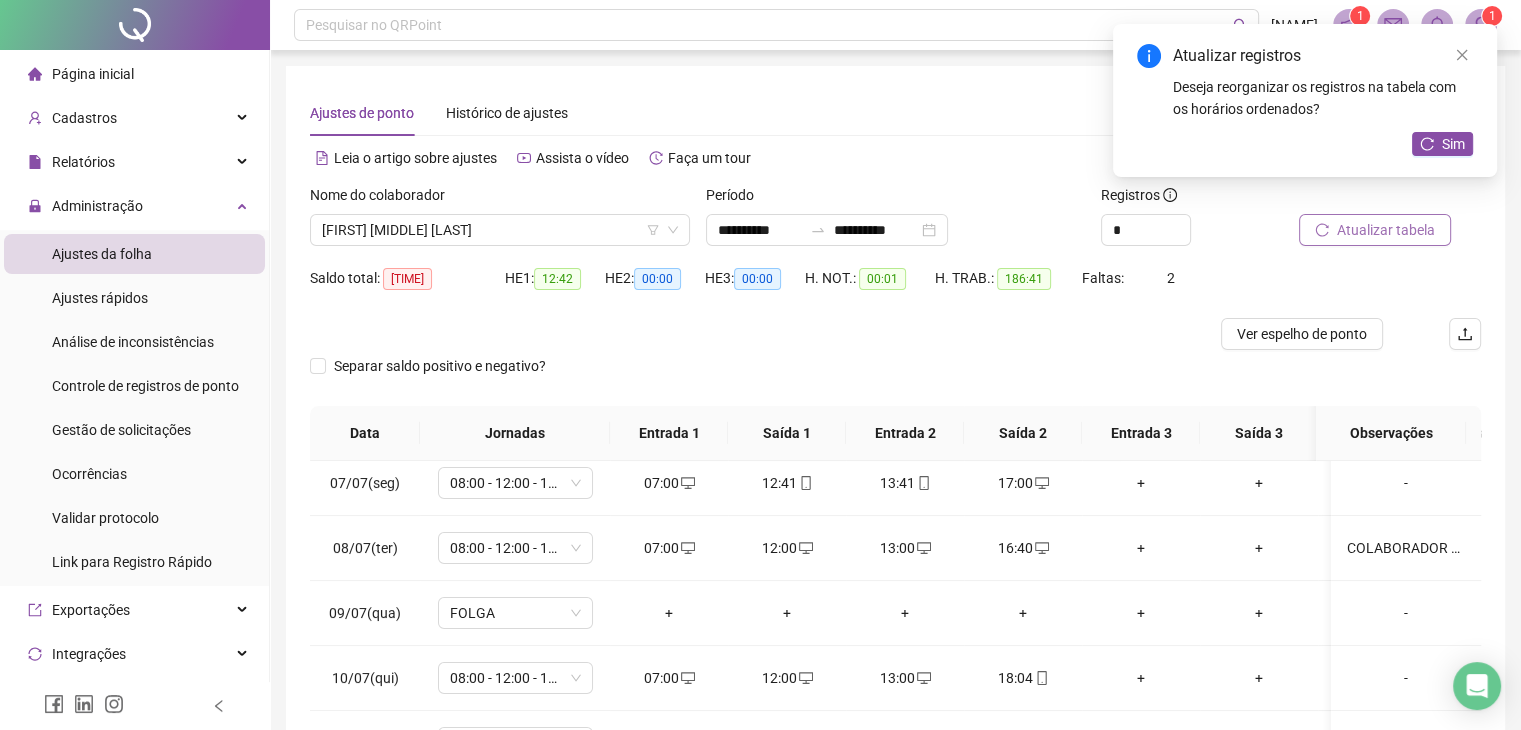 click on "Atualizar tabela" at bounding box center (1386, 230) 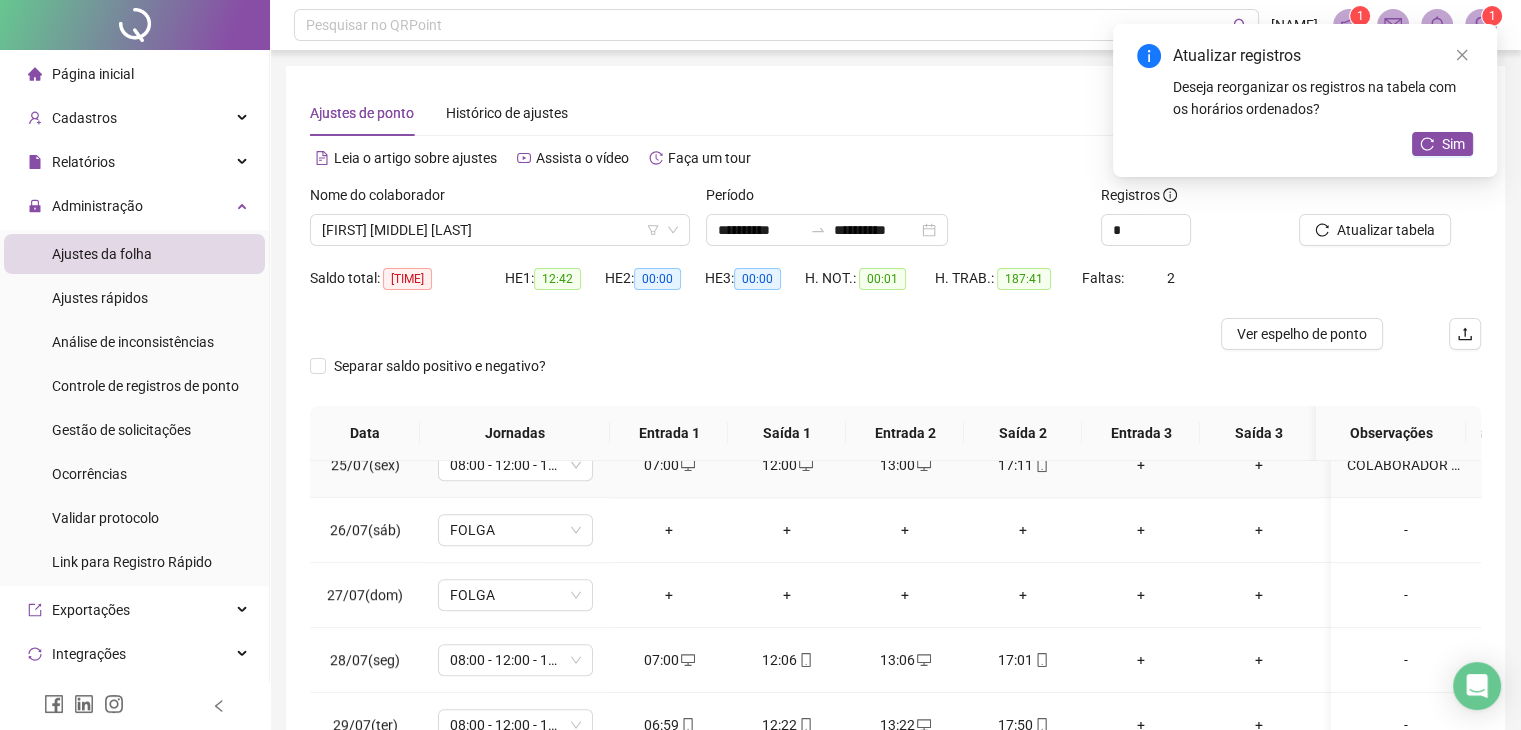 scroll, scrollTop: 1596, scrollLeft: 0, axis: vertical 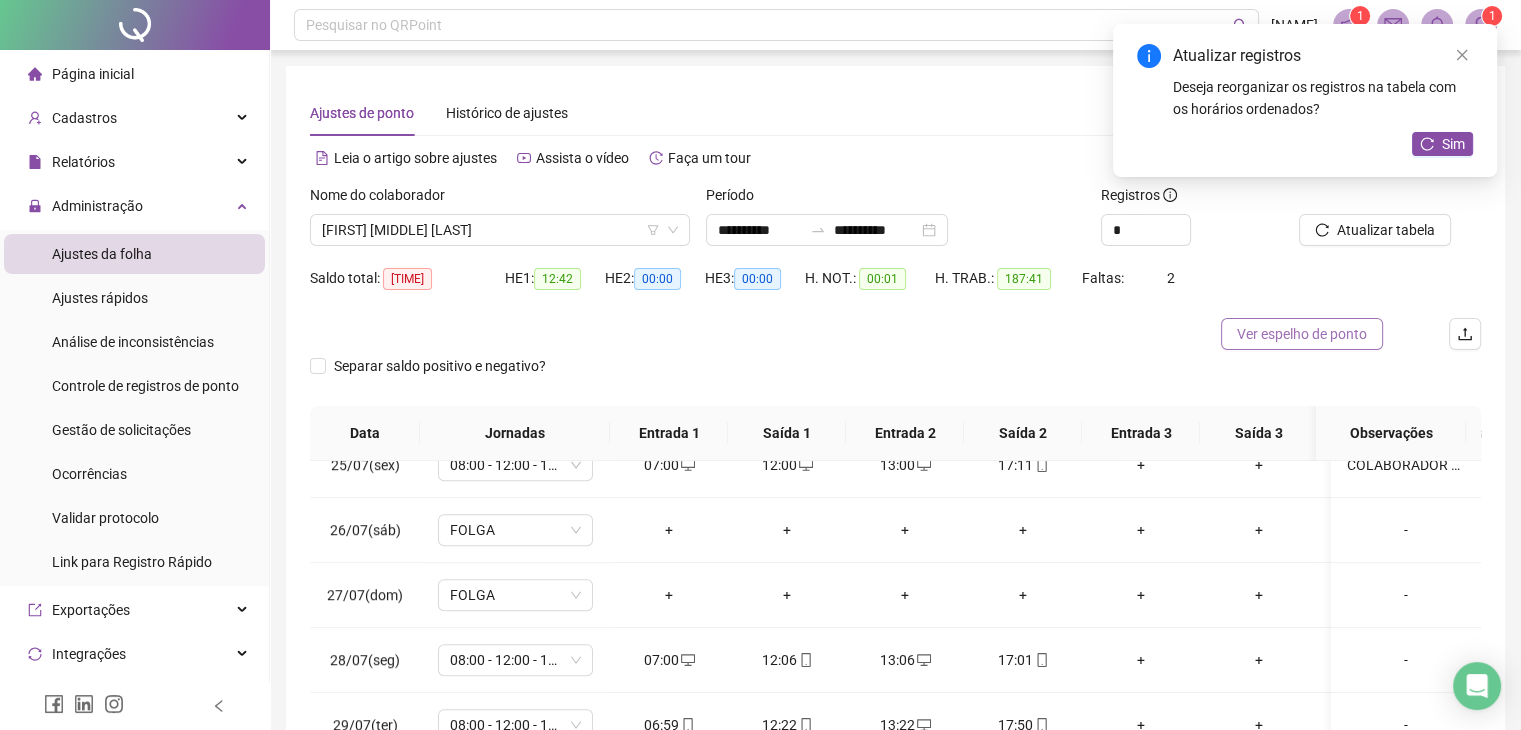 click on "Ver espelho de ponto" at bounding box center (1302, 334) 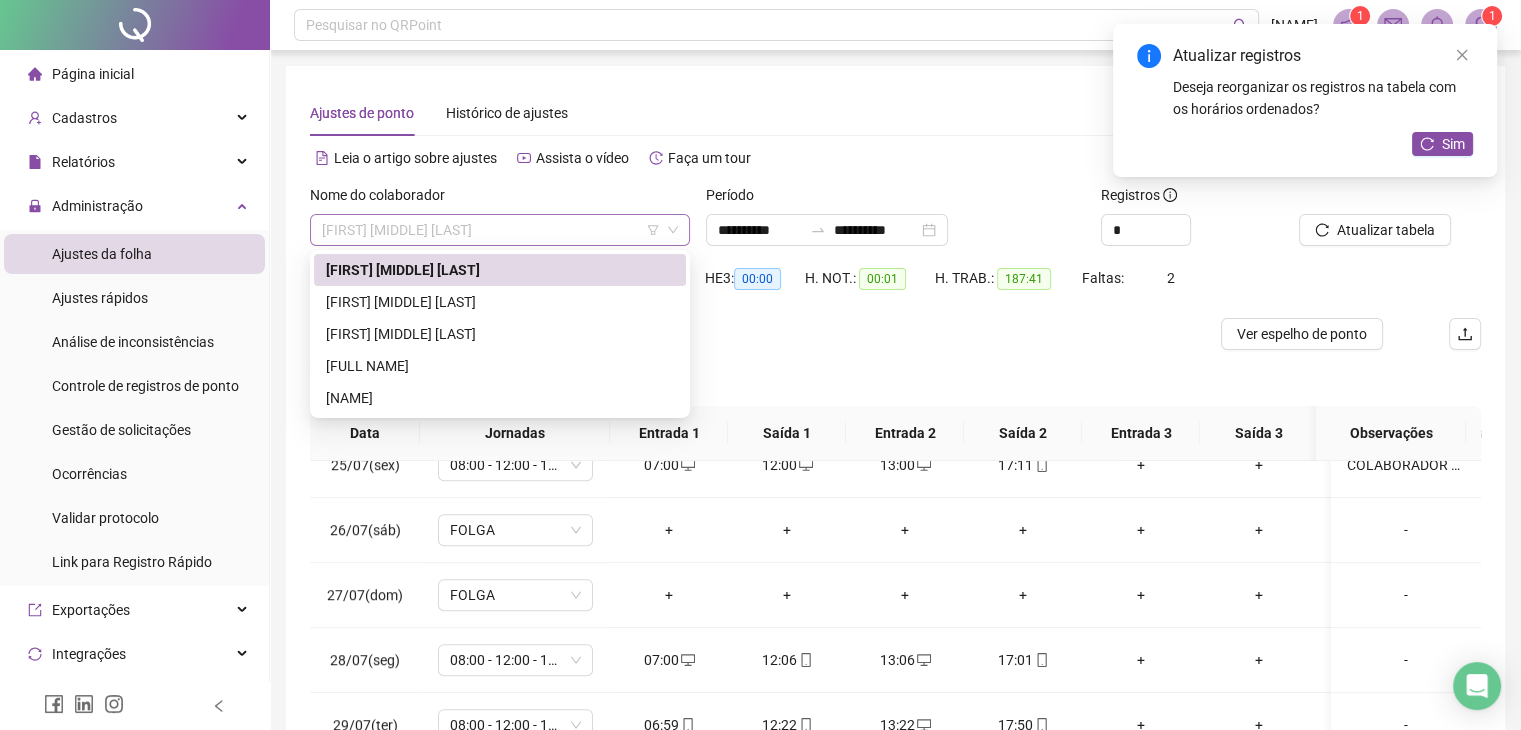 click on "[FIRST] [MIDDLE] [LAST]" at bounding box center [500, 230] 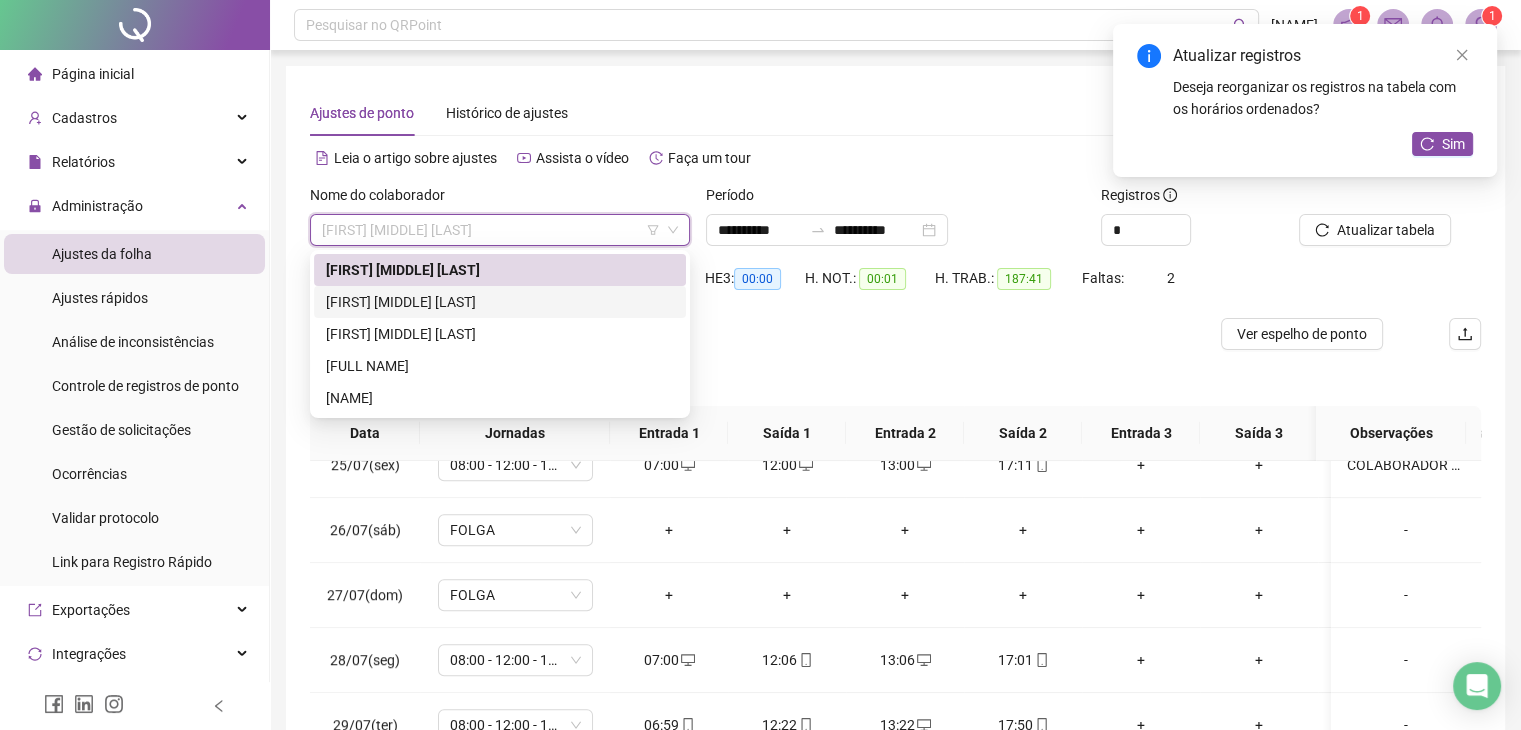 click on "[FIRST] [MIDDLE] [LAST]" at bounding box center [500, 302] 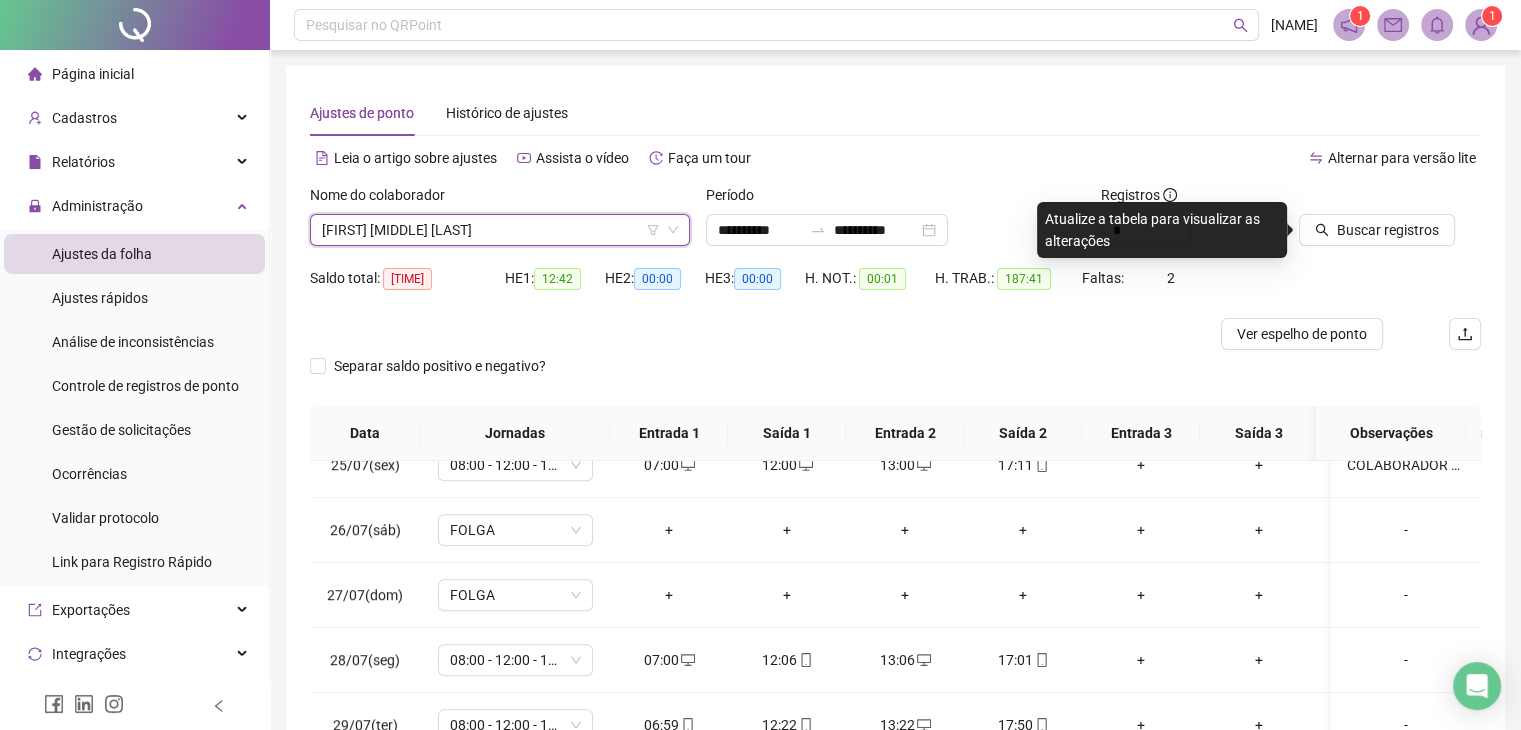 click on "Buscar registros" at bounding box center (1377, 230) 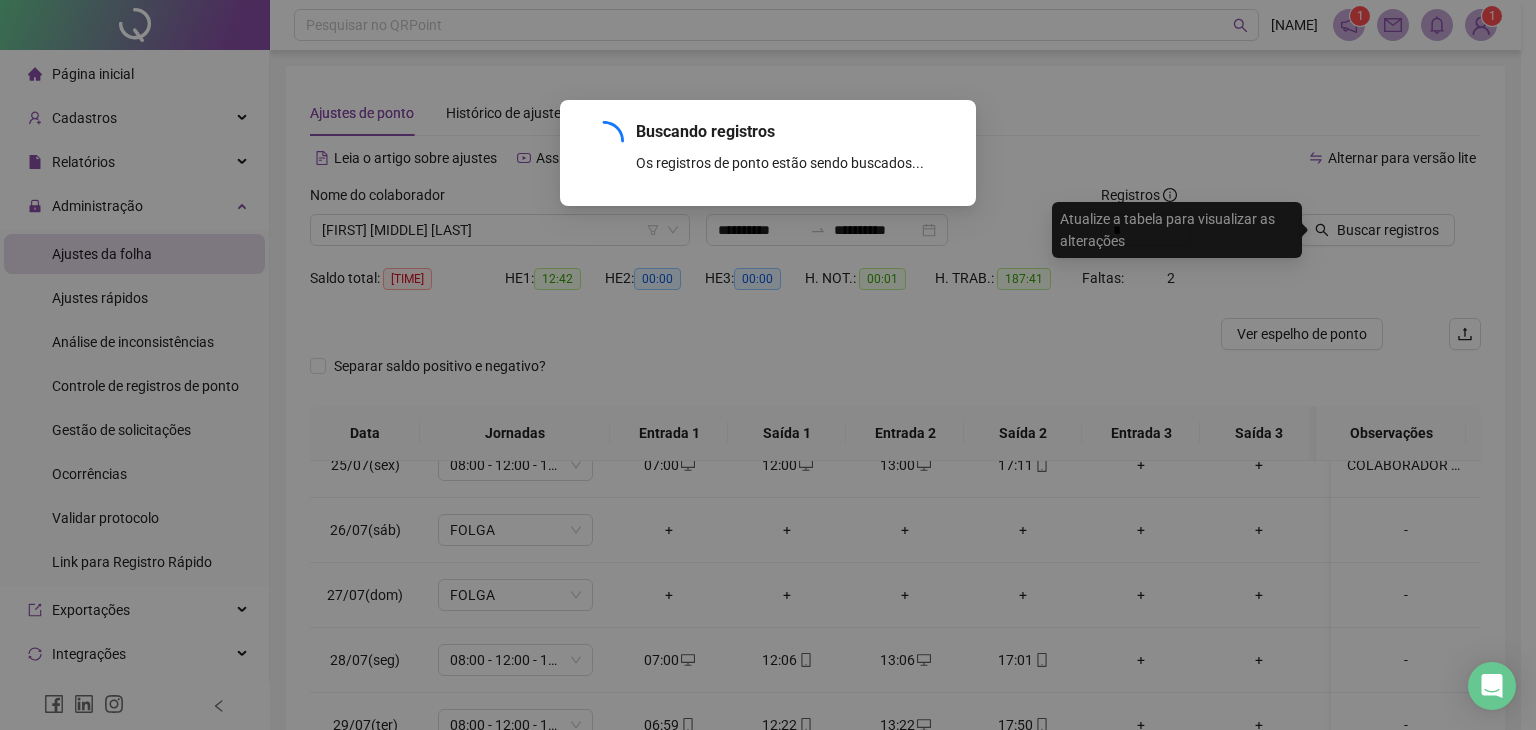 click on "Buscando registros Os registros de ponto estão sendo buscados... OK" at bounding box center [768, 365] 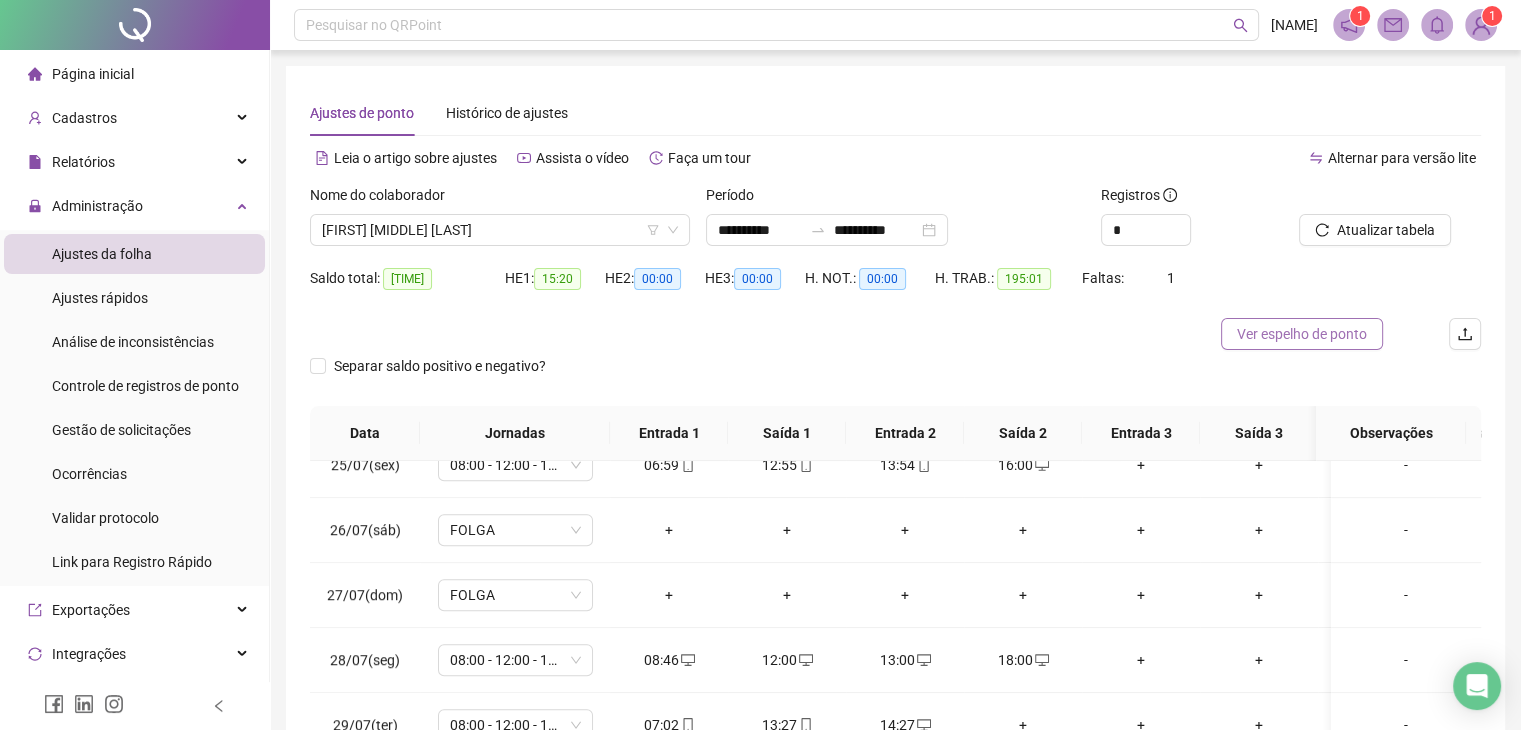 click on "Ver espelho de ponto" at bounding box center [1302, 334] 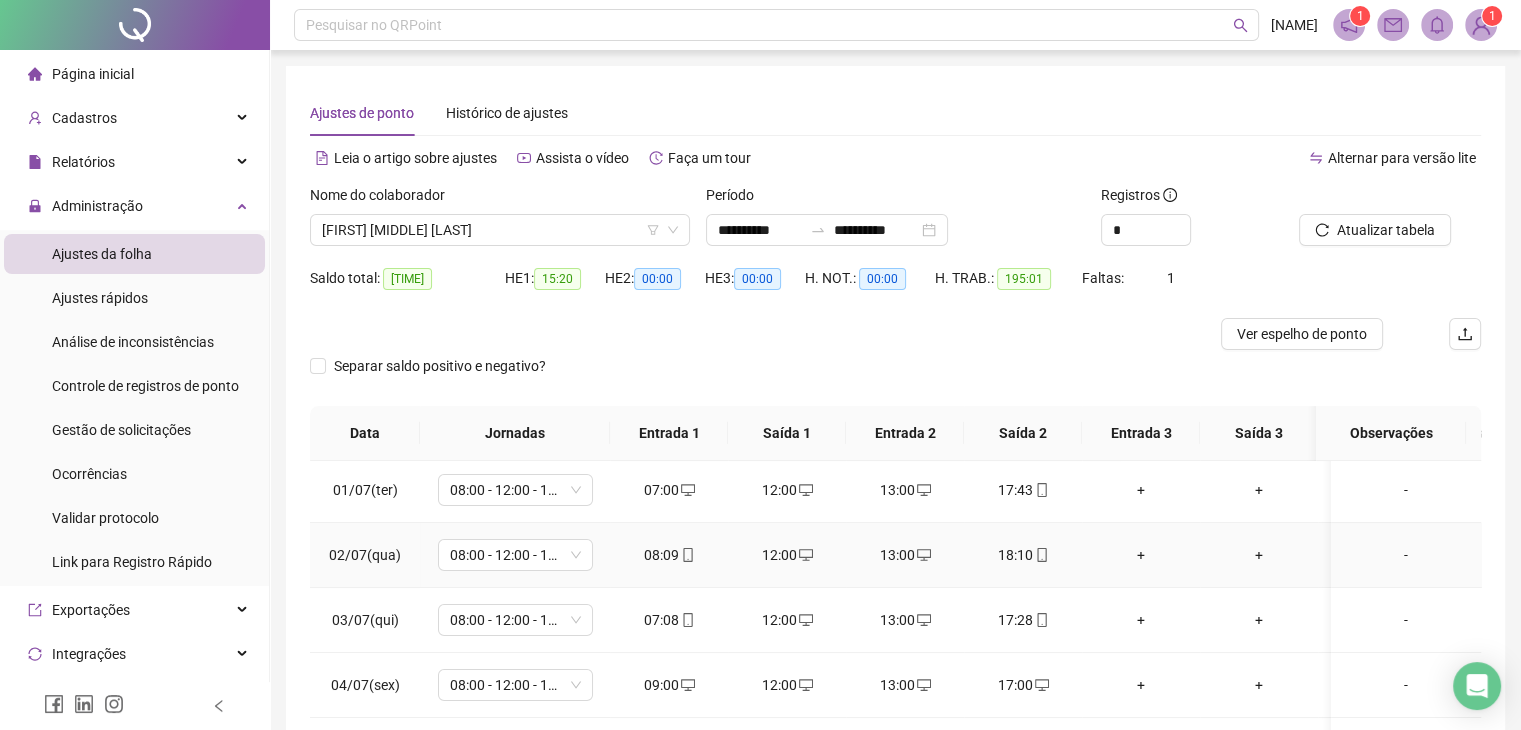 scroll, scrollTop: 0, scrollLeft: 0, axis: both 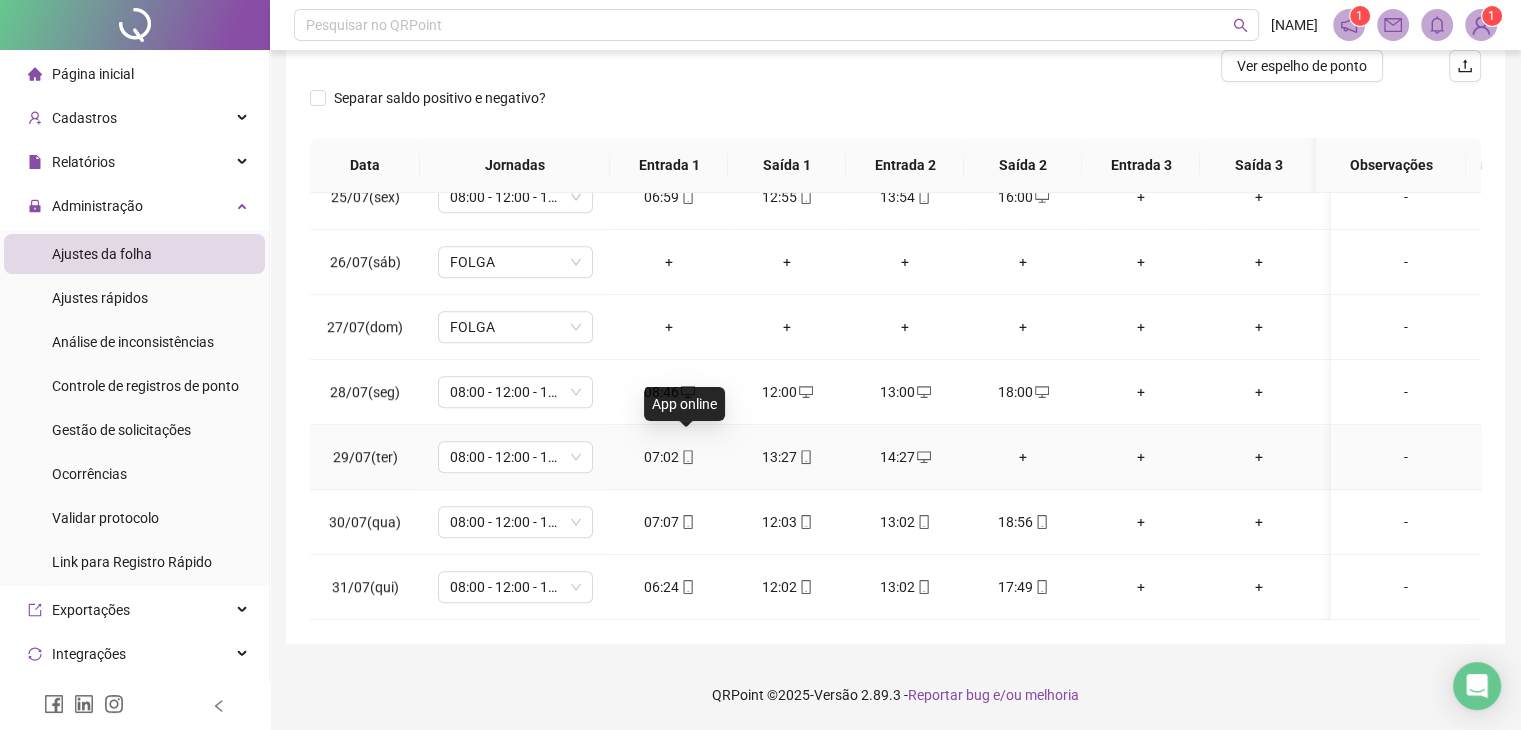 click 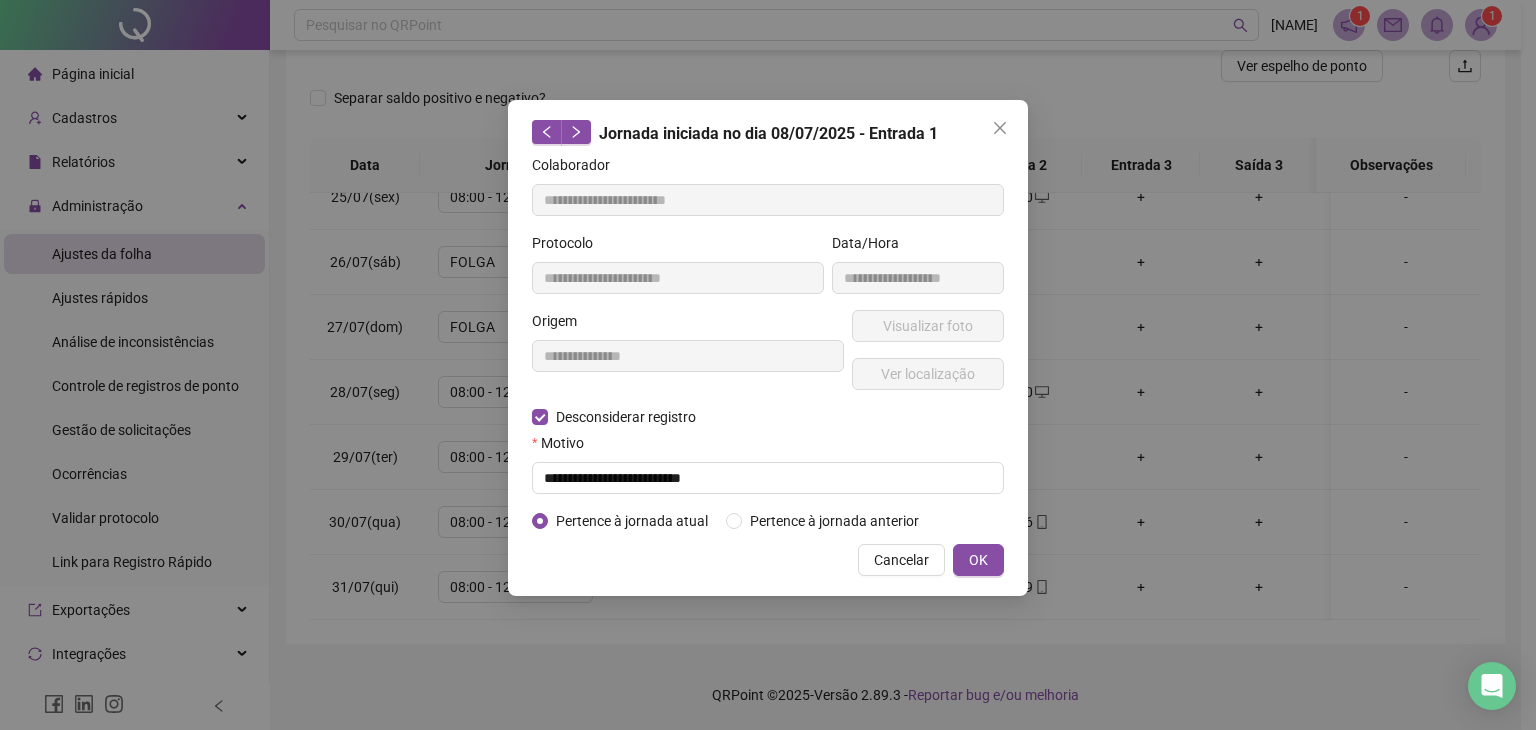 click on "Motivo" at bounding box center [768, 447] 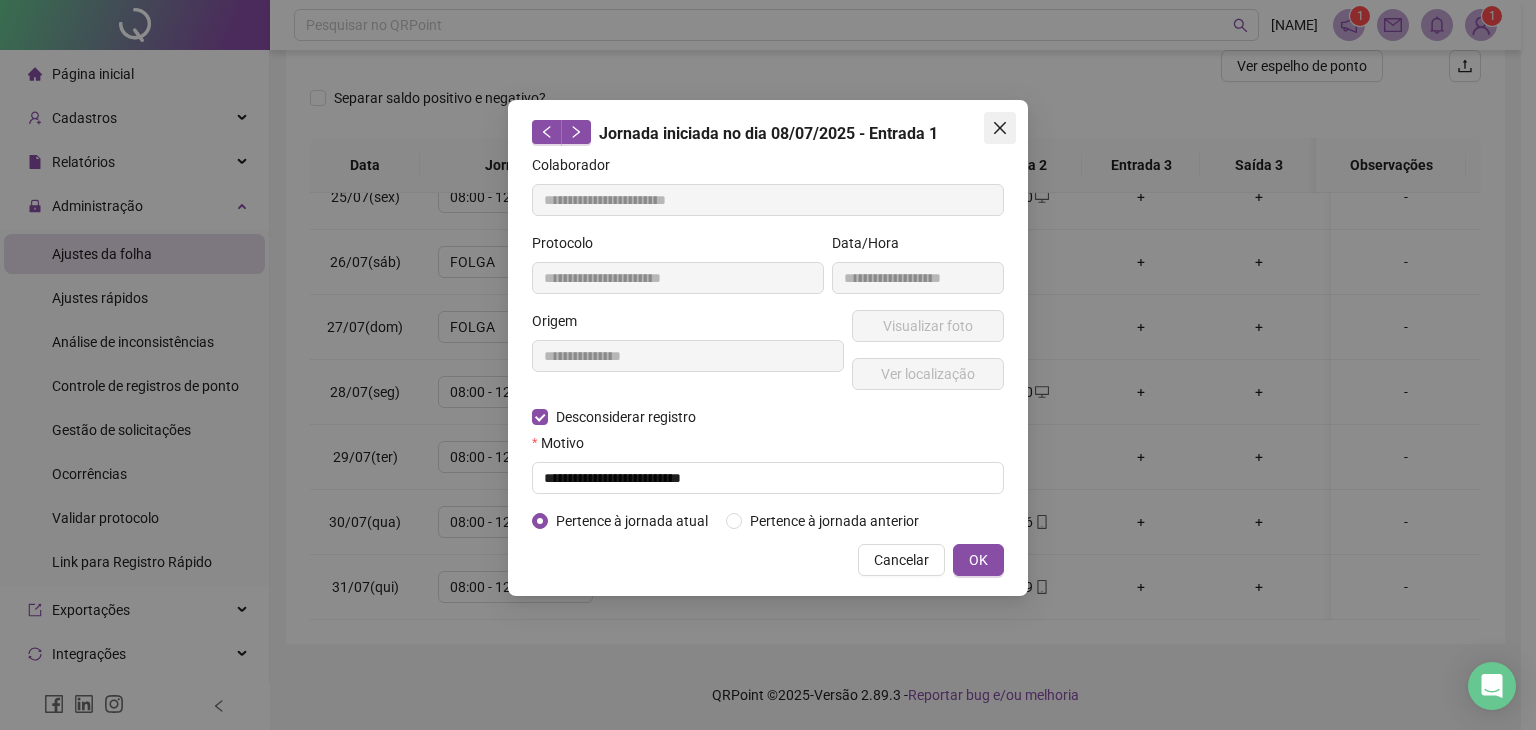 click 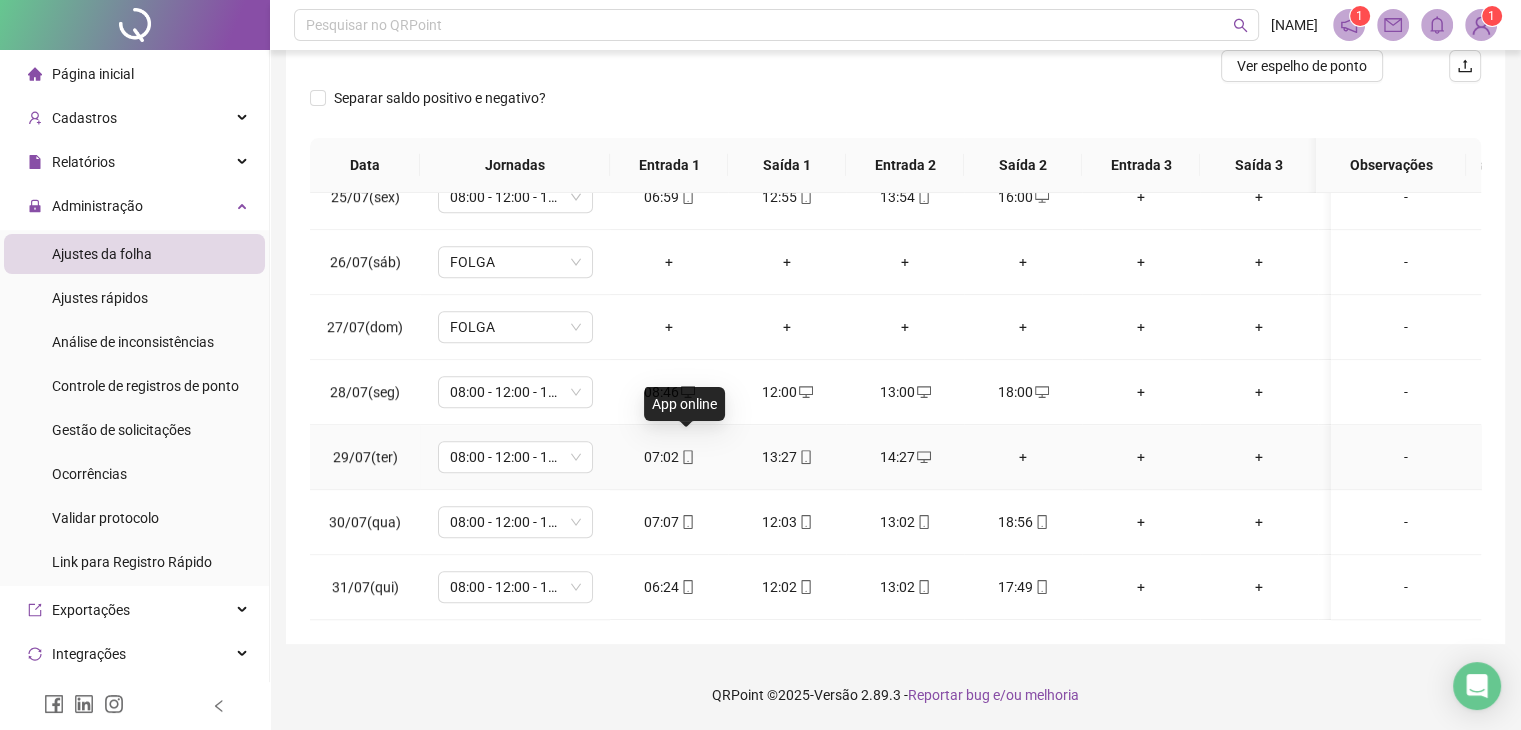 click 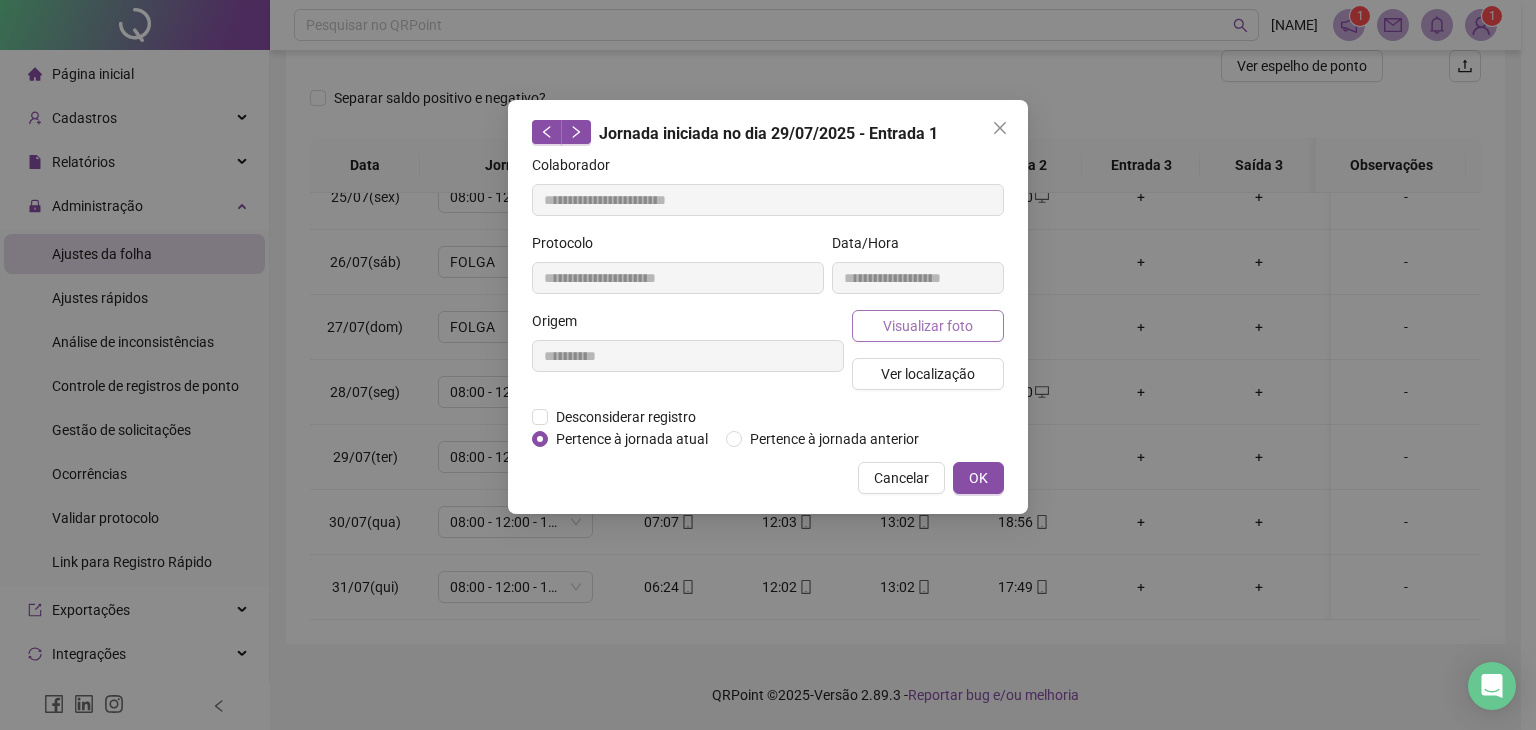 click on "Visualizar foto" at bounding box center (928, 326) 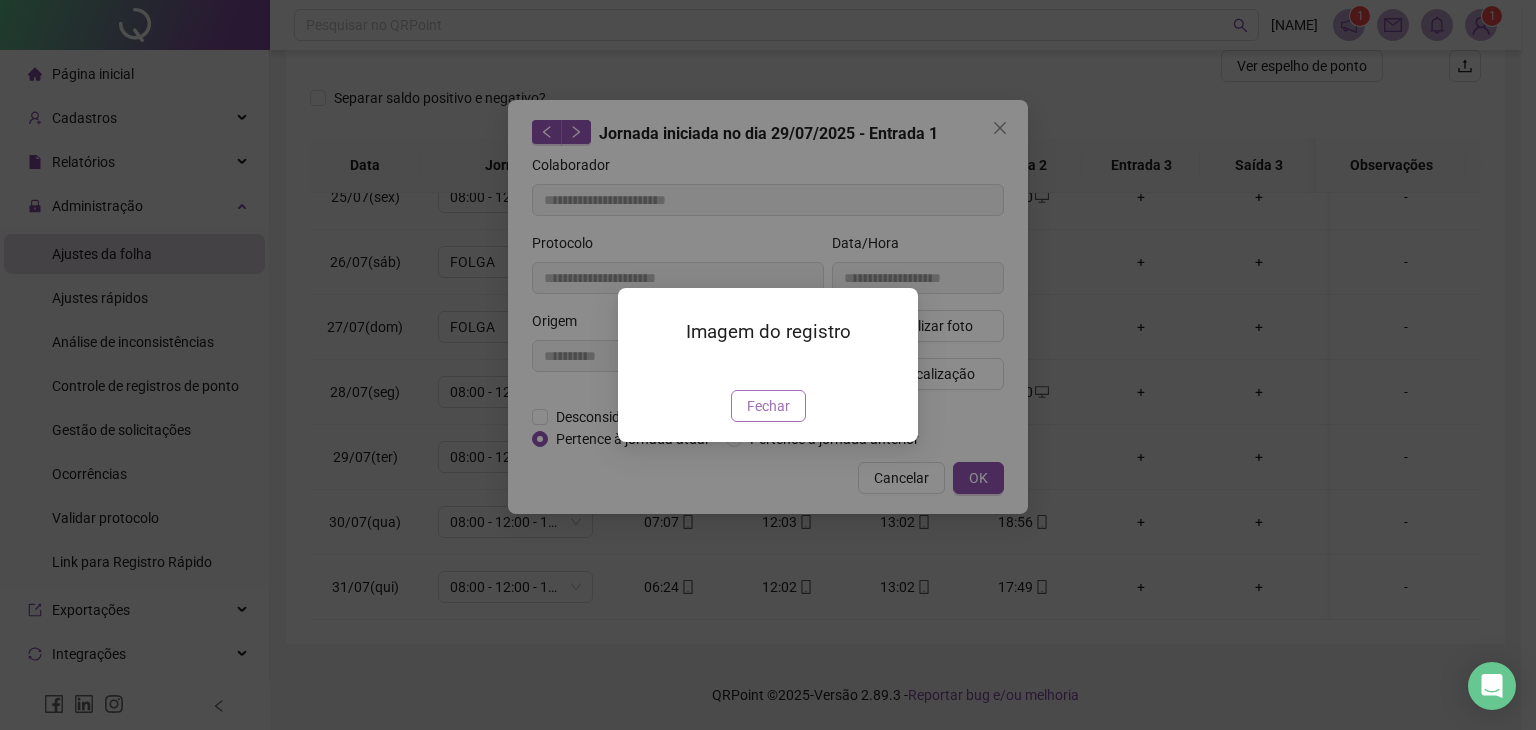 click on "Fechar" at bounding box center (768, 406) 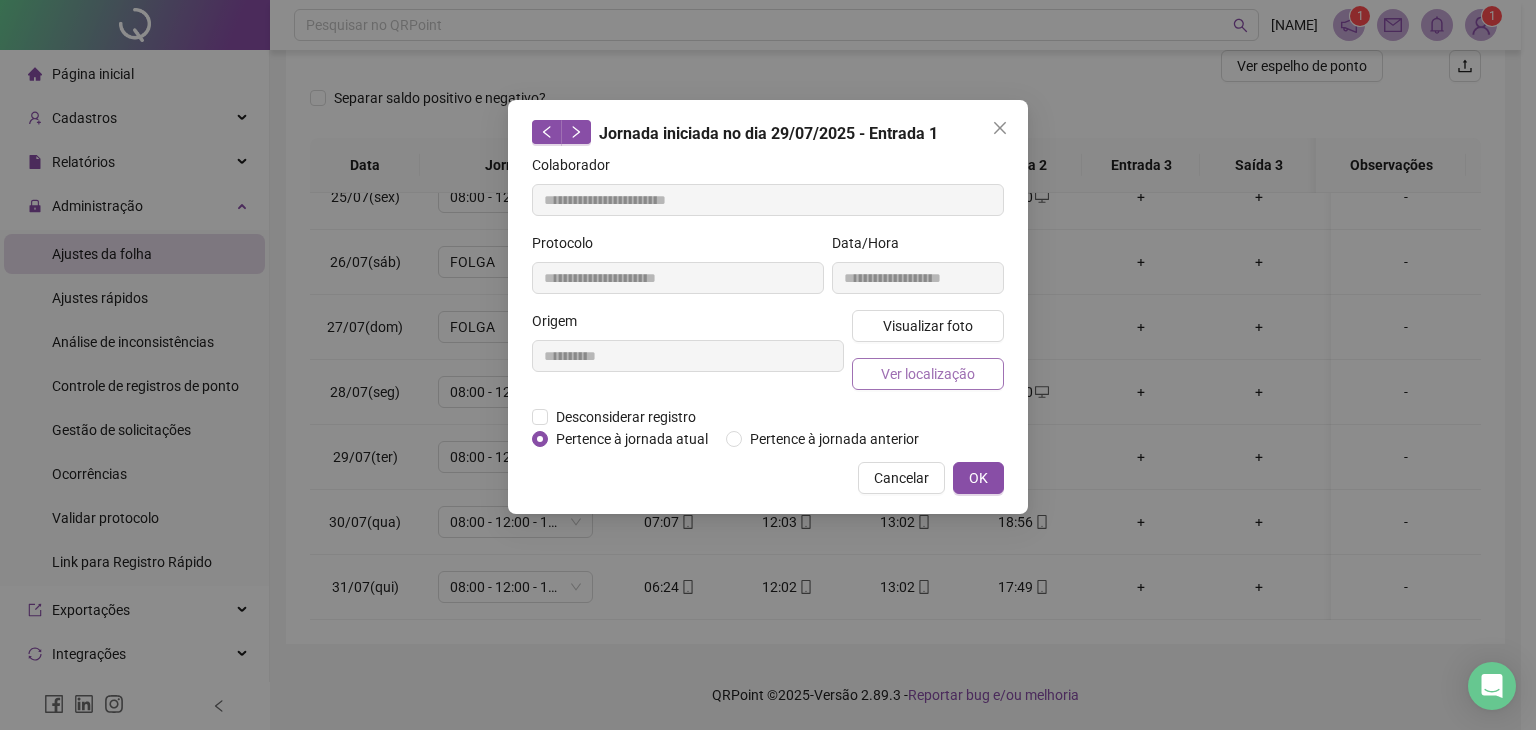 click on "Ver localização" at bounding box center [928, 374] 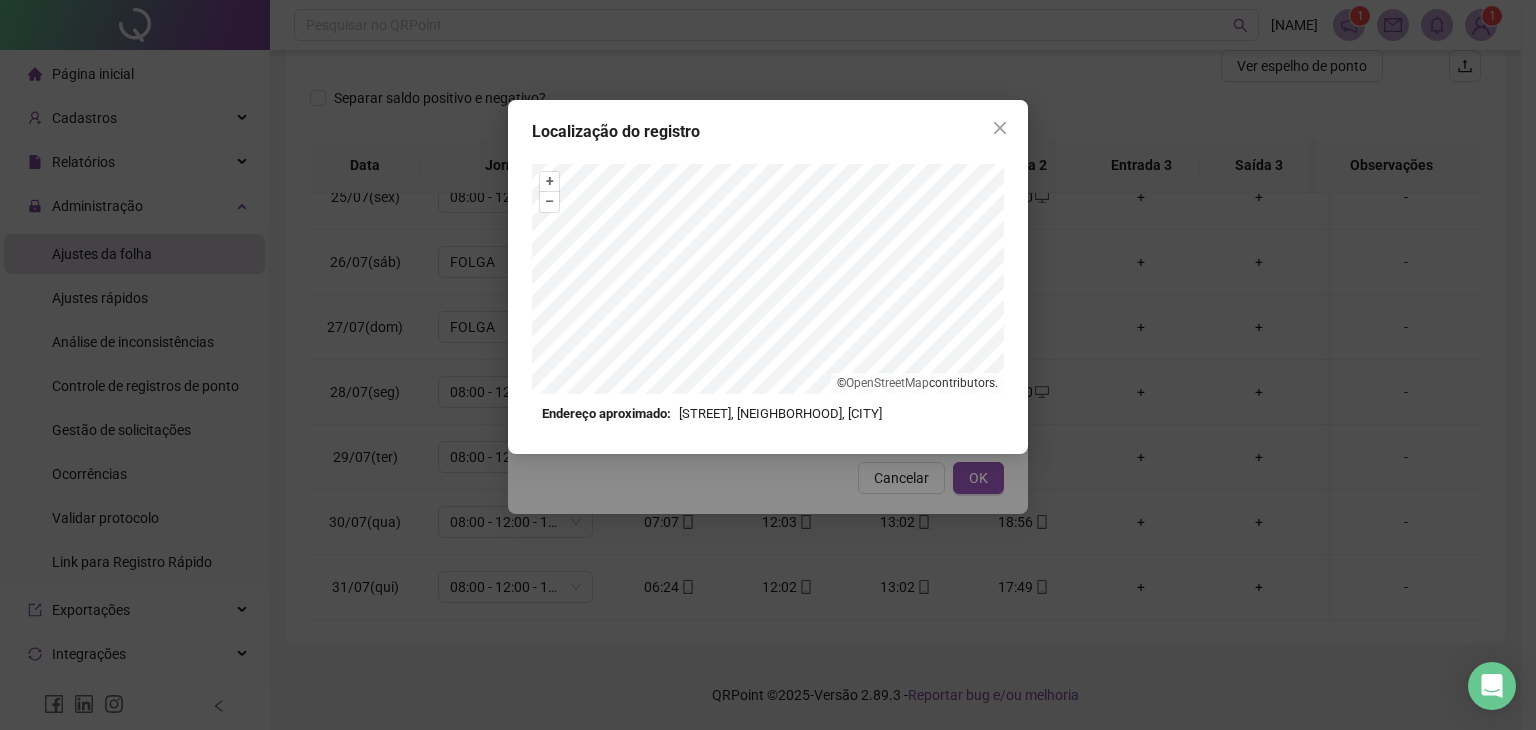click 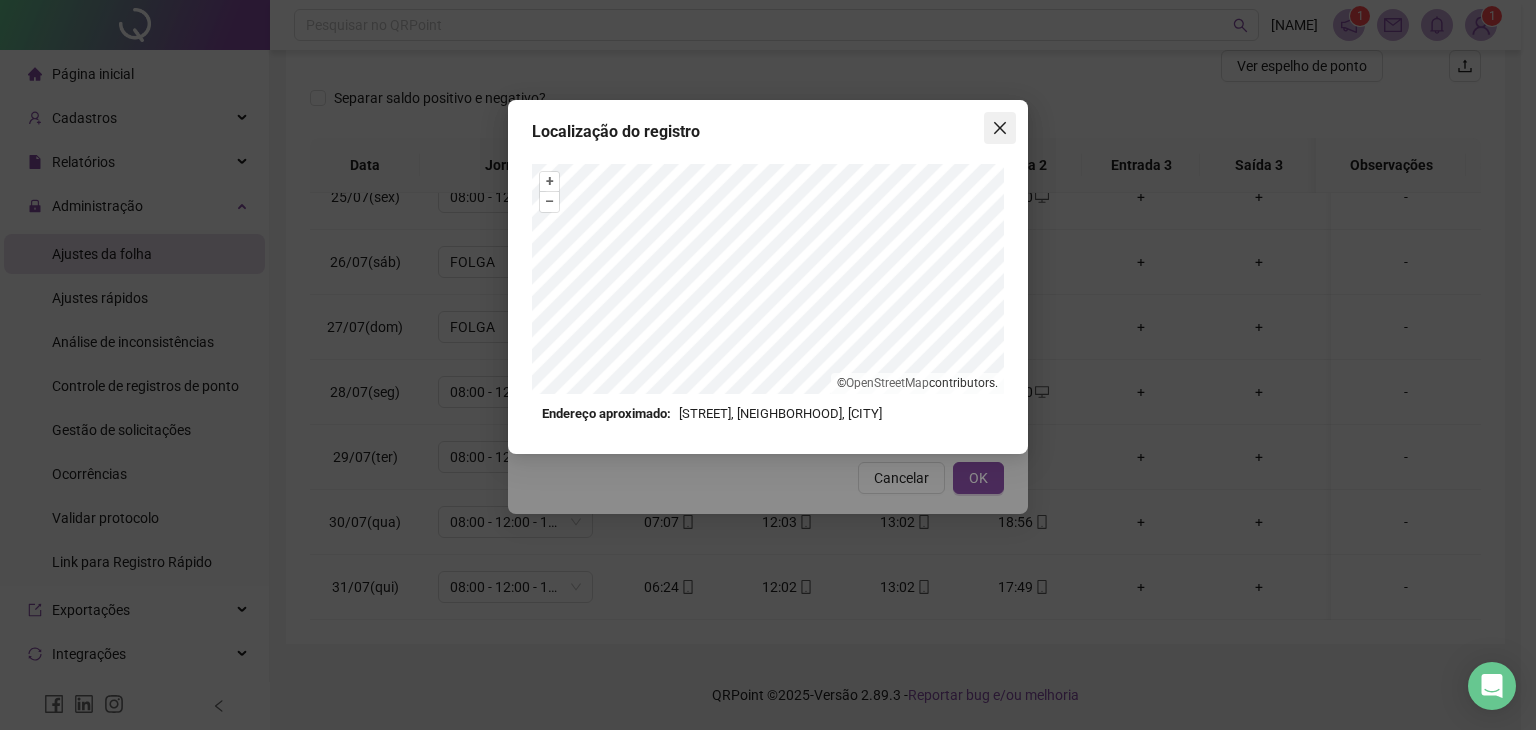 click 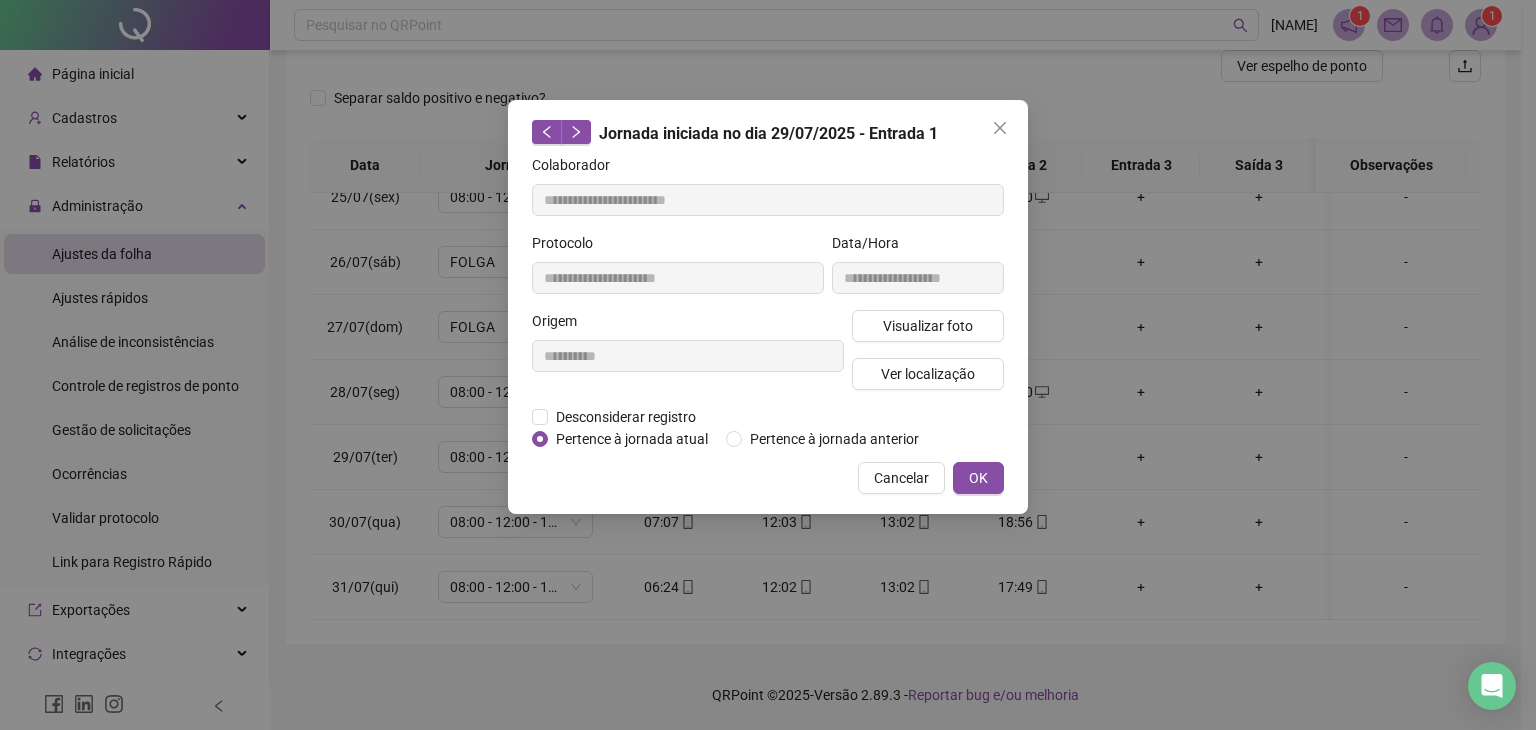 click 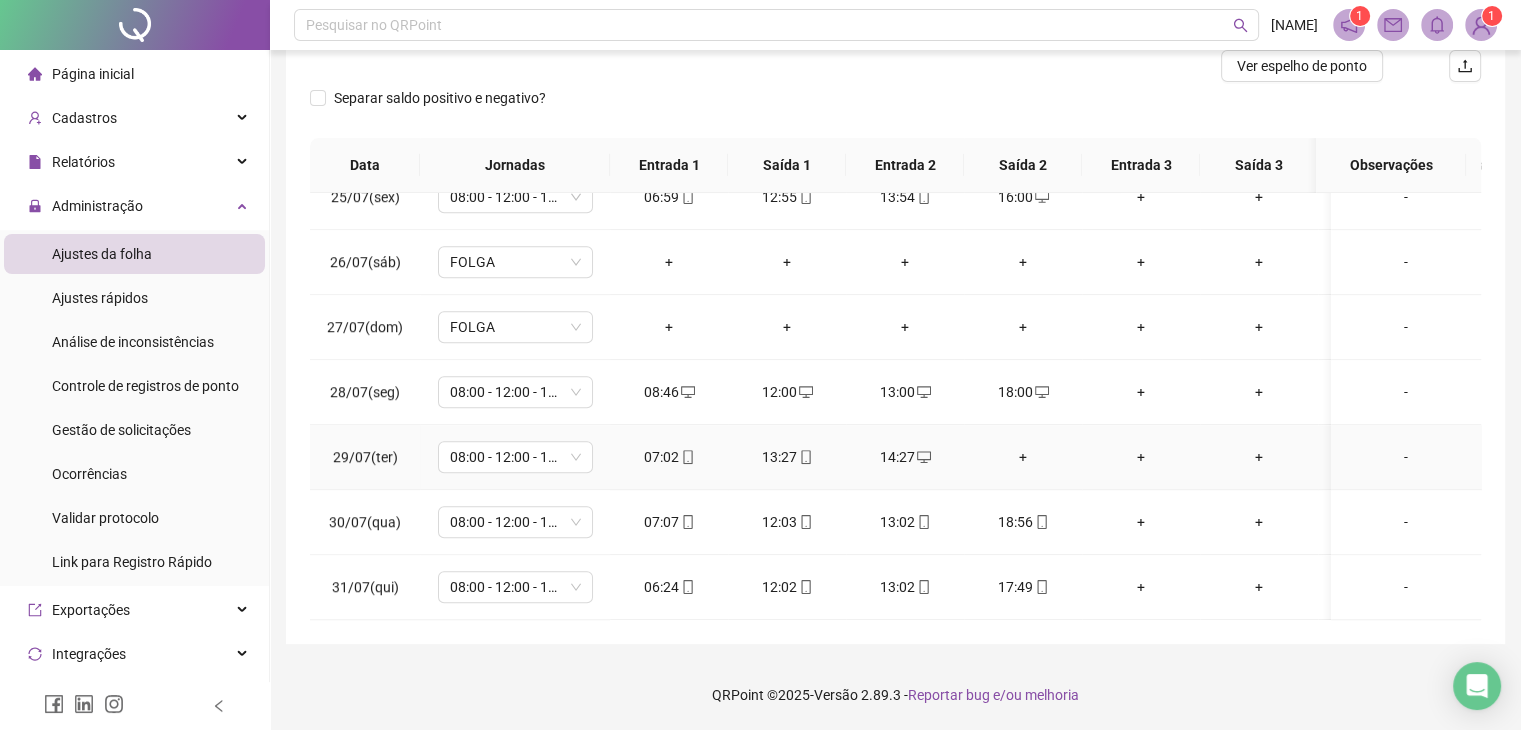 click on "+" at bounding box center [1023, 457] 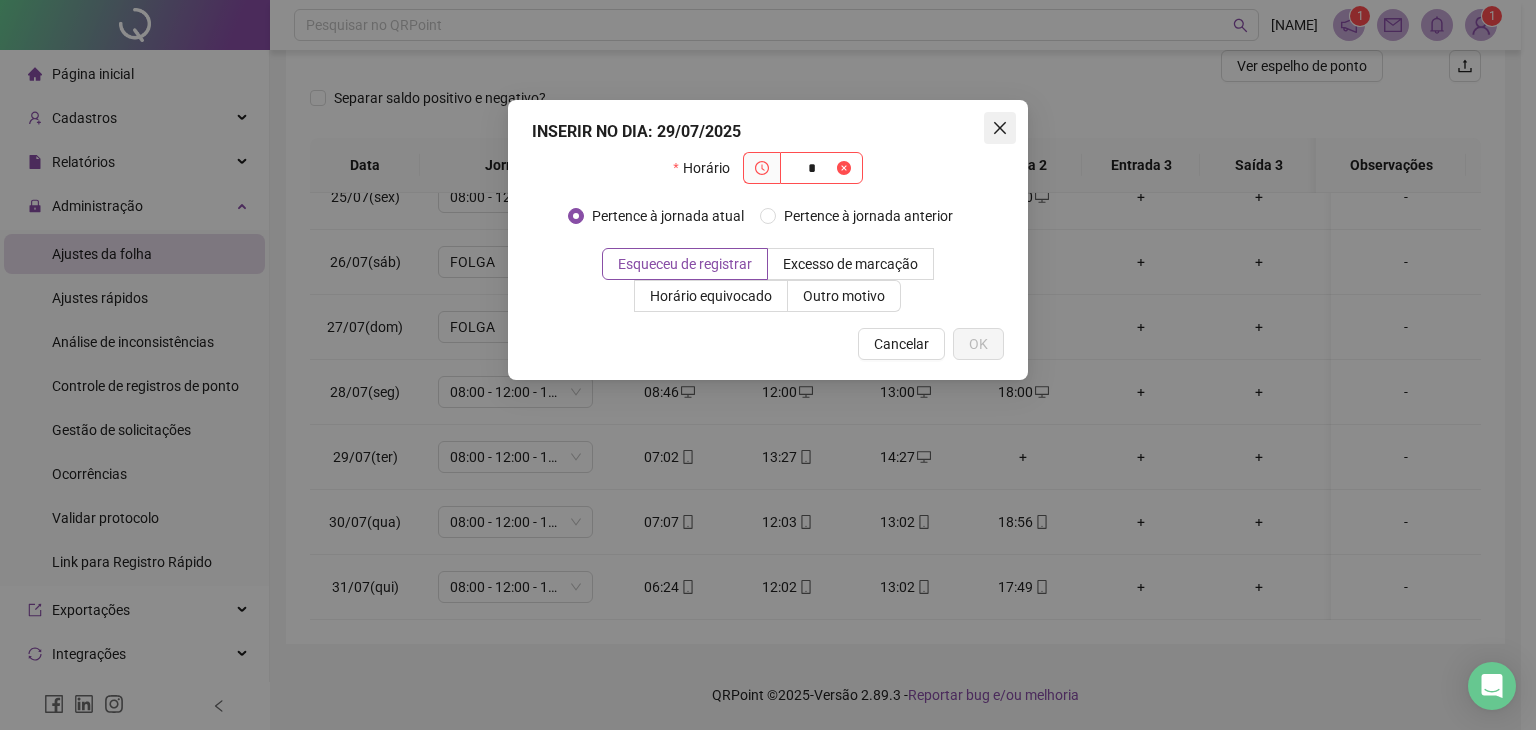 type on "*" 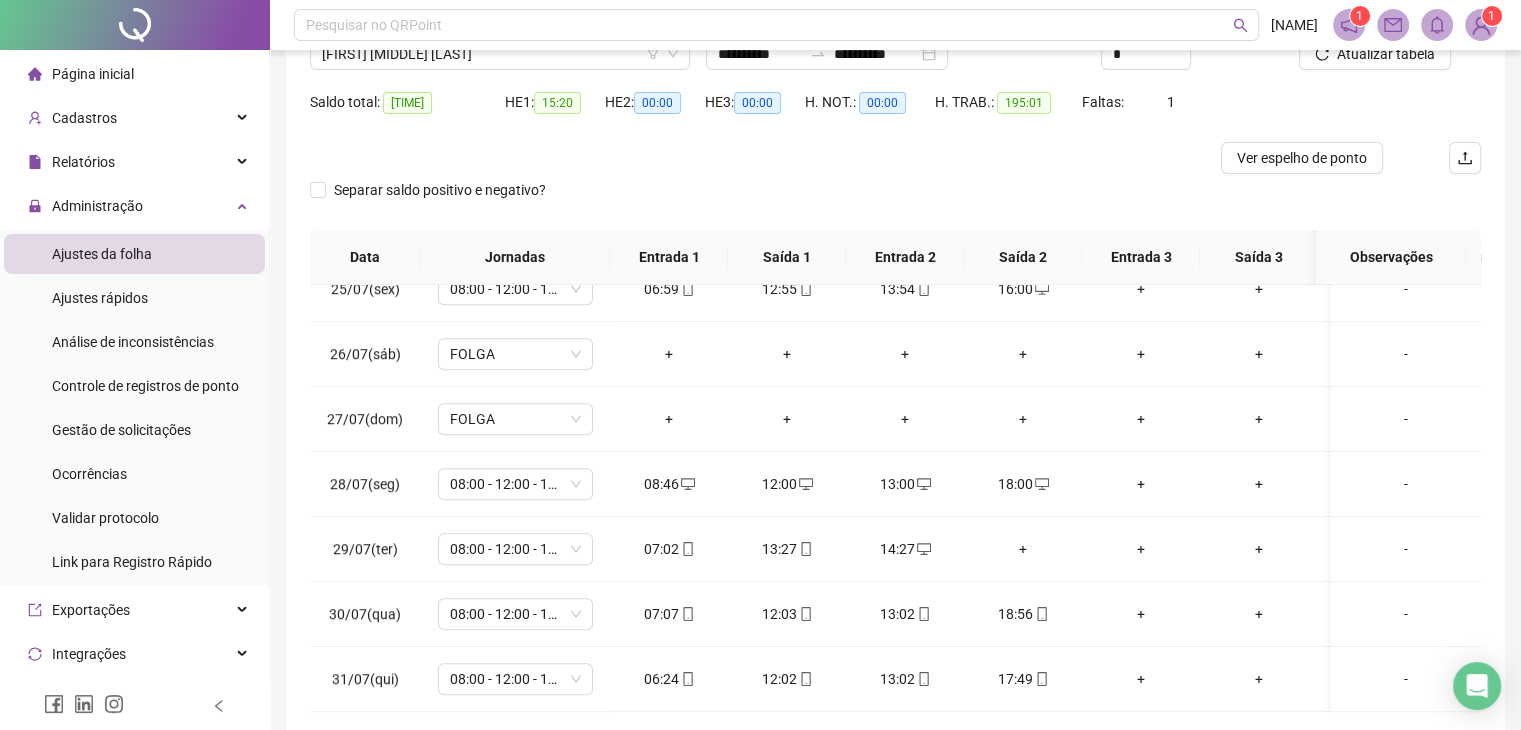 scroll, scrollTop: 268, scrollLeft: 0, axis: vertical 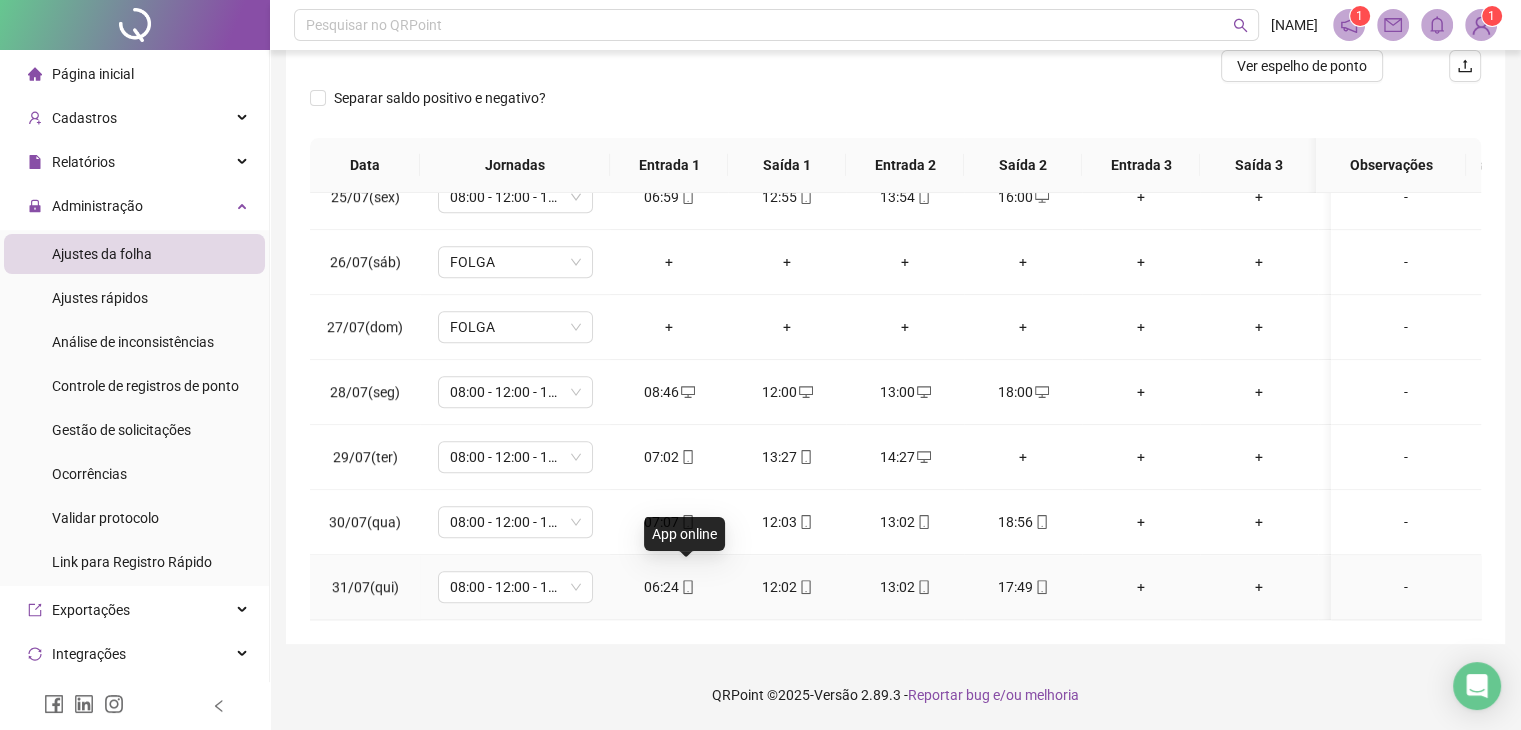 click 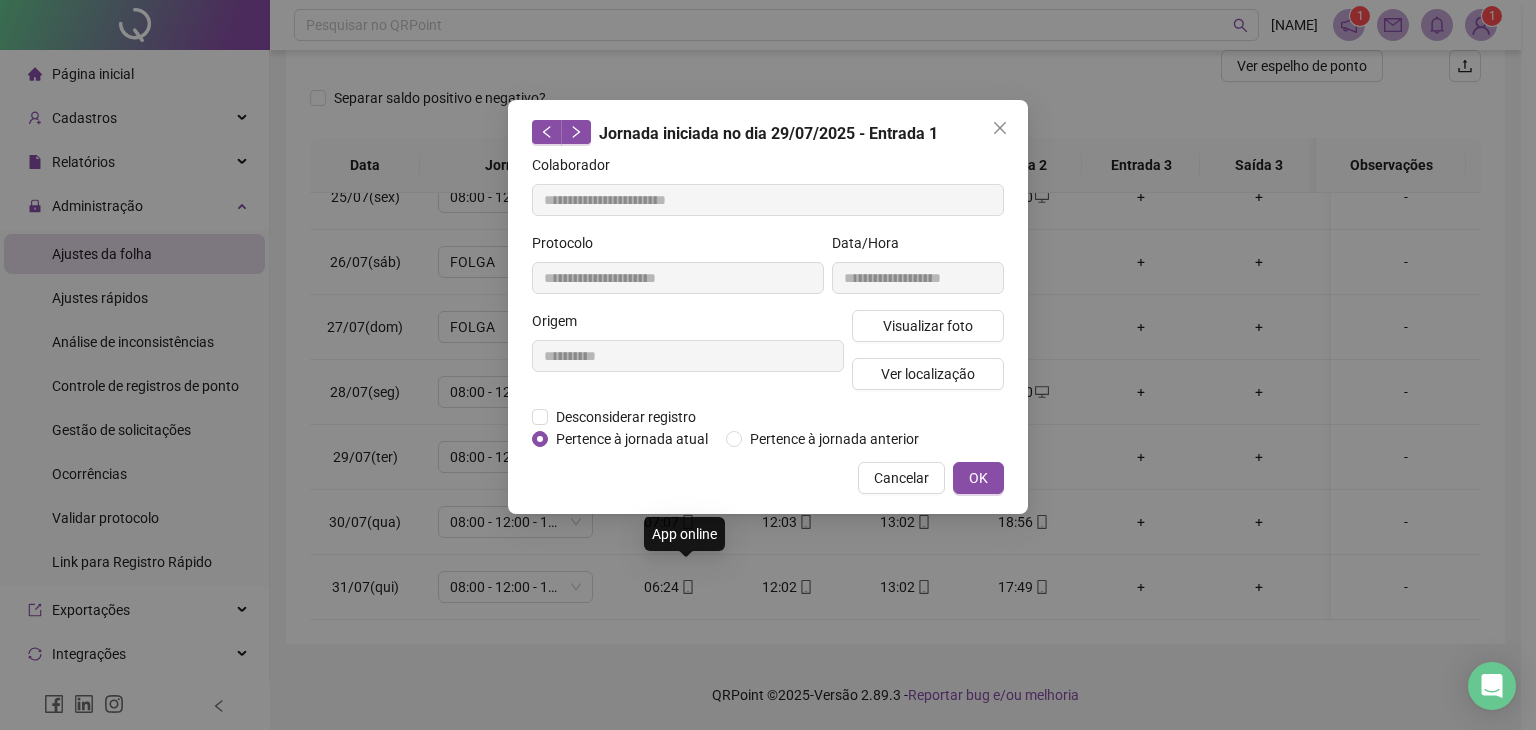 type on "**********" 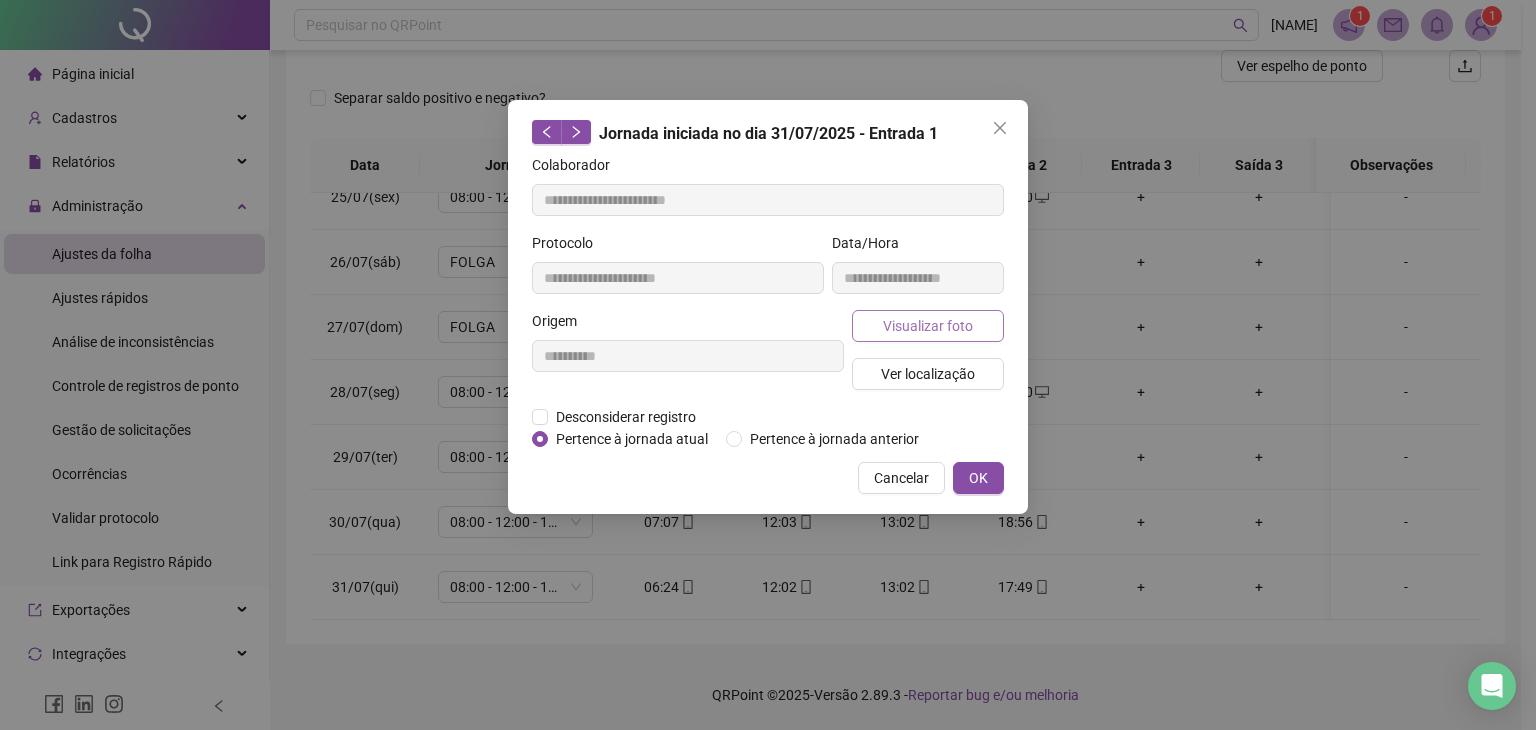 click on "Visualizar foto" at bounding box center [928, 326] 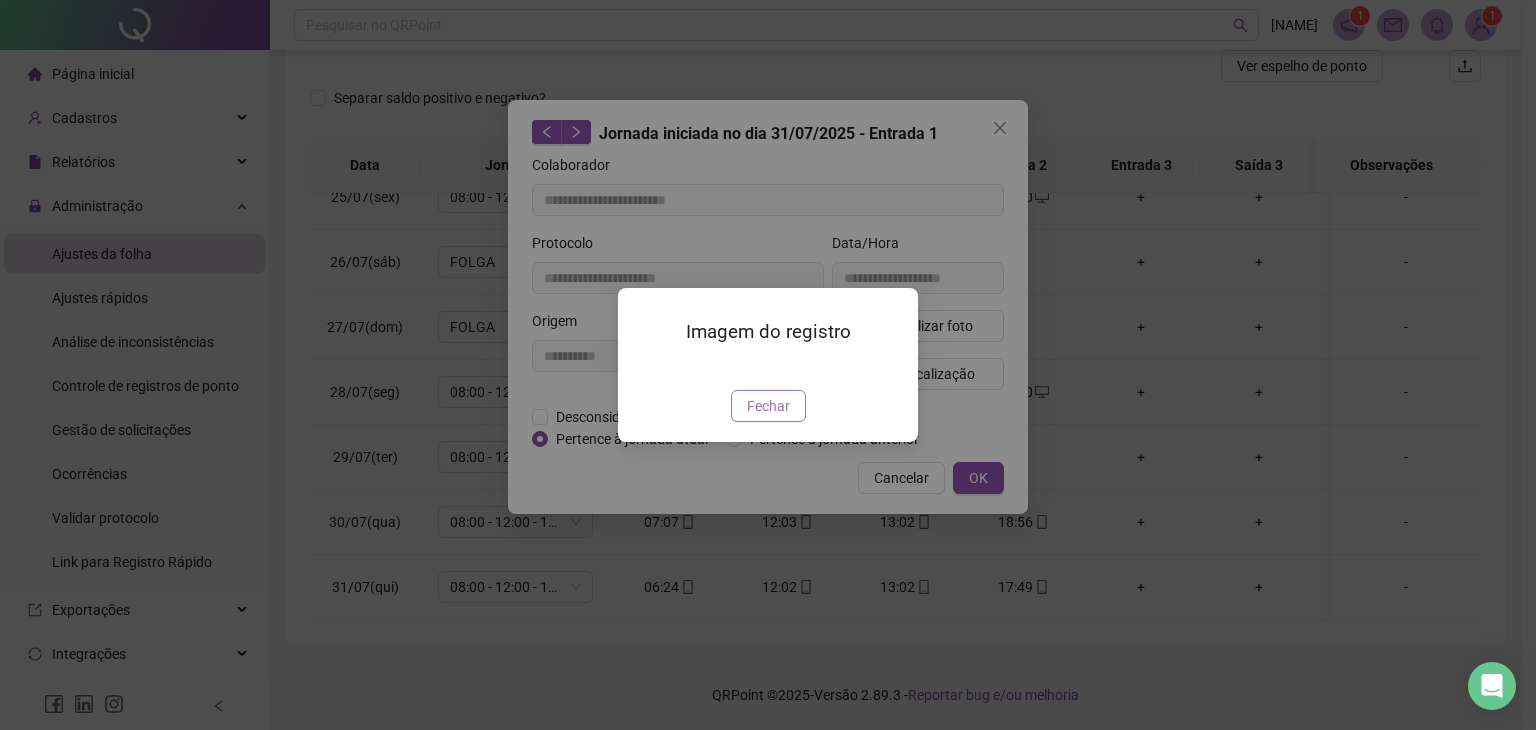 click on "Fechar" at bounding box center [768, 406] 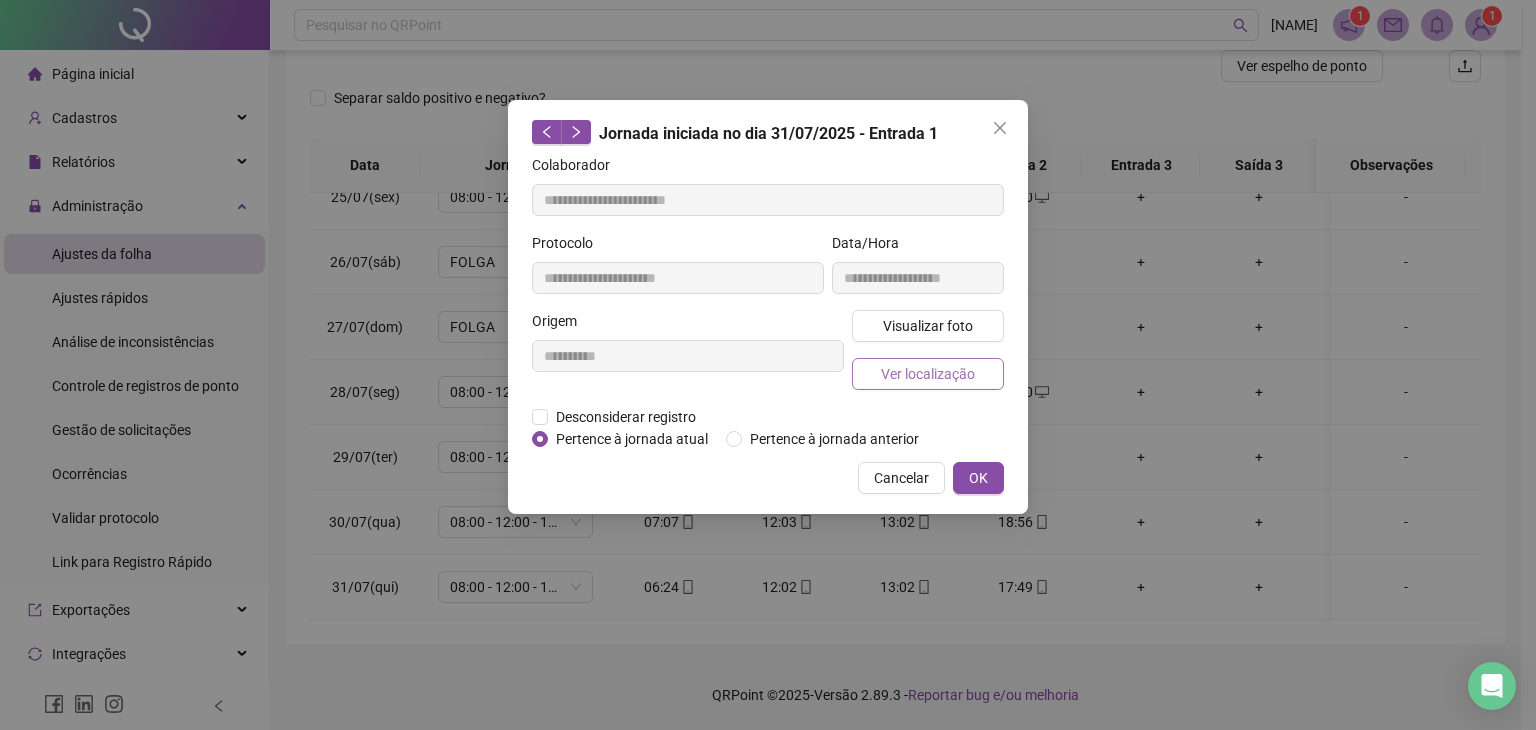 click on "Ver localização" at bounding box center (928, 374) 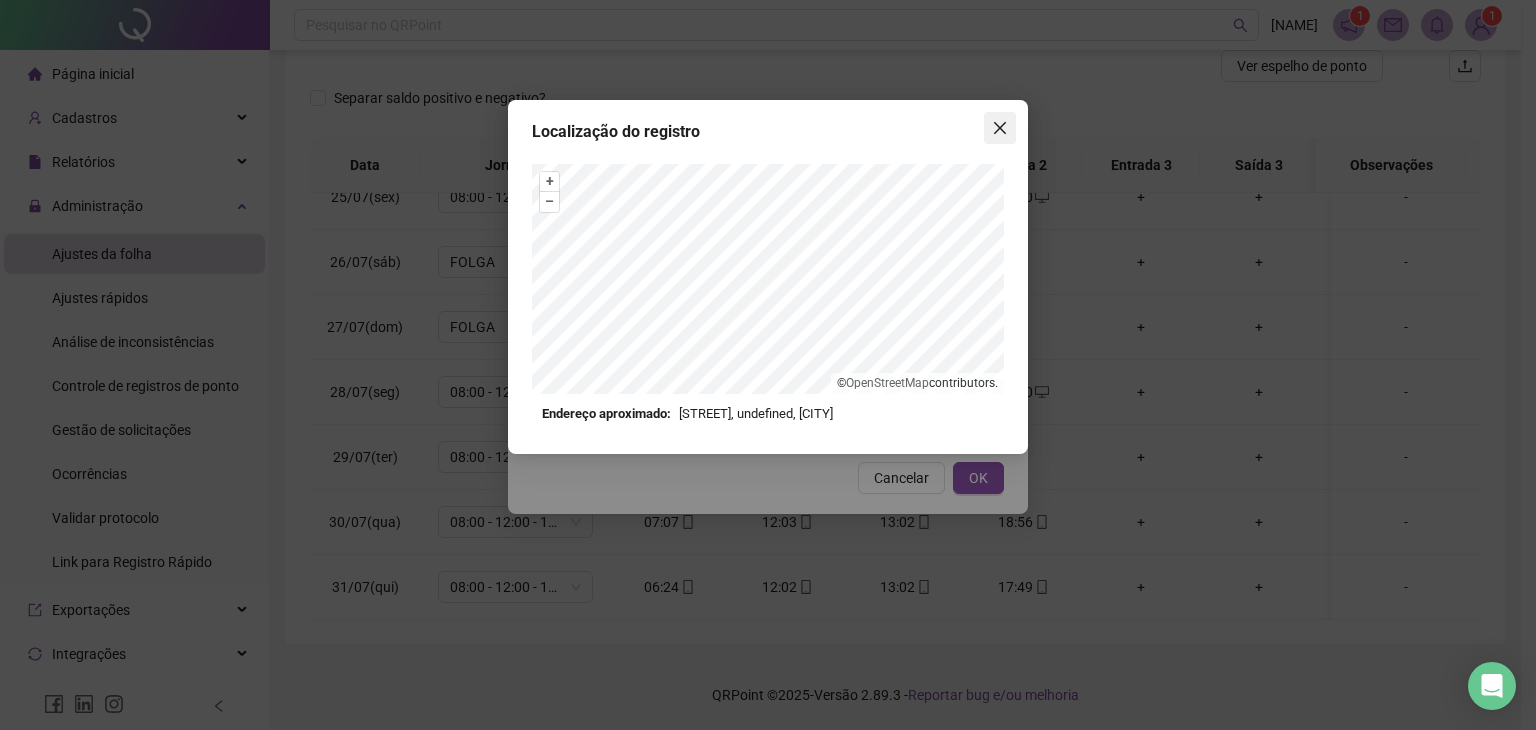 click at bounding box center (1000, 128) 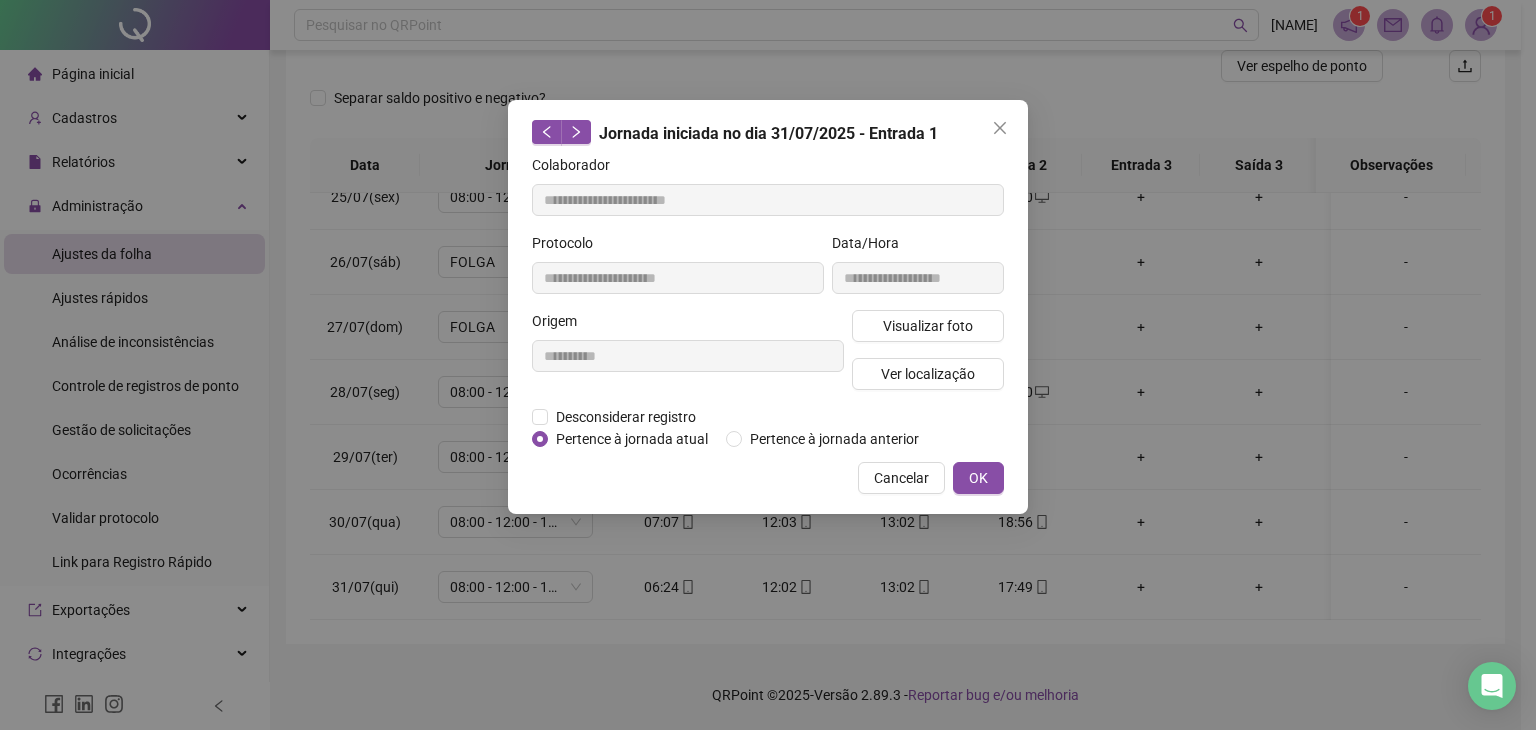 click on "**********" at bounding box center (760, 97) 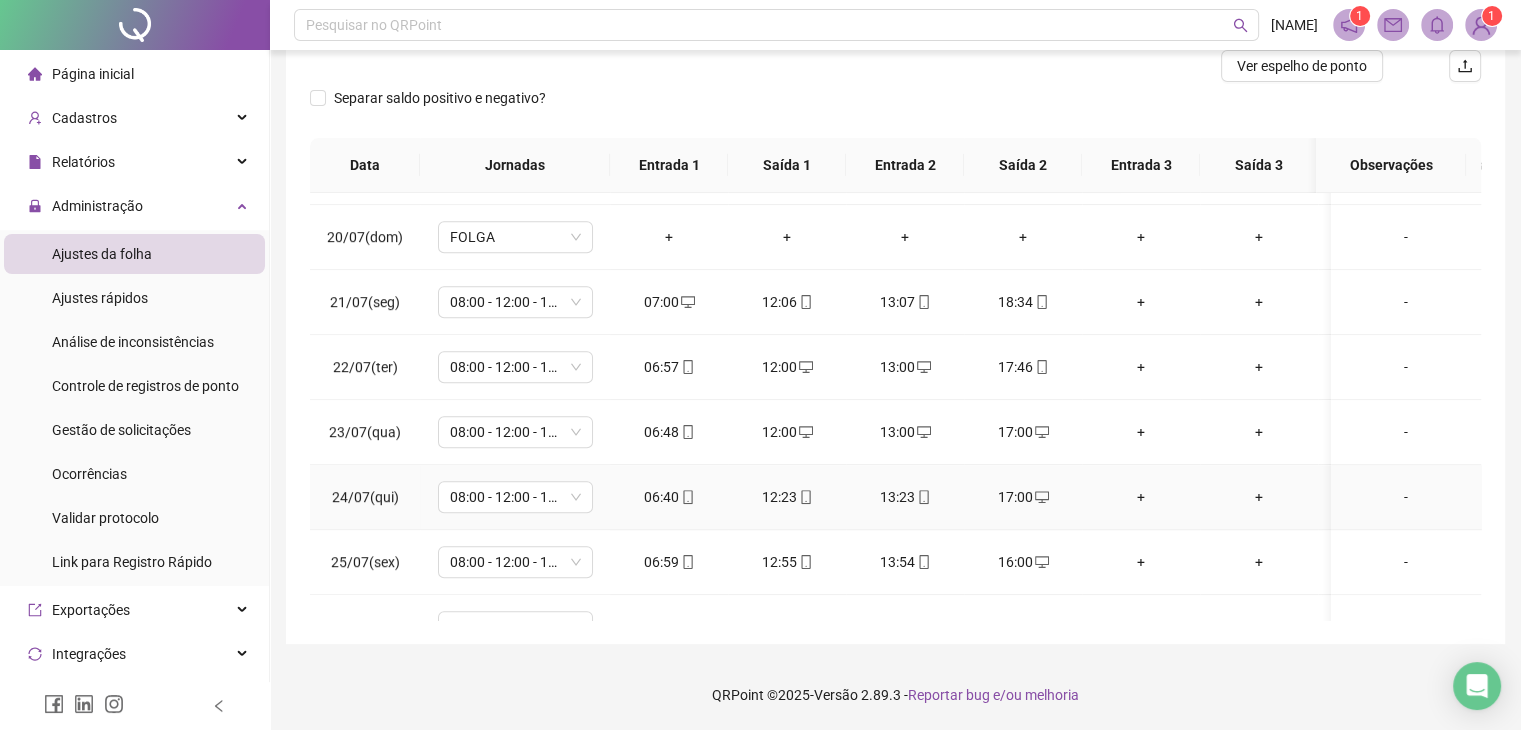 scroll, scrollTop: 1196, scrollLeft: 0, axis: vertical 